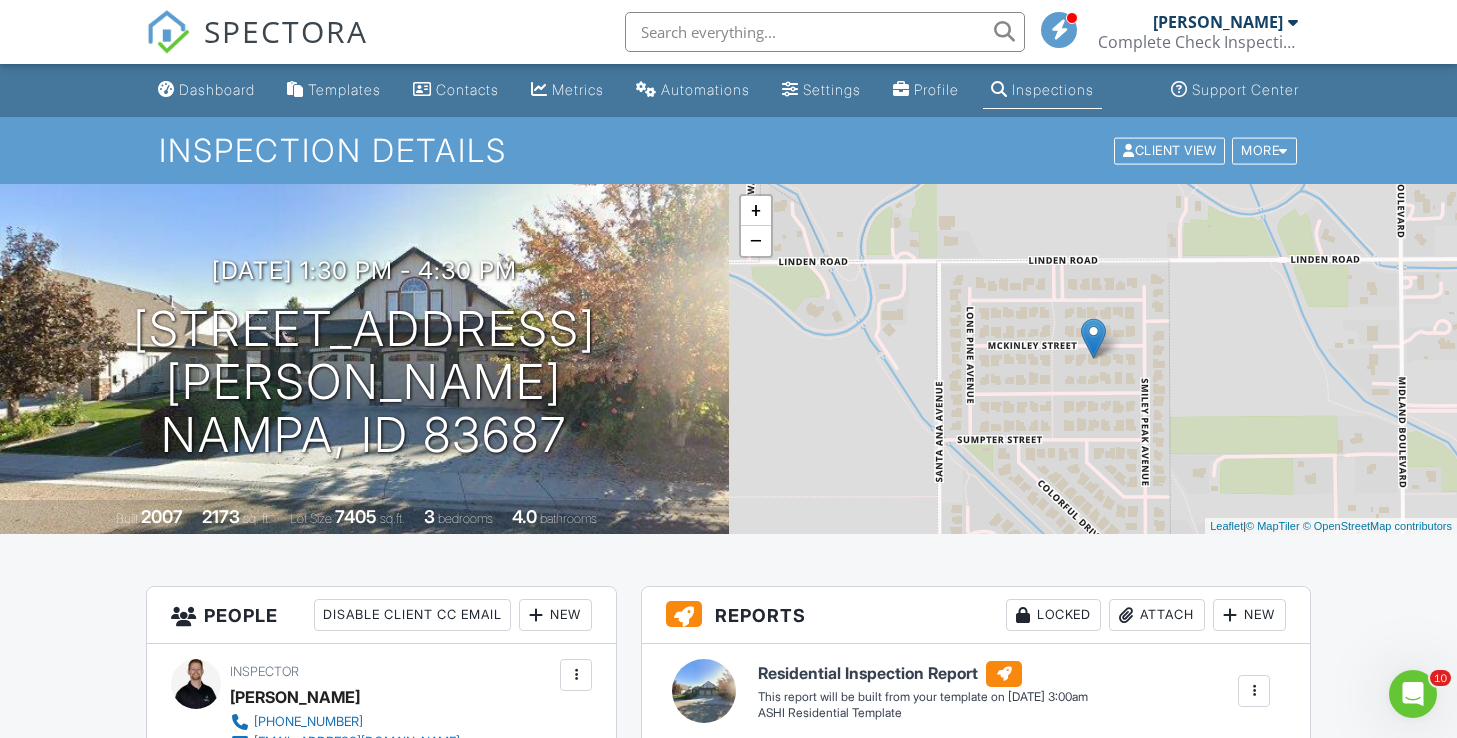 scroll, scrollTop: 0, scrollLeft: 0, axis: both 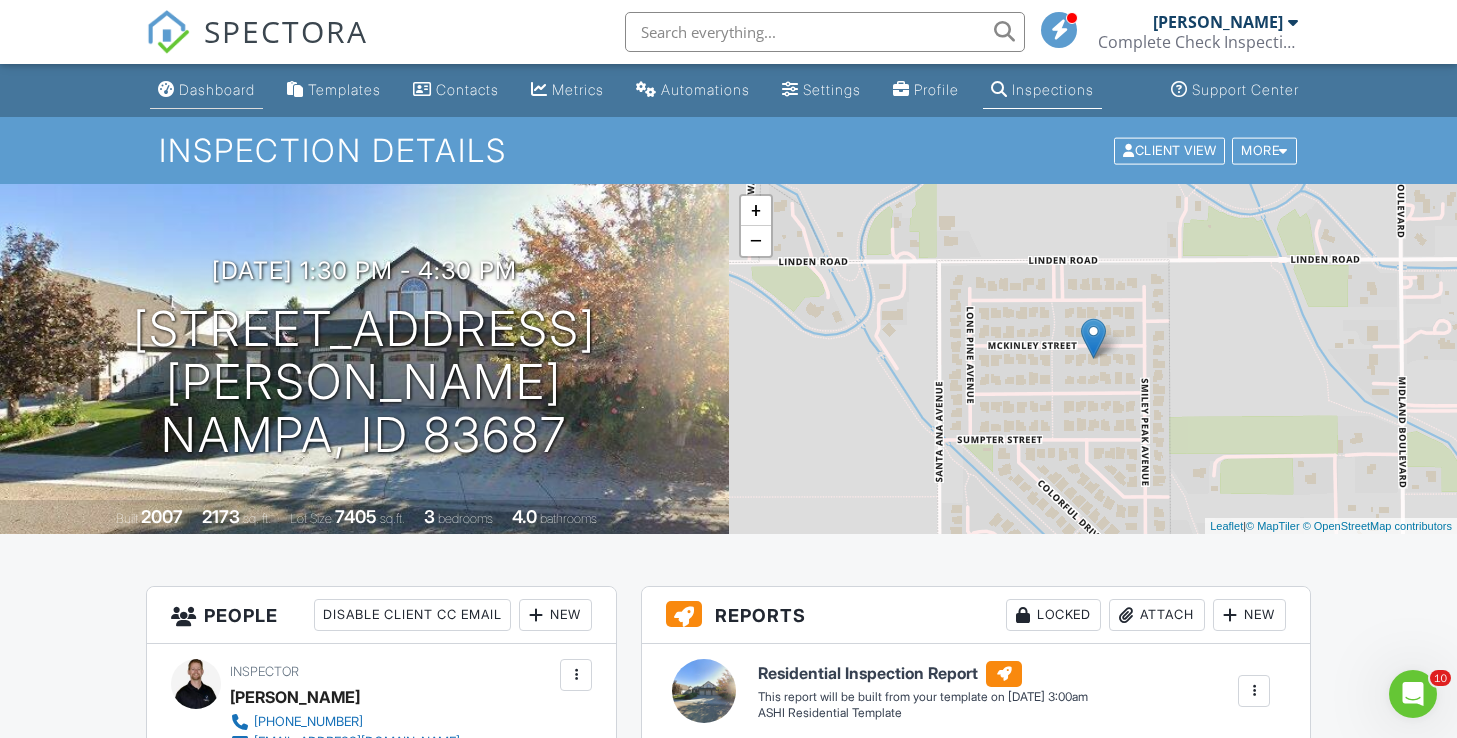 click on "Dashboard" at bounding box center (217, 89) 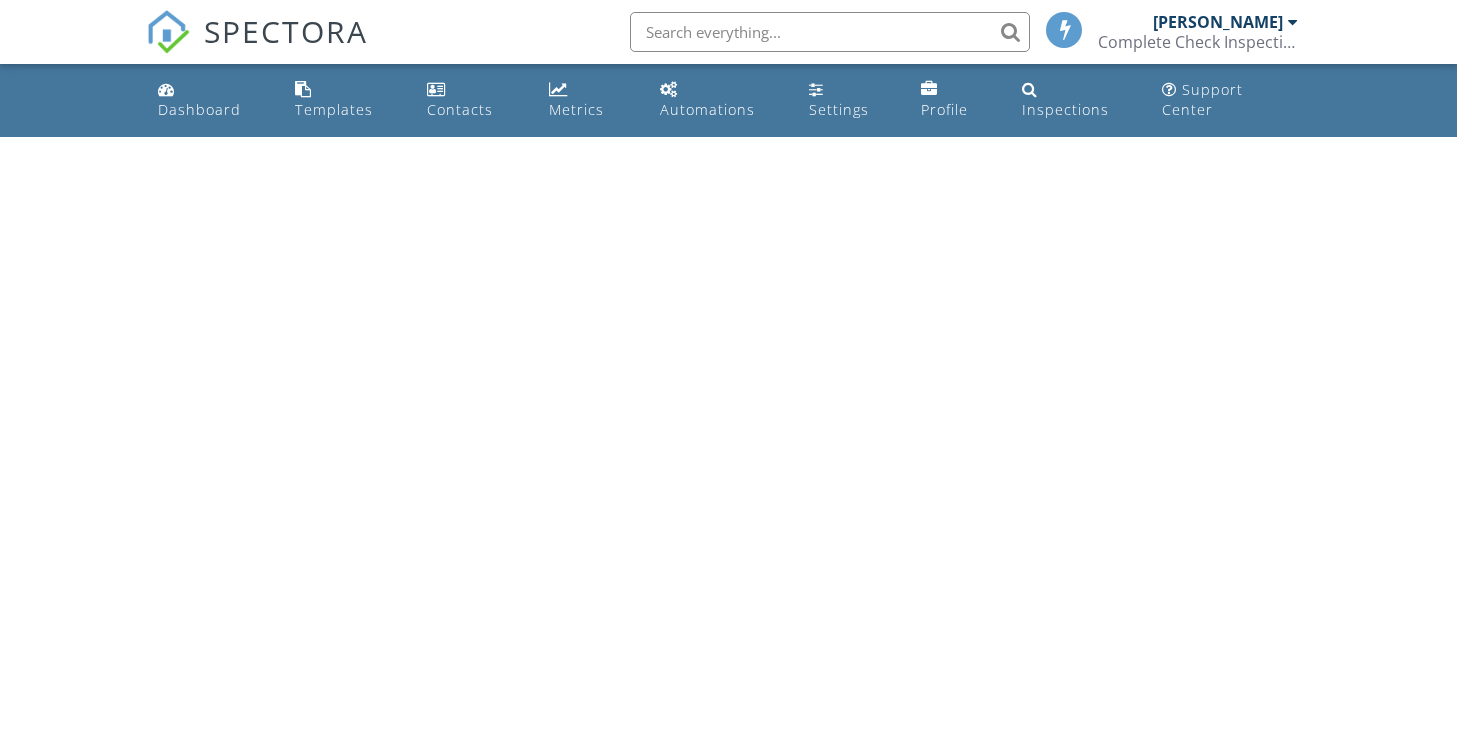 scroll, scrollTop: 0, scrollLeft: 0, axis: both 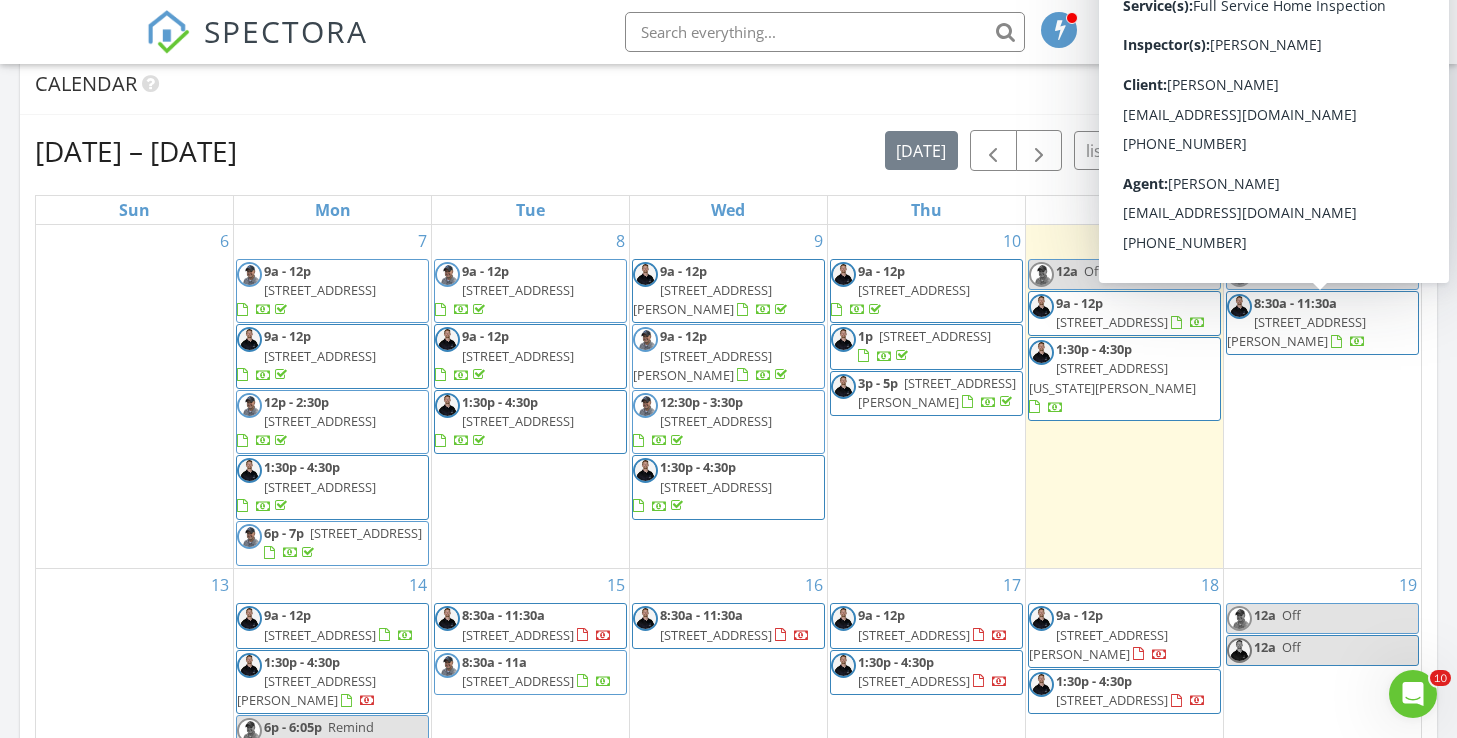 click on "8:30a - 11:30a
11314 W Southerland Ct, Boise 83709" at bounding box center [1322, 323] 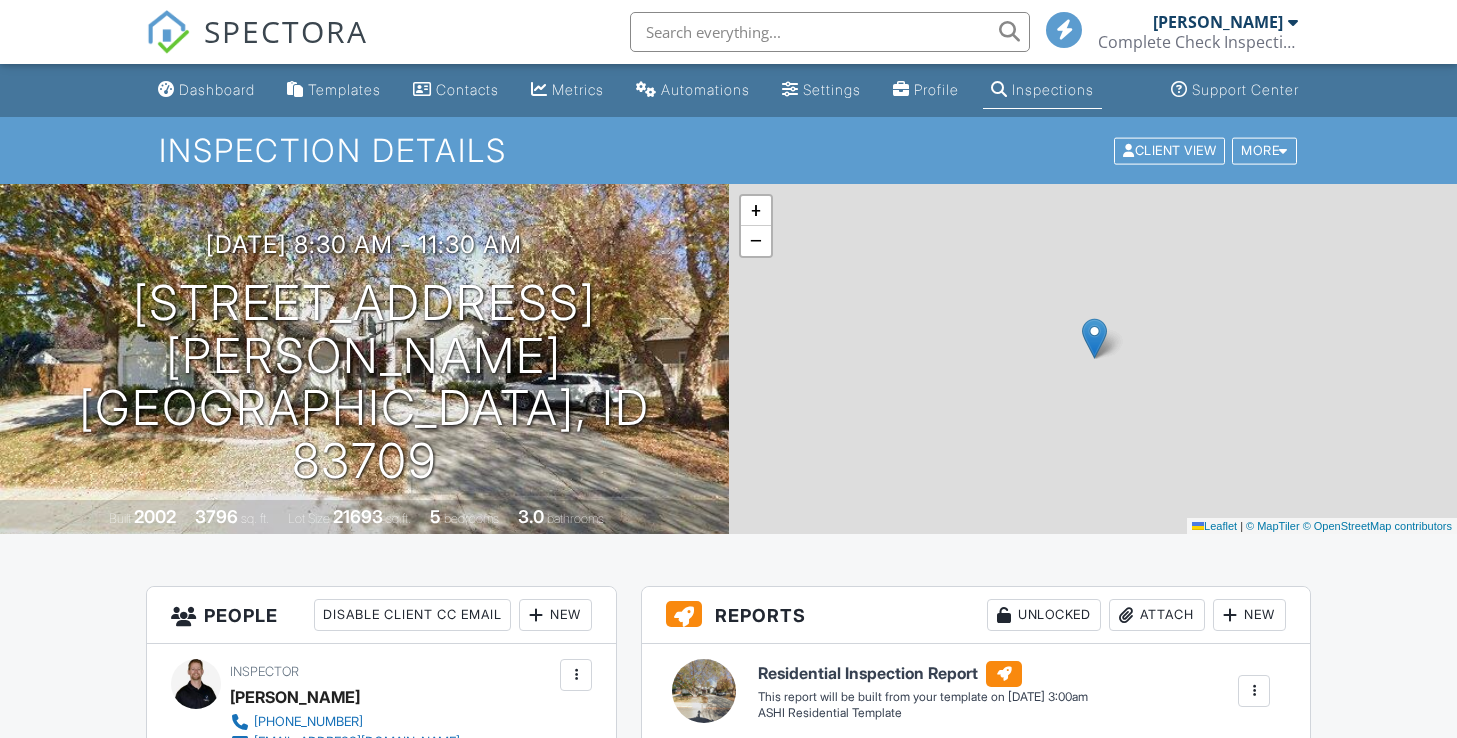 scroll, scrollTop: 0, scrollLeft: 0, axis: both 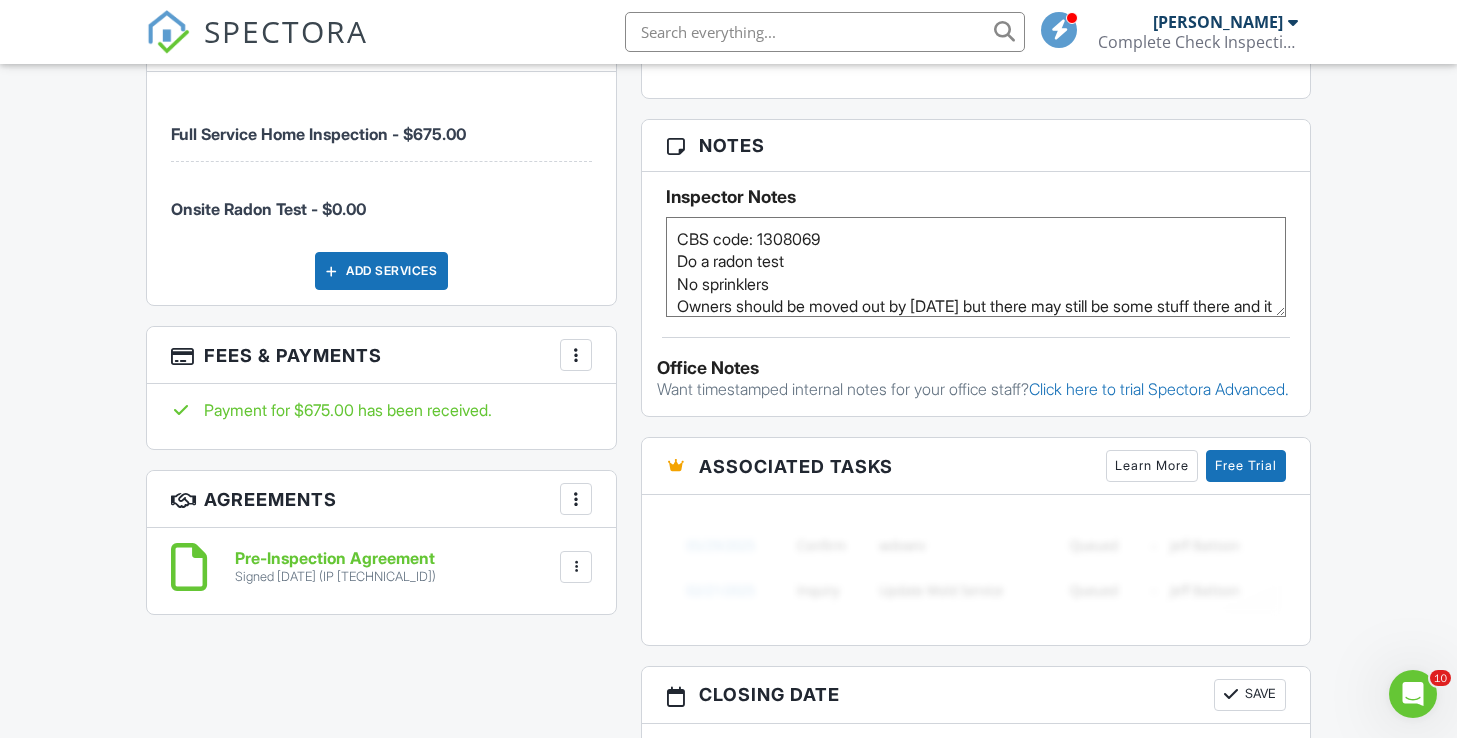 click on "Dashboard
Templates
Contacts
Metrics
Automations
Settings
Profile
Inspections
Support Center
Inspection Details
Client View
More
Property Details
Reschedule
Reorder / Copy
Share
Cancel
Delete
Print Order
Convert to V9
View Change Log
07/12/2025  8:30 am
- 11:30 am
11314 W Southerland Ct
Boise, ID 83709
Built
2002
3796
sq. ft.
Lot Size
21693
sq.ft.
5
bedrooms
3.0
bathrooms
+ −  Leaflet   |   © MapTiler   © OpenStreetMap contributors
All emails and texts are disabled for this inspection!
Turn on emails and texts
Turn on and Requeue Notifications
Reports
Unlocked
Attach
New
Residential Inspection Report
Edit" at bounding box center (728, 440) 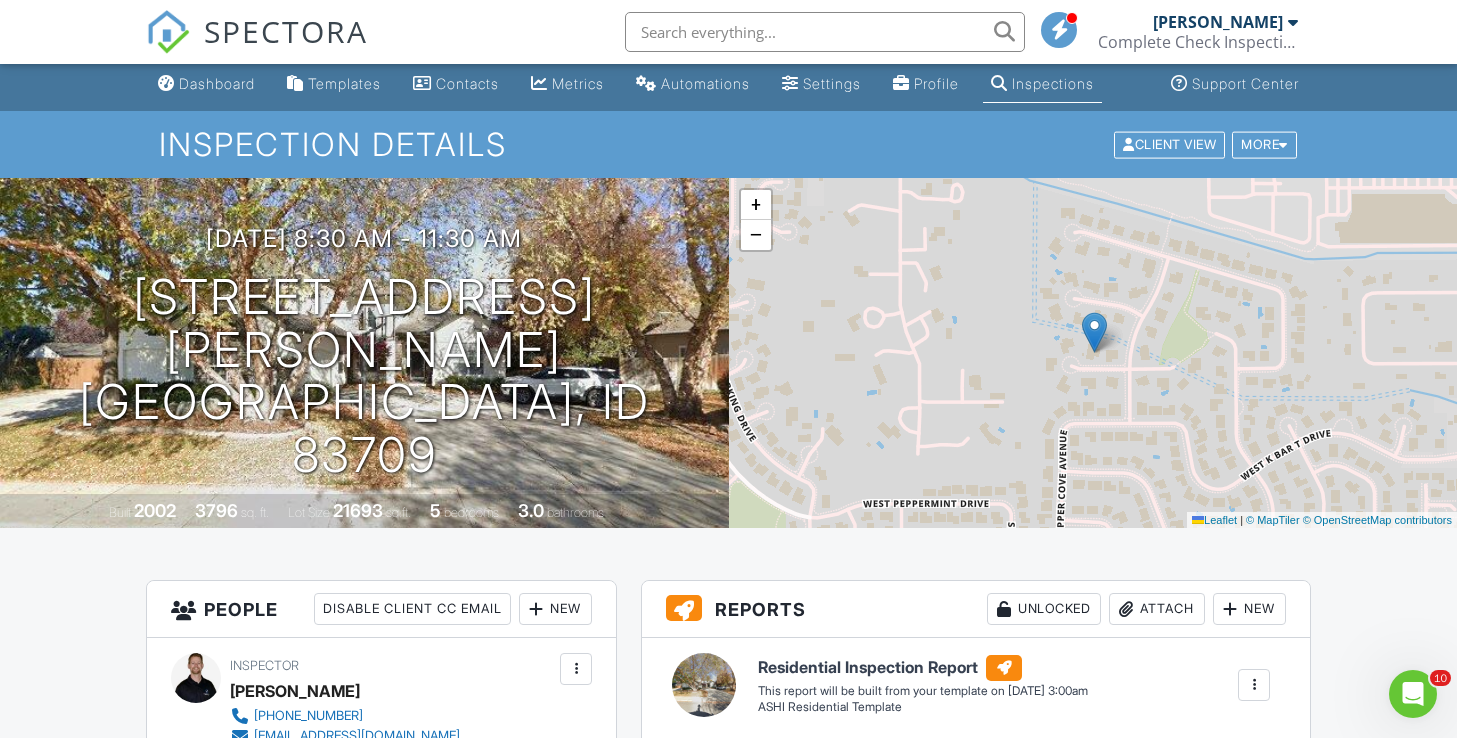 scroll, scrollTop: 0, scrollLeft: 0, axis: both 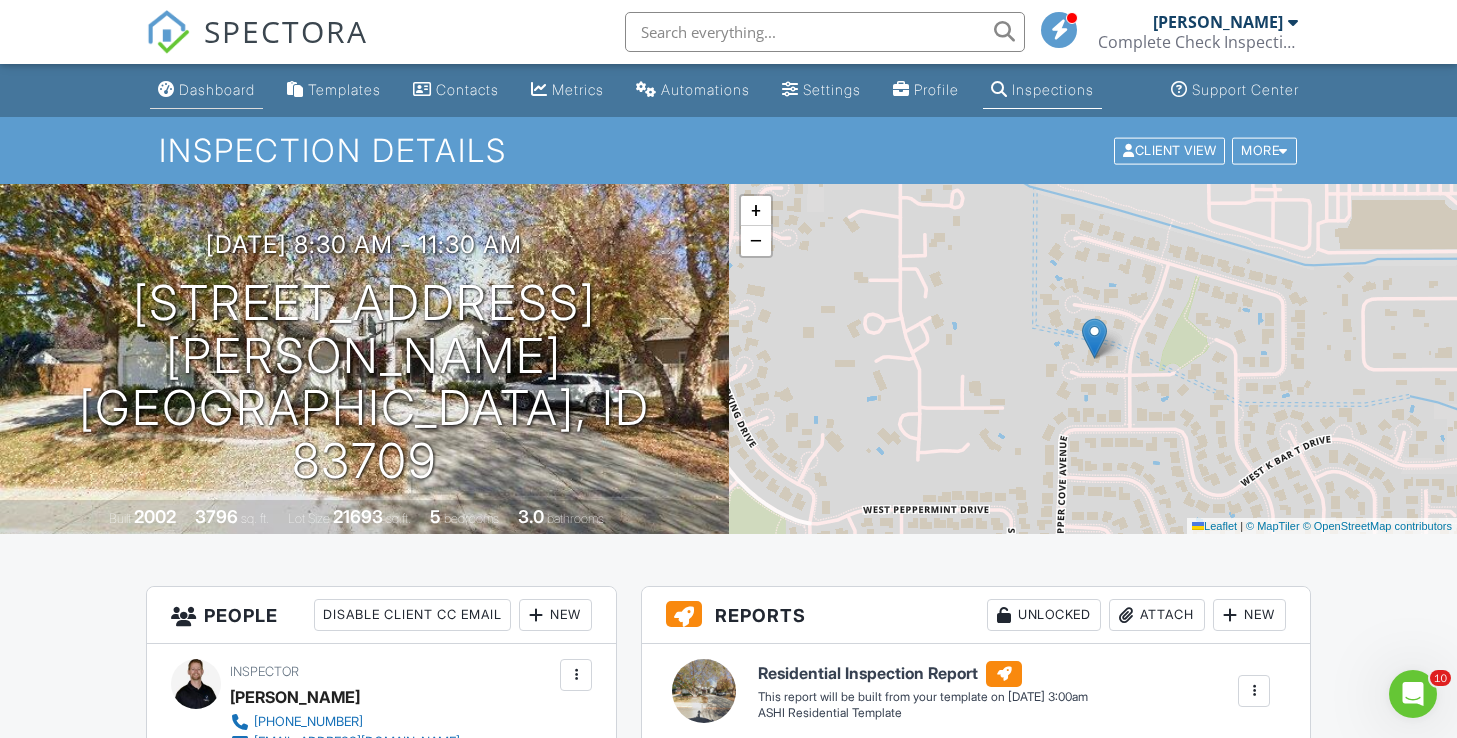 click on "Dashboard" at bounding box center [217, 89] 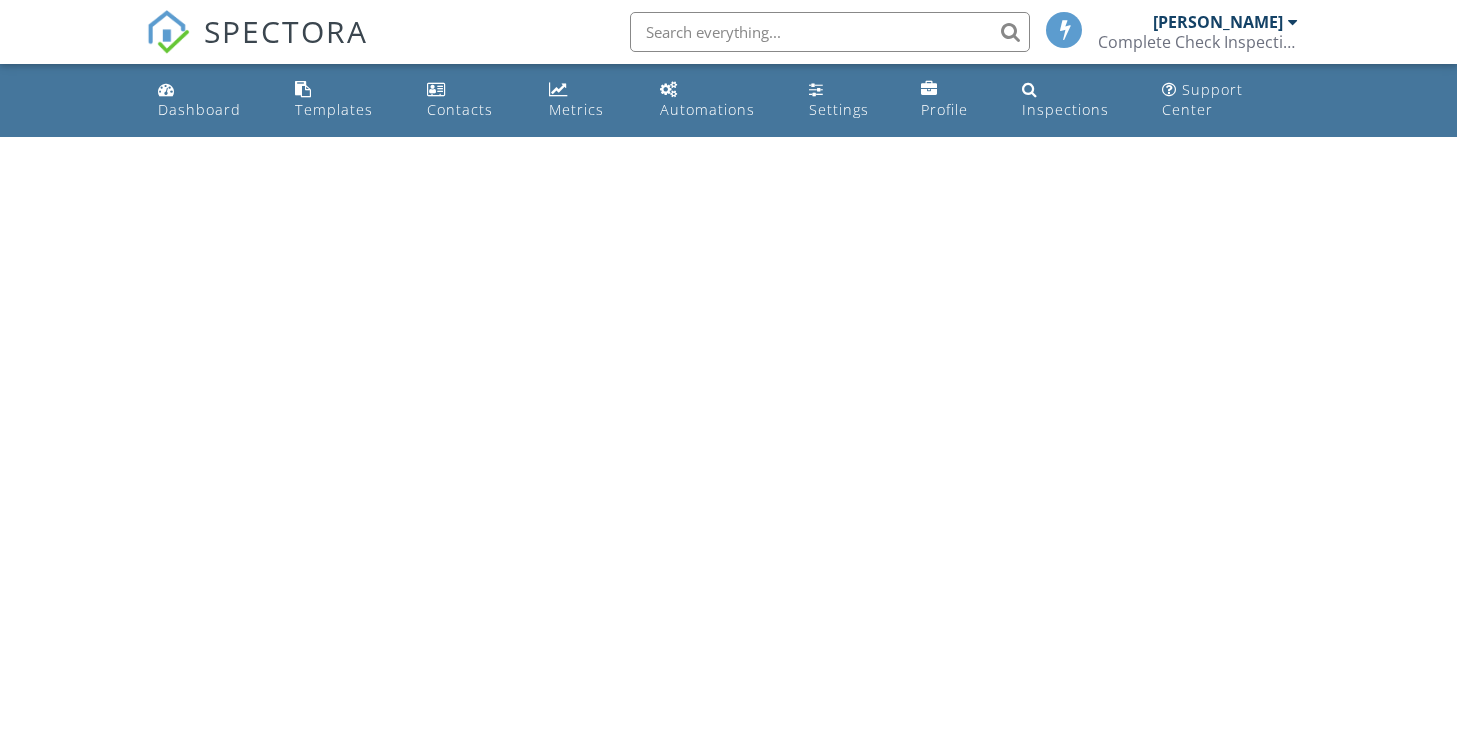 scroll, scrollTop: 0, scrollLeft: 0, axis: both 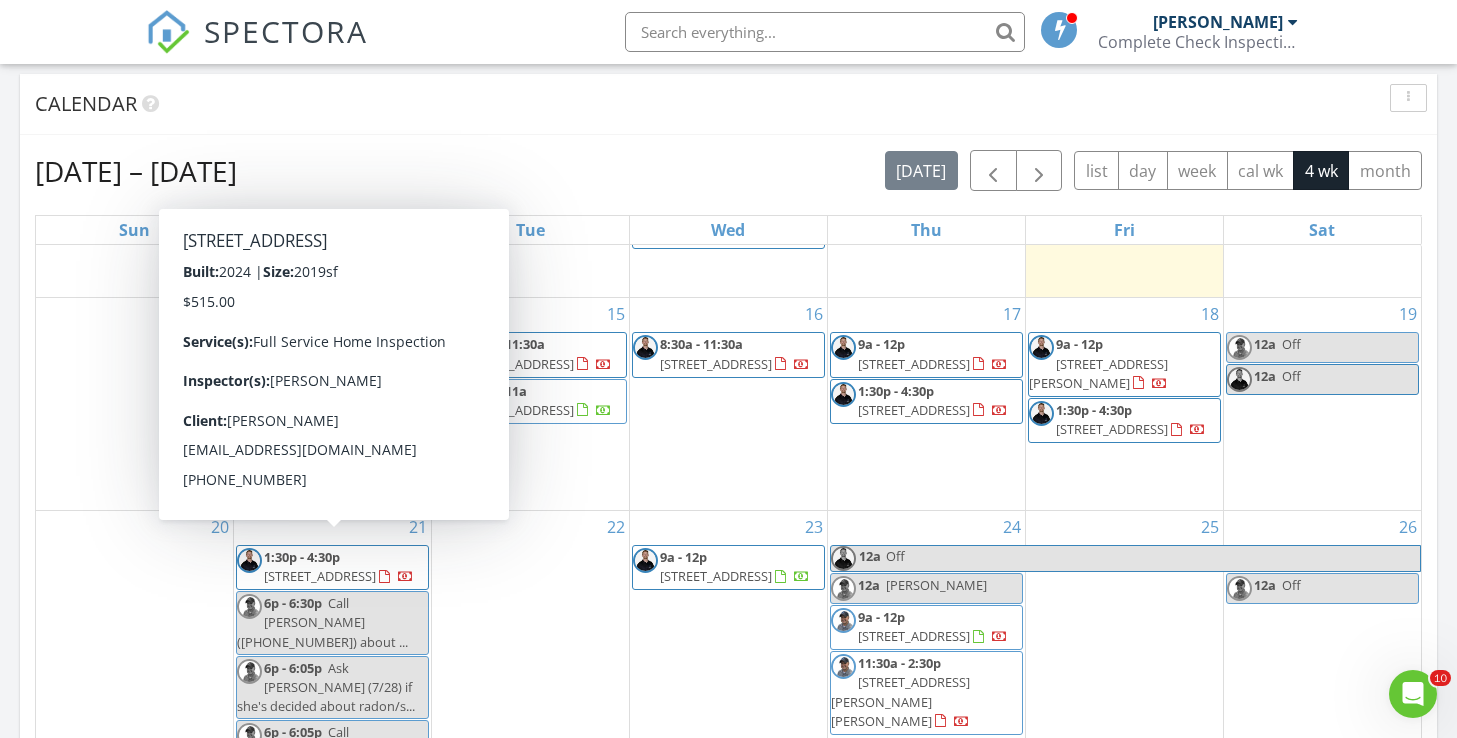 click on "10723 W Bell Fountain Dr, Star 83669" at bounding box center (320, 576) 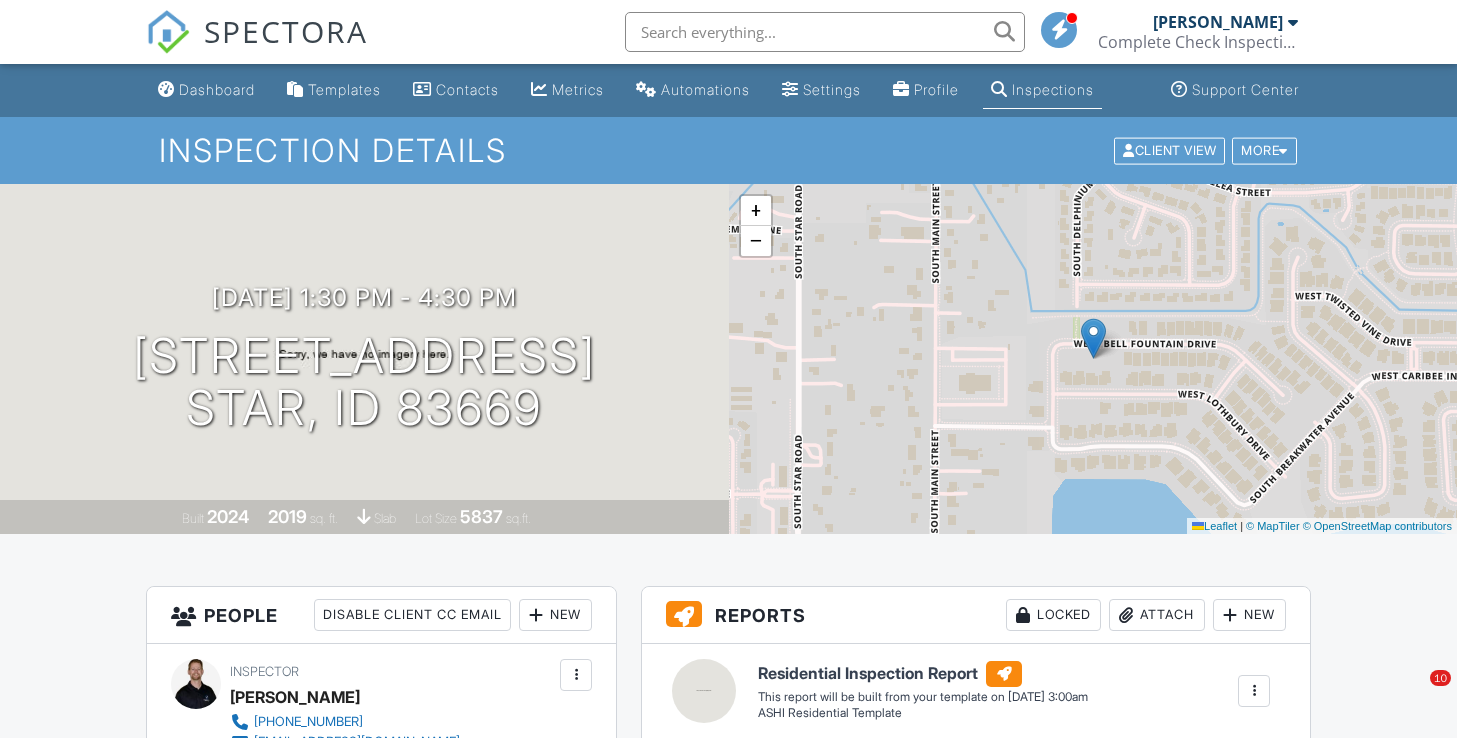 scroll, scrollTop: 0, scrollLeft: 0, axis: both 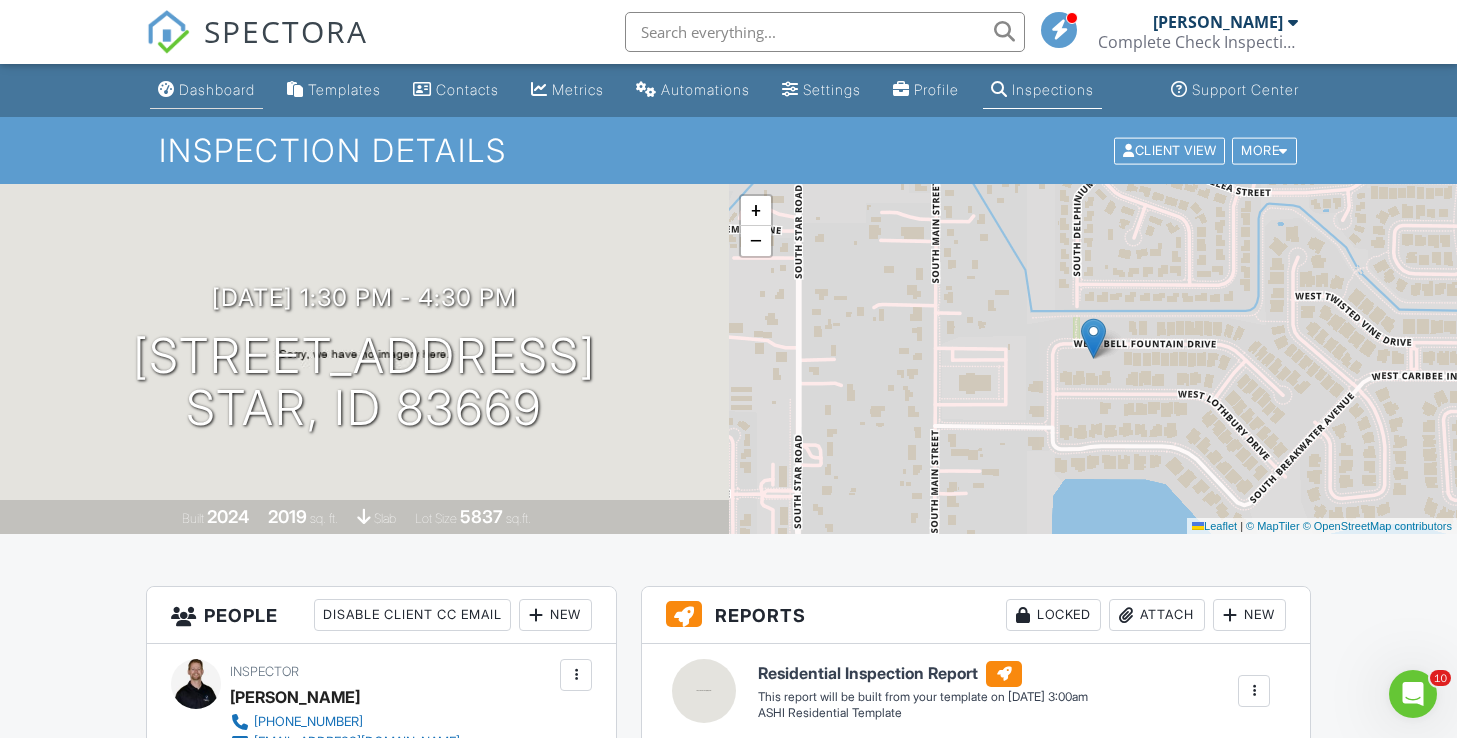 click on "Dashboard" at bounding box center [206, 90] 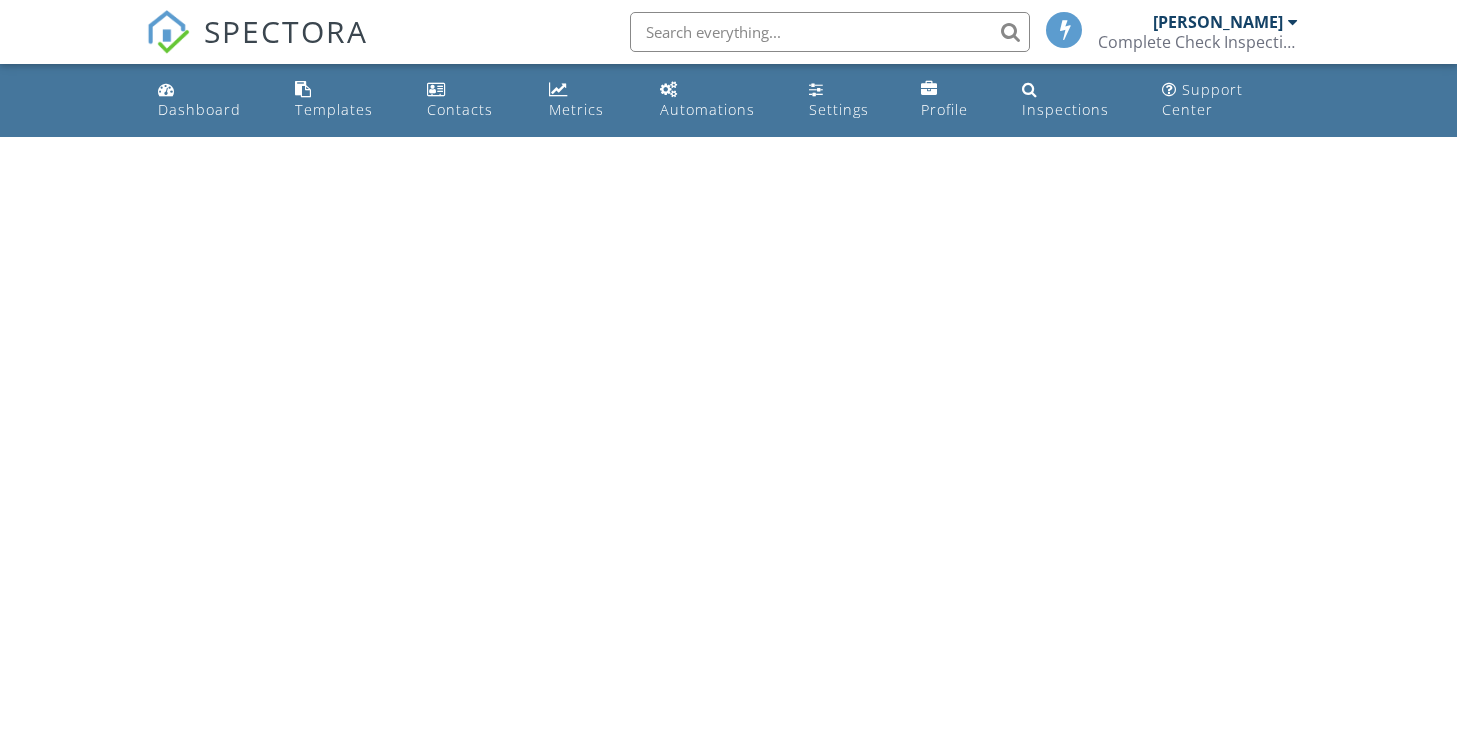 scroll, scrollTop: 0, scrollLeft: 0, axis: both 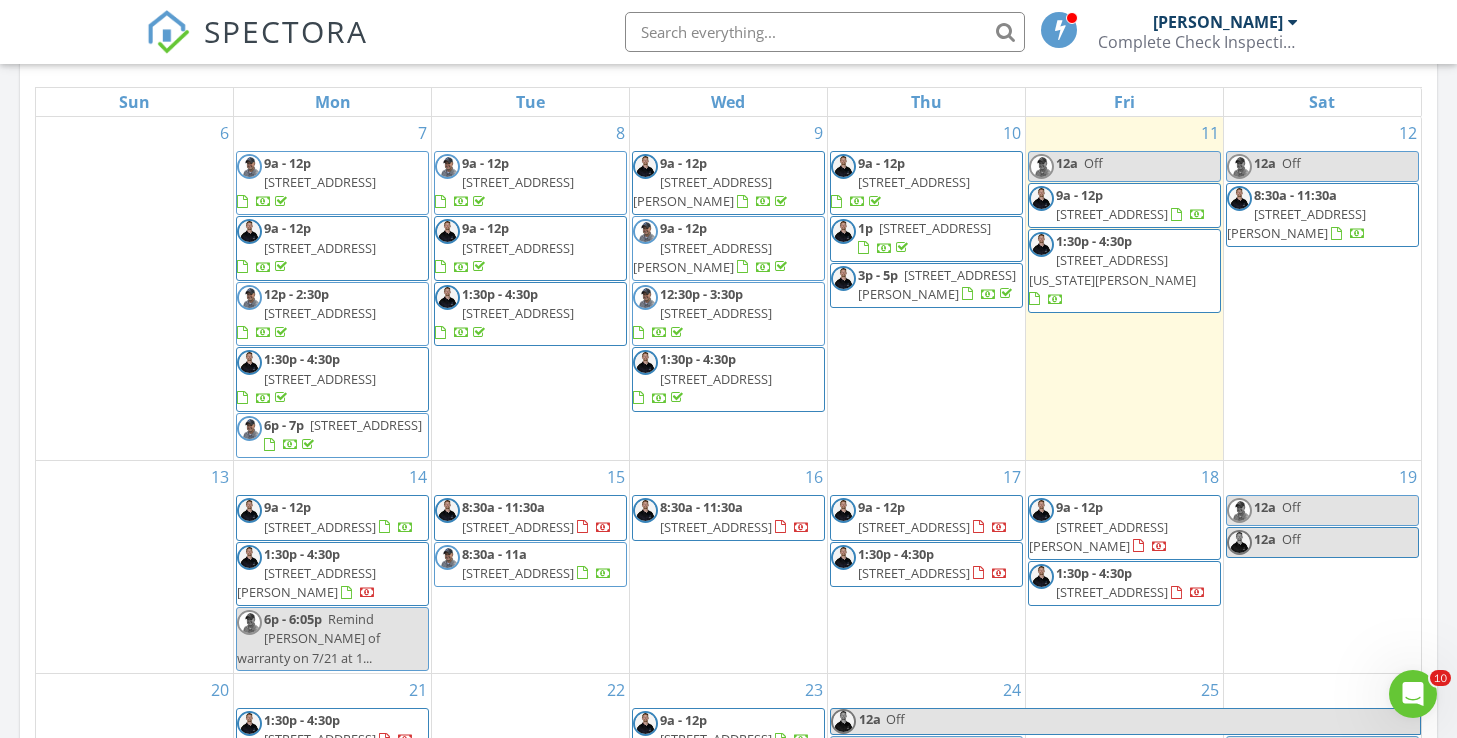 click on "909 W Oakmont Ave, Nampa 83686" at bounding box center [716, 313] 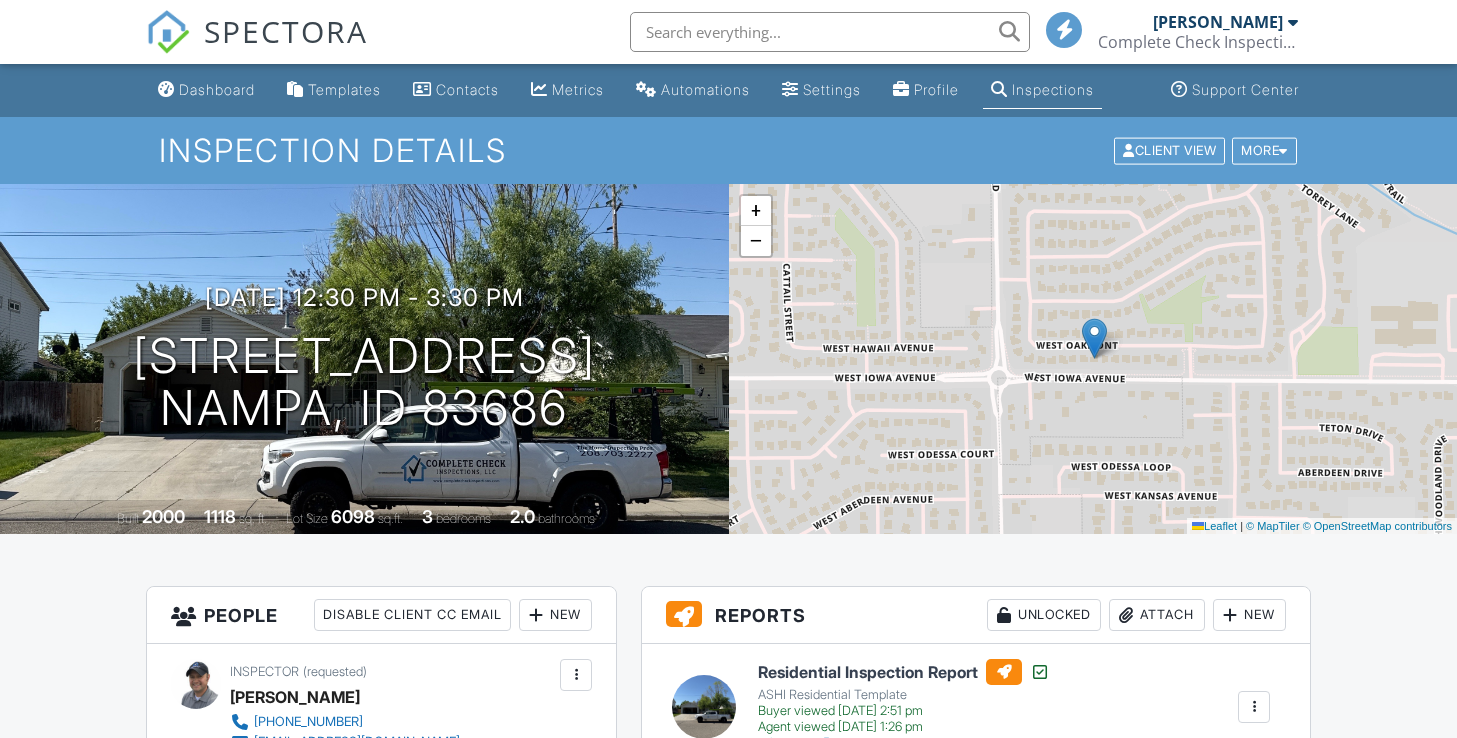 scroll, scrollTop: 0, scrollLeft: 0, axis: both 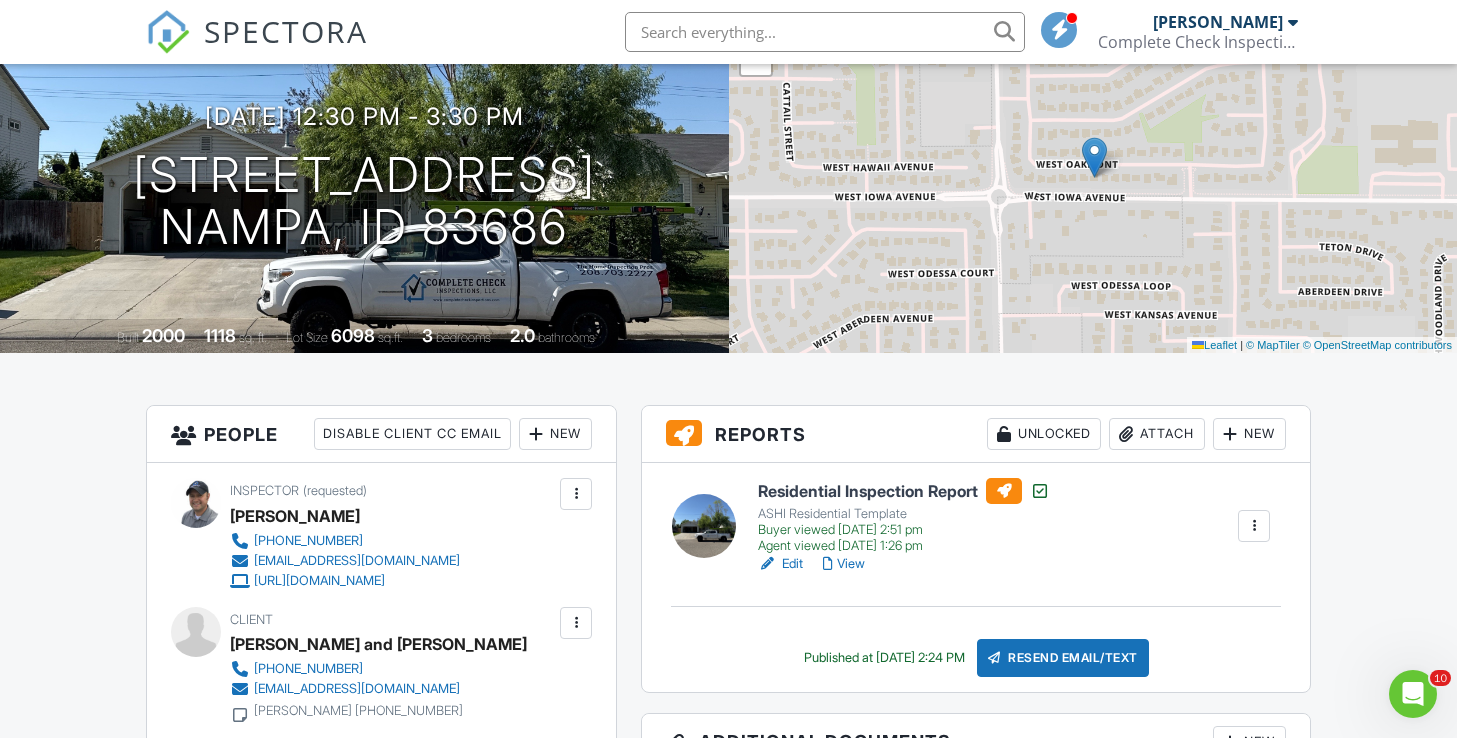click on "View" at bounding box center [844, 564] 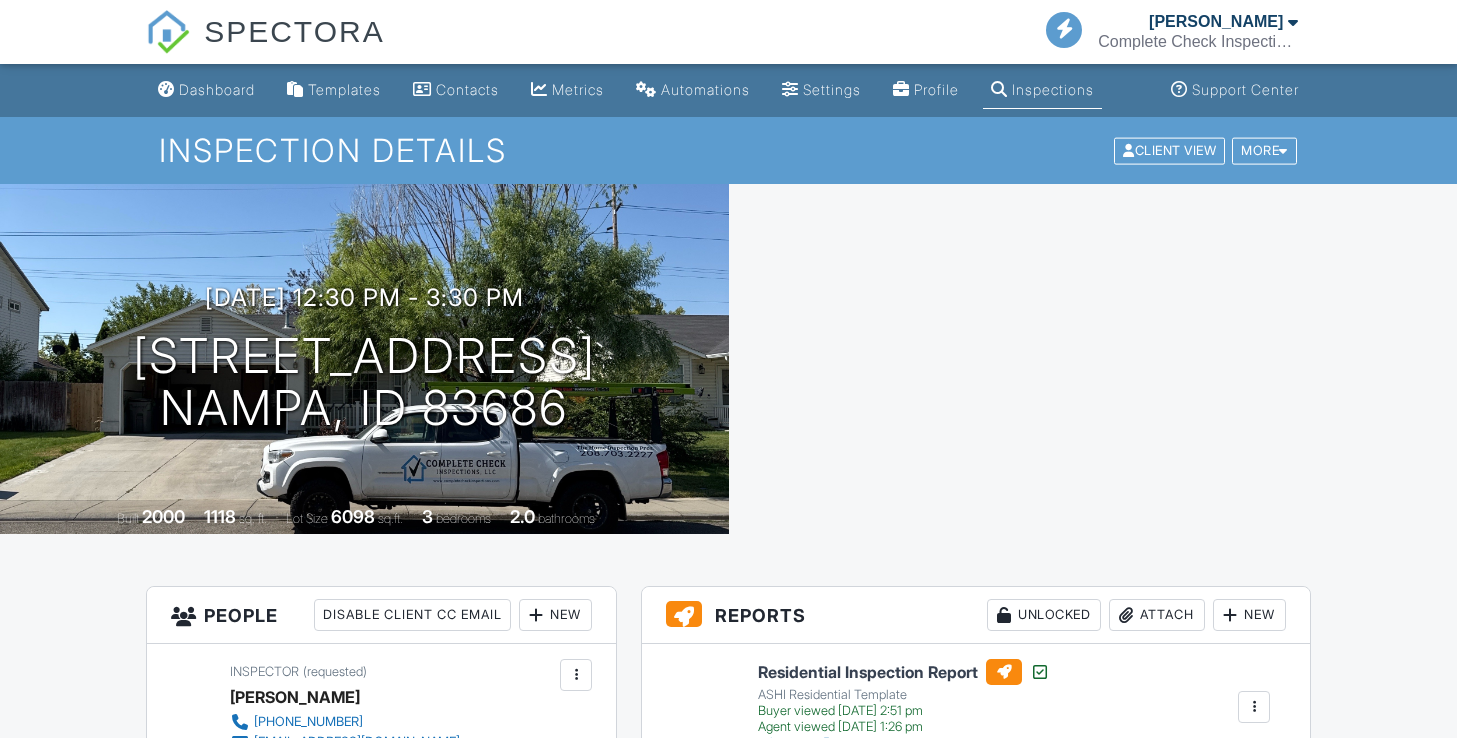 scroll, scrollTop: 0, scrollLeft: 0, axis: both 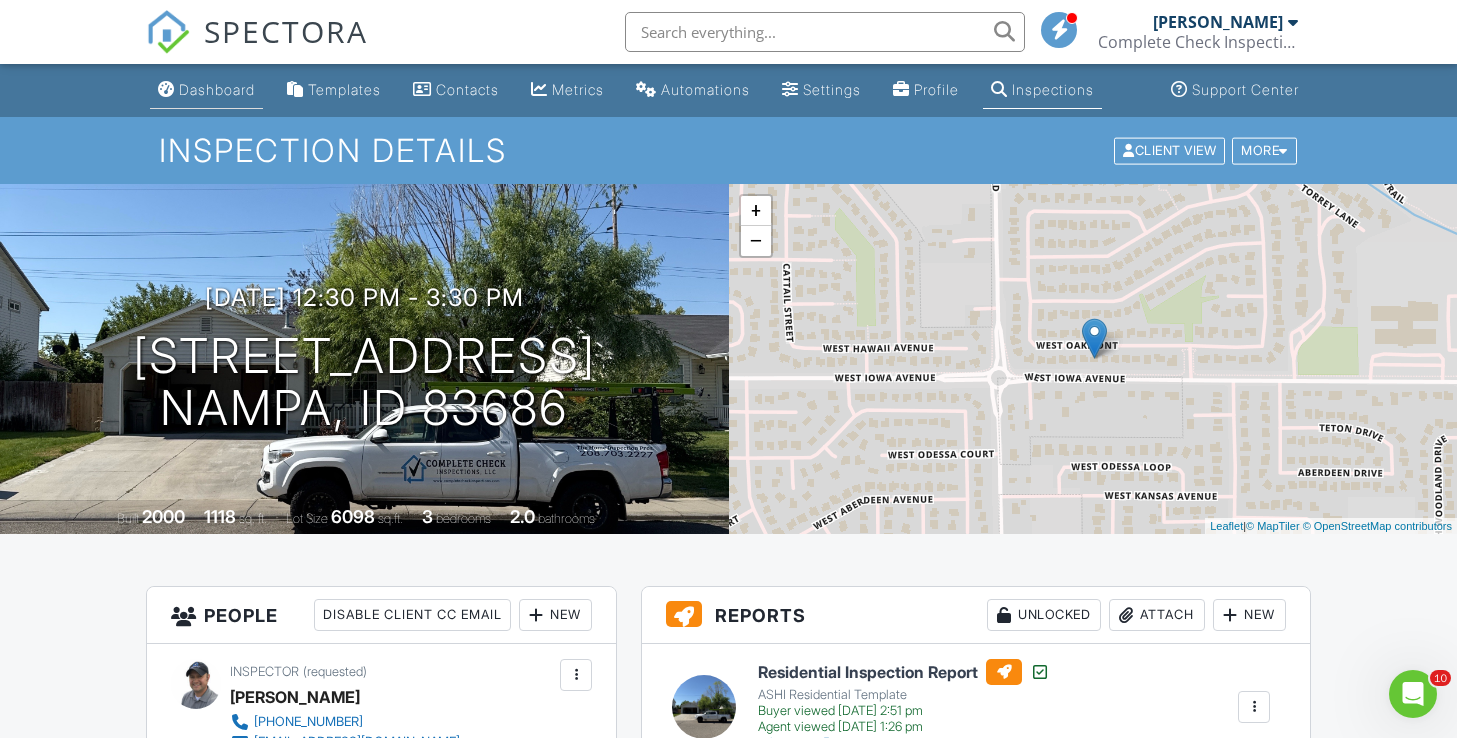 click on "Dashboard" at bounding box center (217, 89) 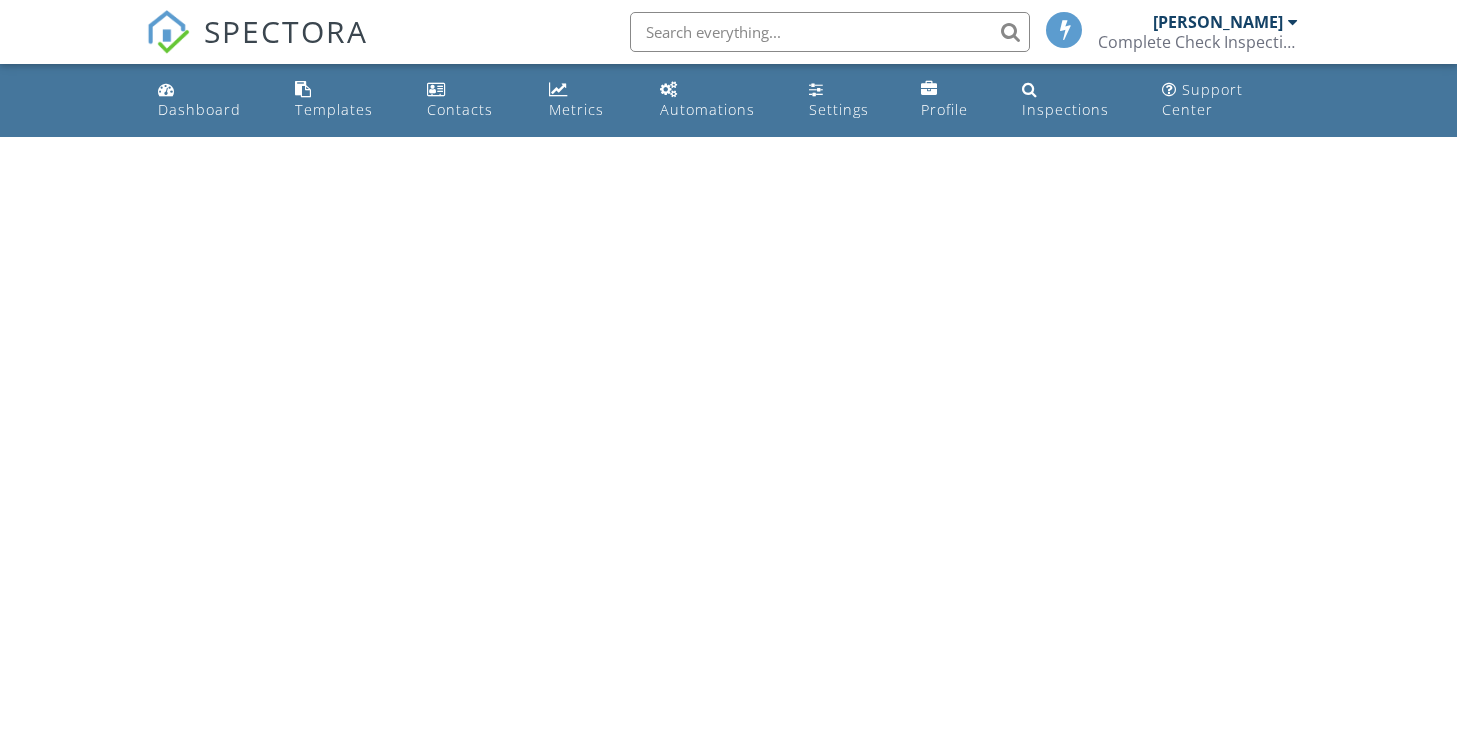 scroll, scrollTop: 0, scrollLeft: 0, axis: both 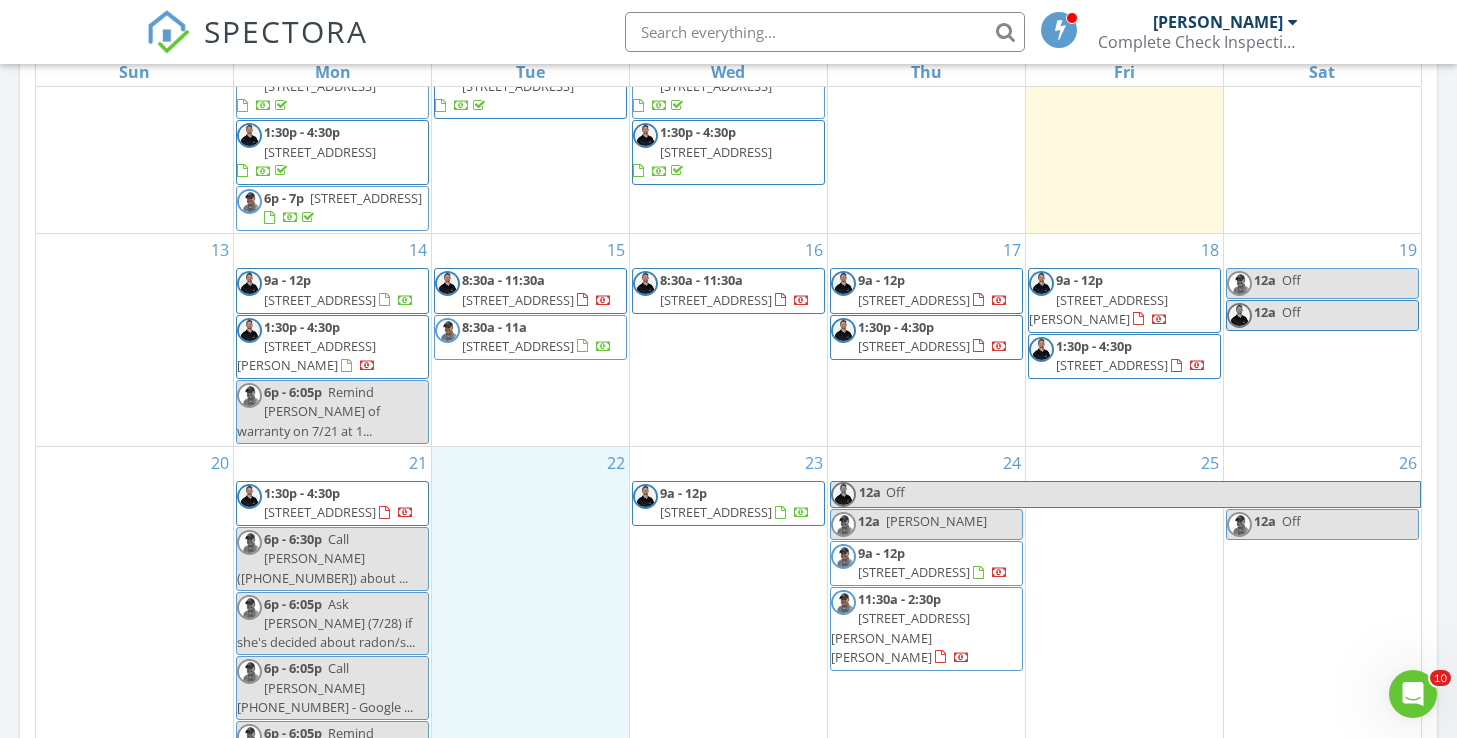 click on "22" at bounding box center [530, 713] 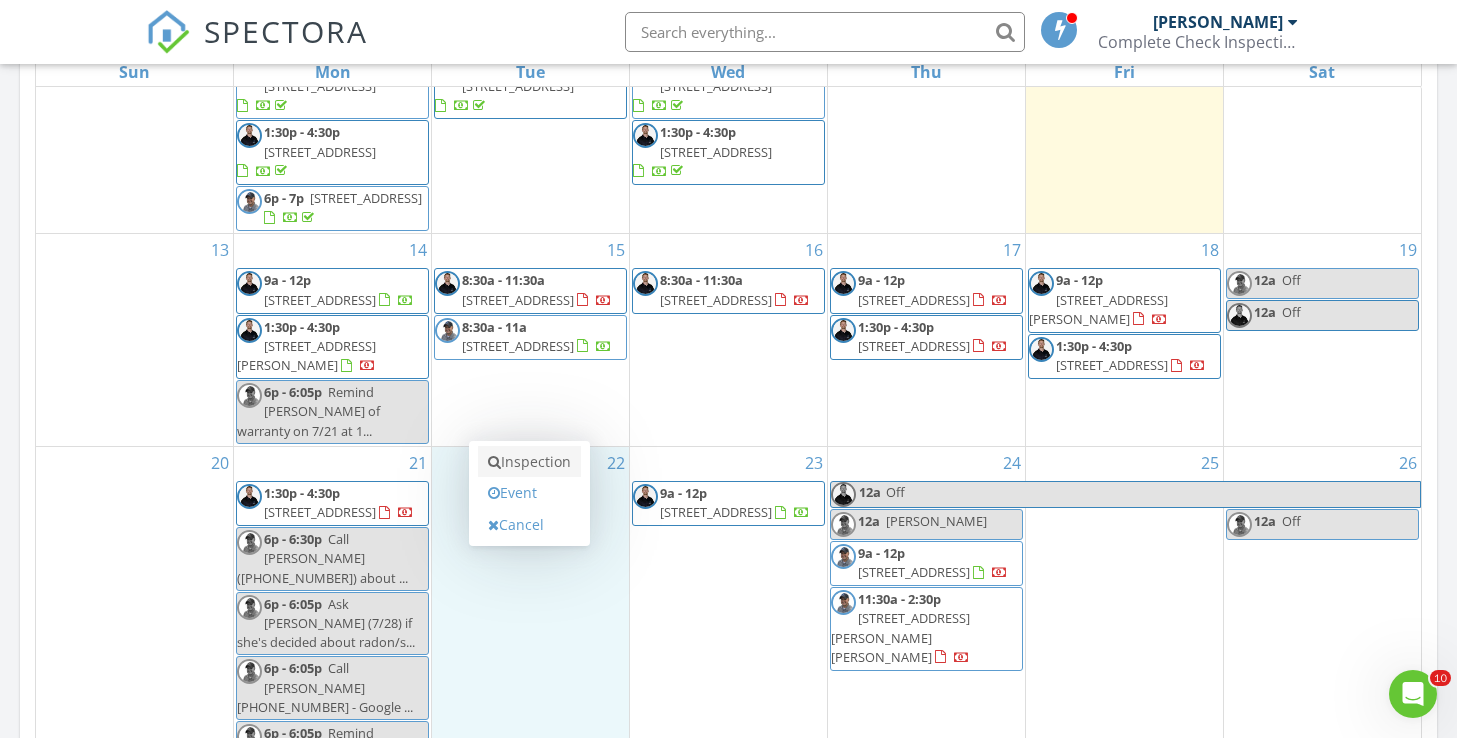 click on "Inspection" at bounding box center [529, 462] 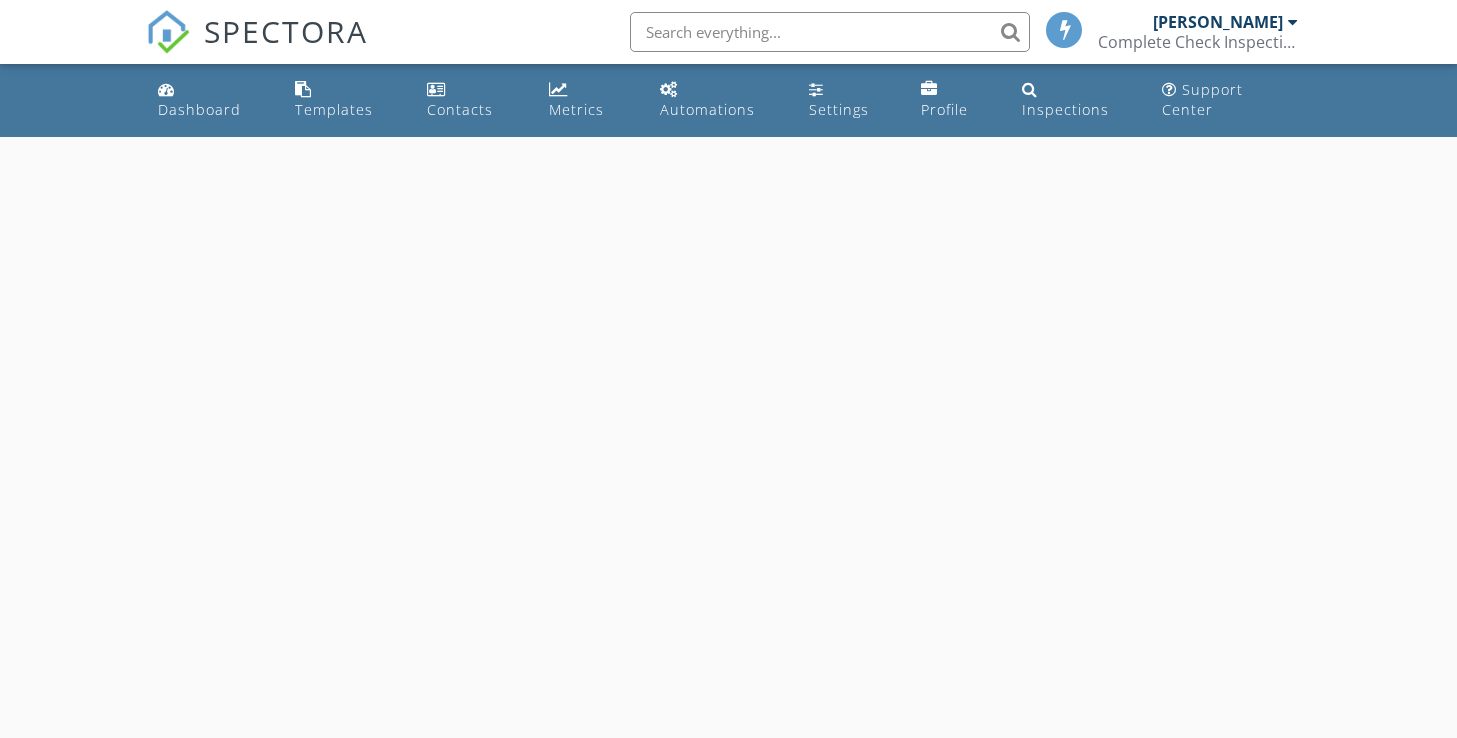scroll, scrollTop: 0, scrollLeft: 0, axis: both 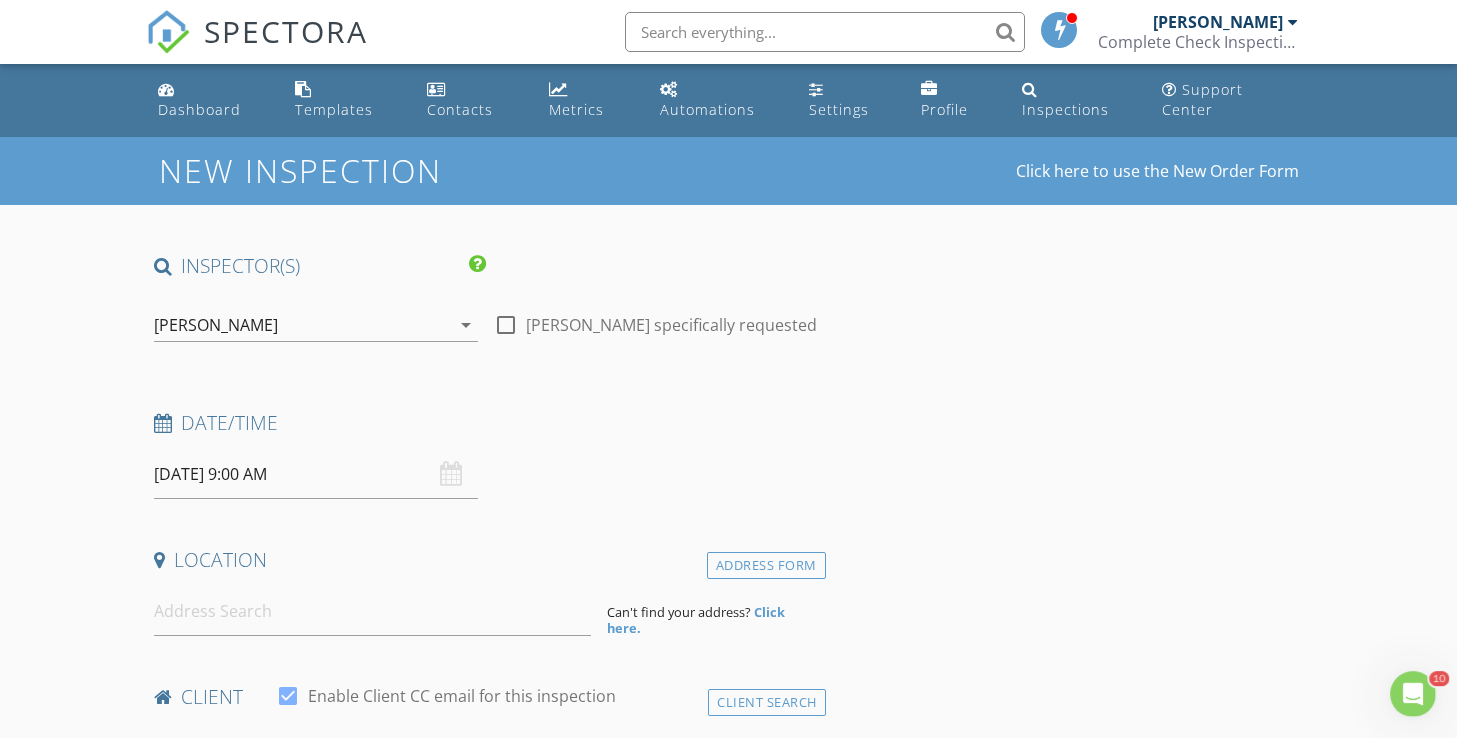 click on "[PERSON_NAME]" at bounding box center (302, 325) 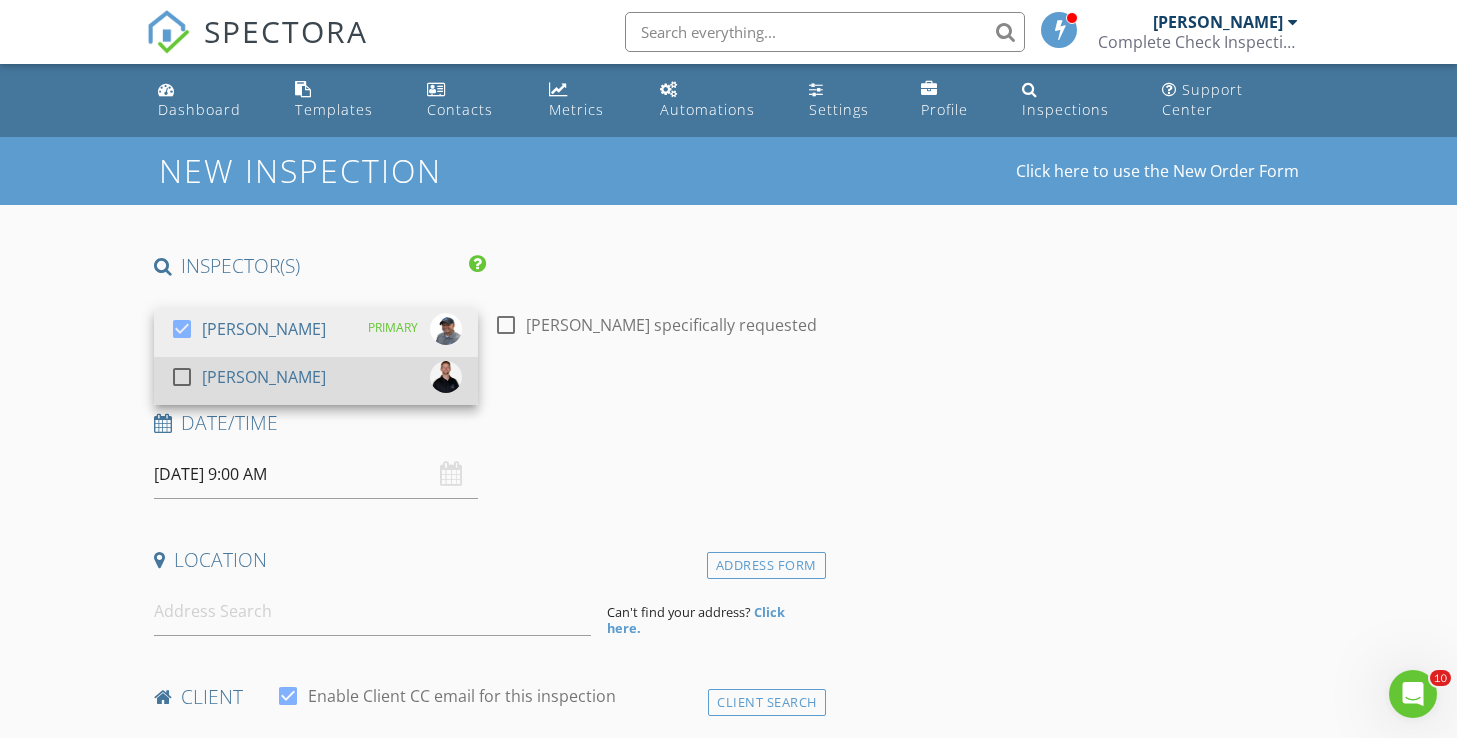 click on "[PERSON_NAME]" at bounding box center (264, 377) 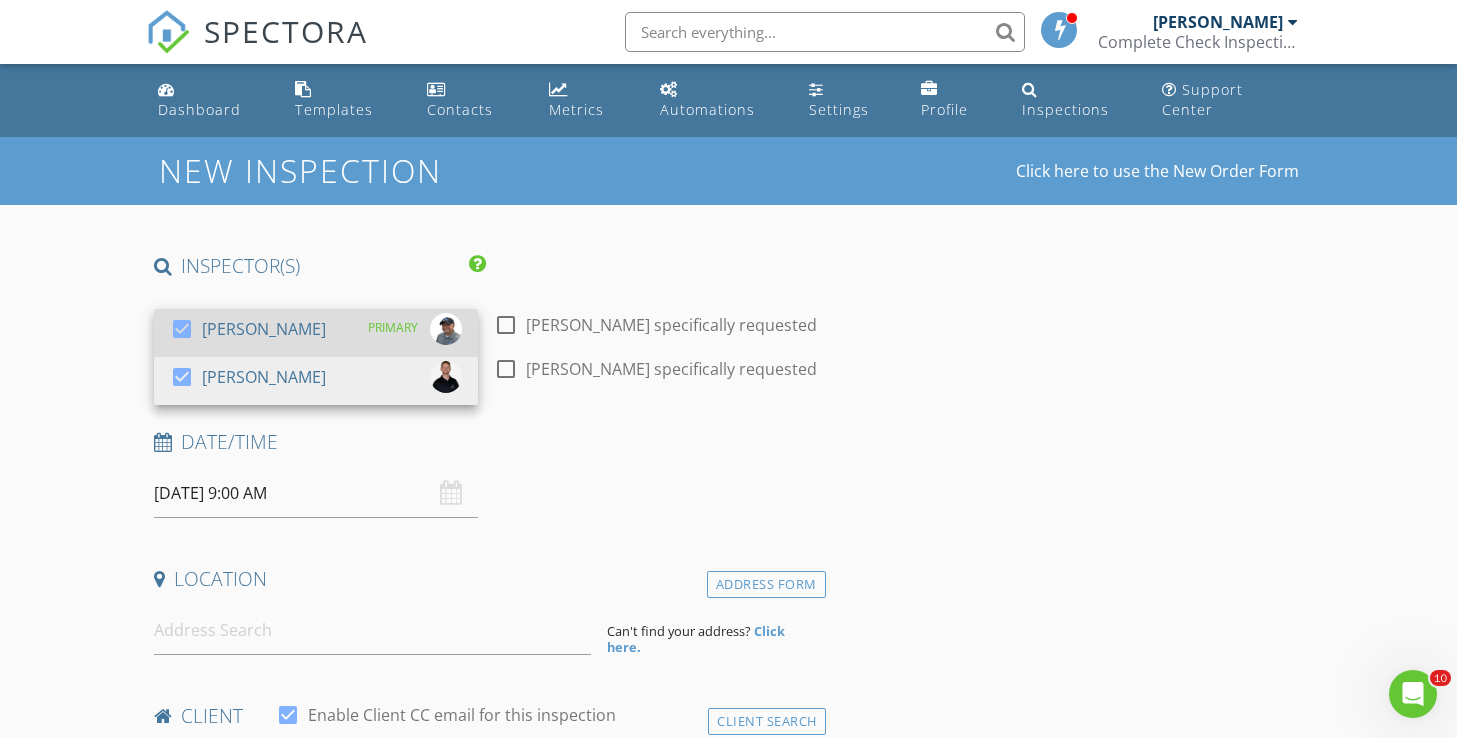 click at bounding box center (182, 329) 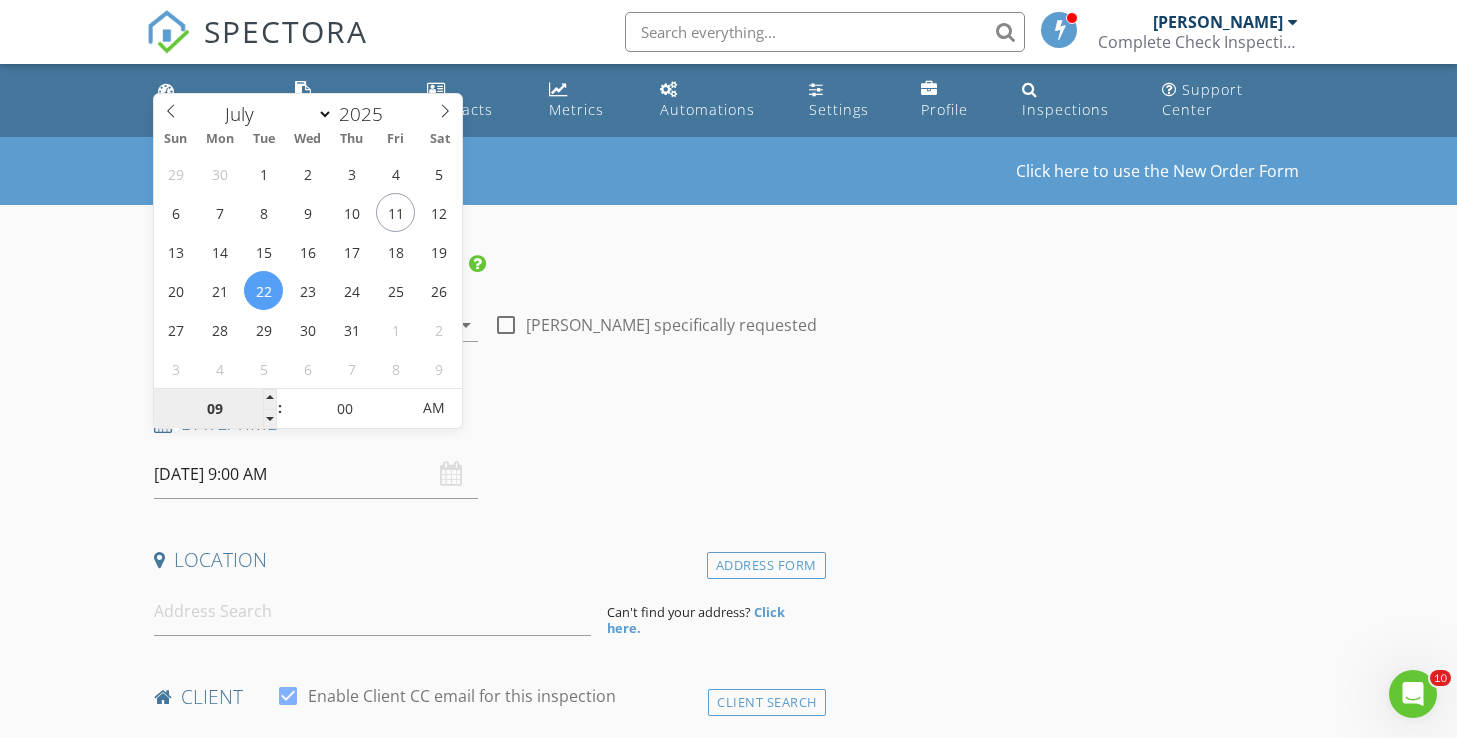 click on "09" at bounding box center [215, 409] 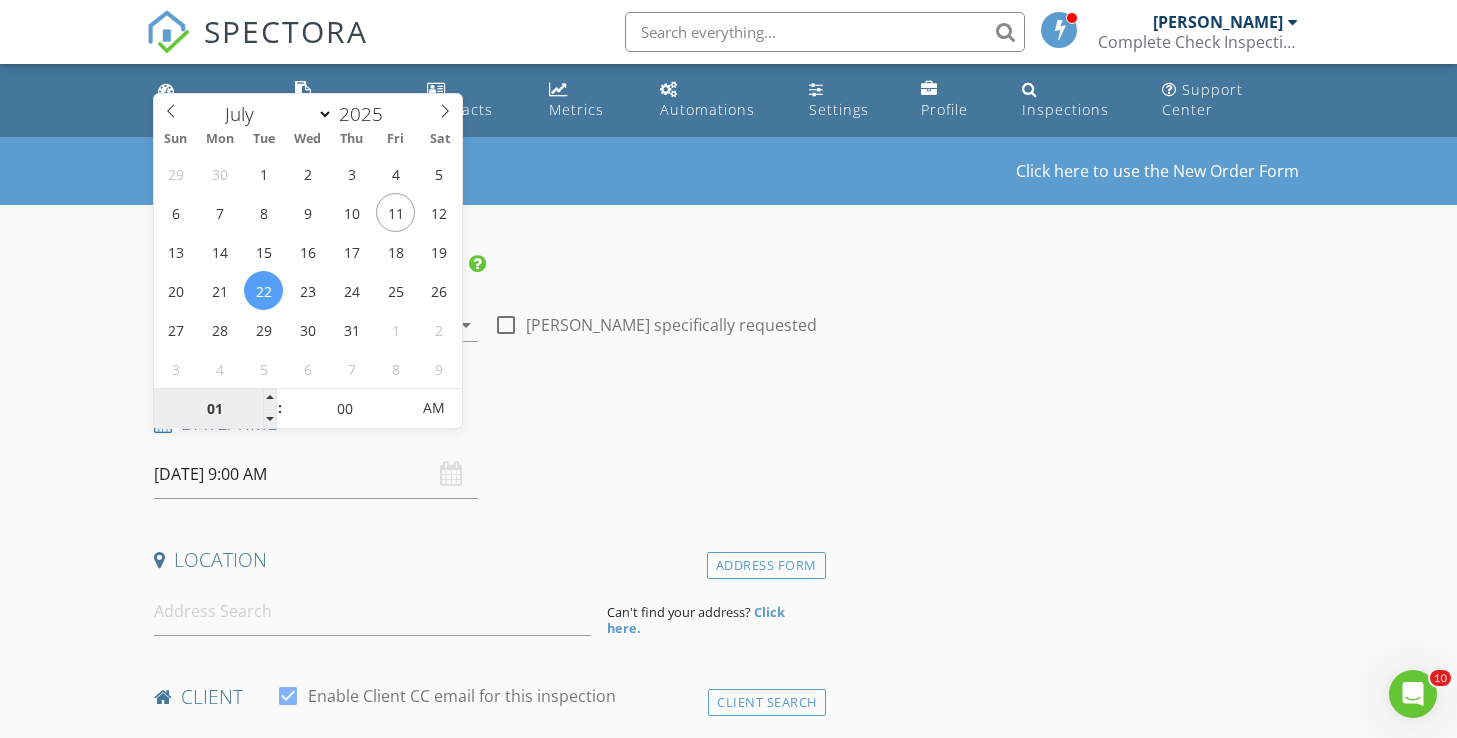 type on "01" 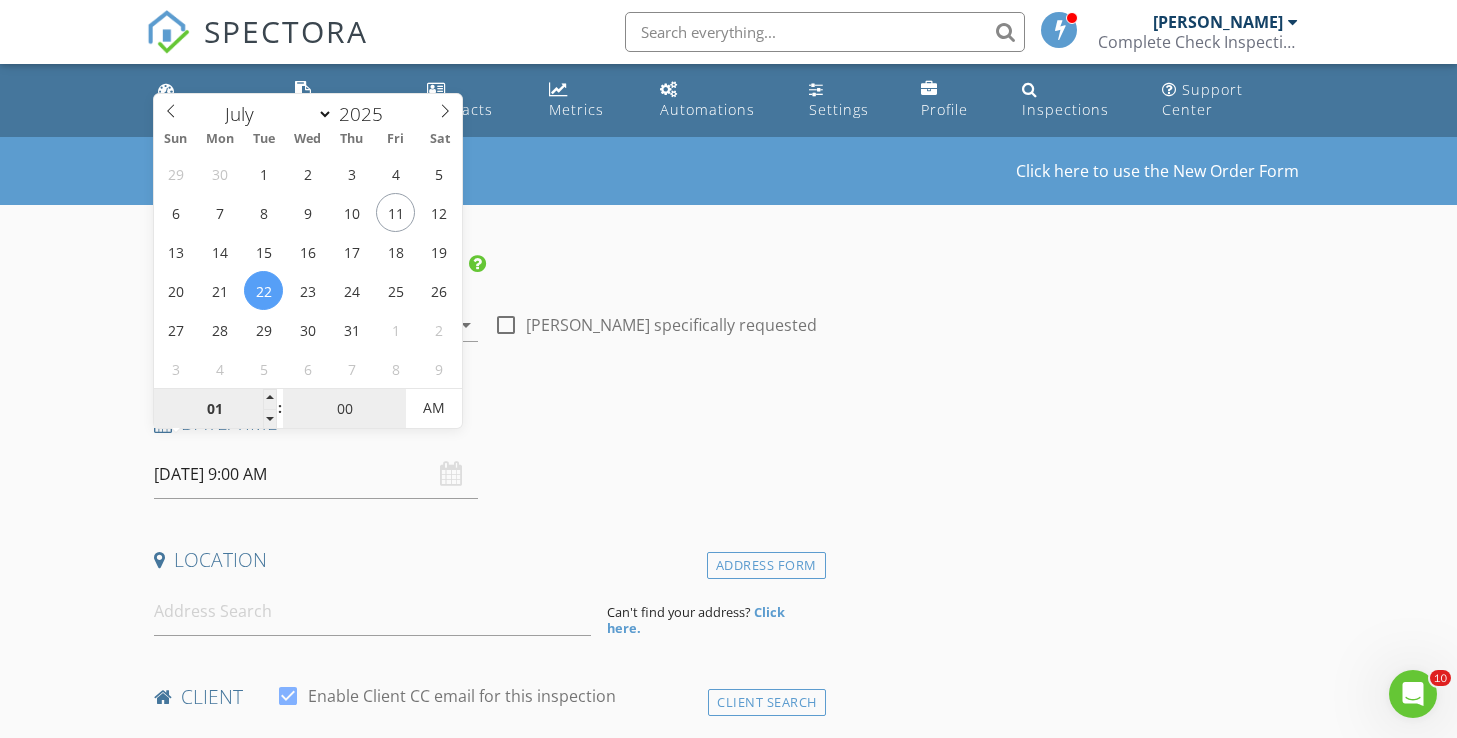 type on "07/22/2025 1:00 AM" 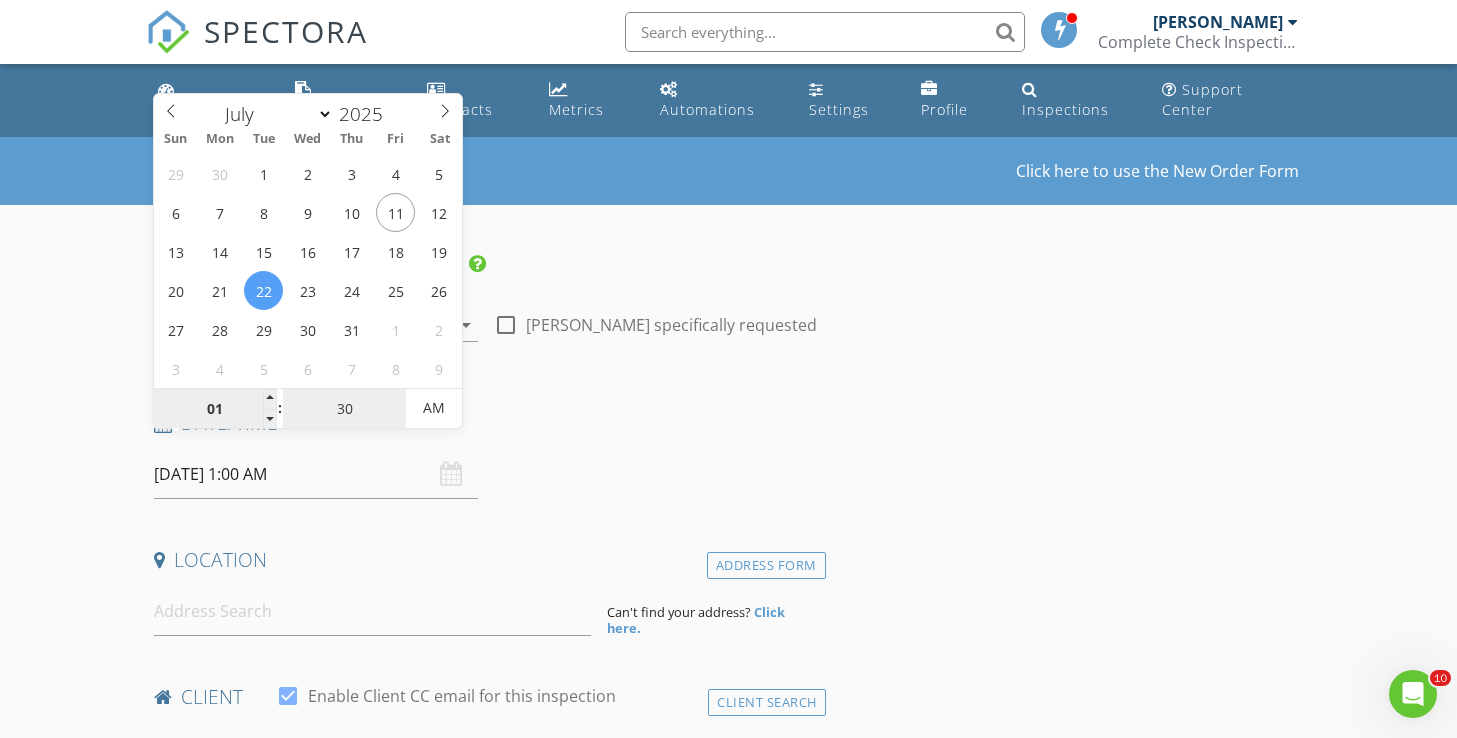 type on "30" 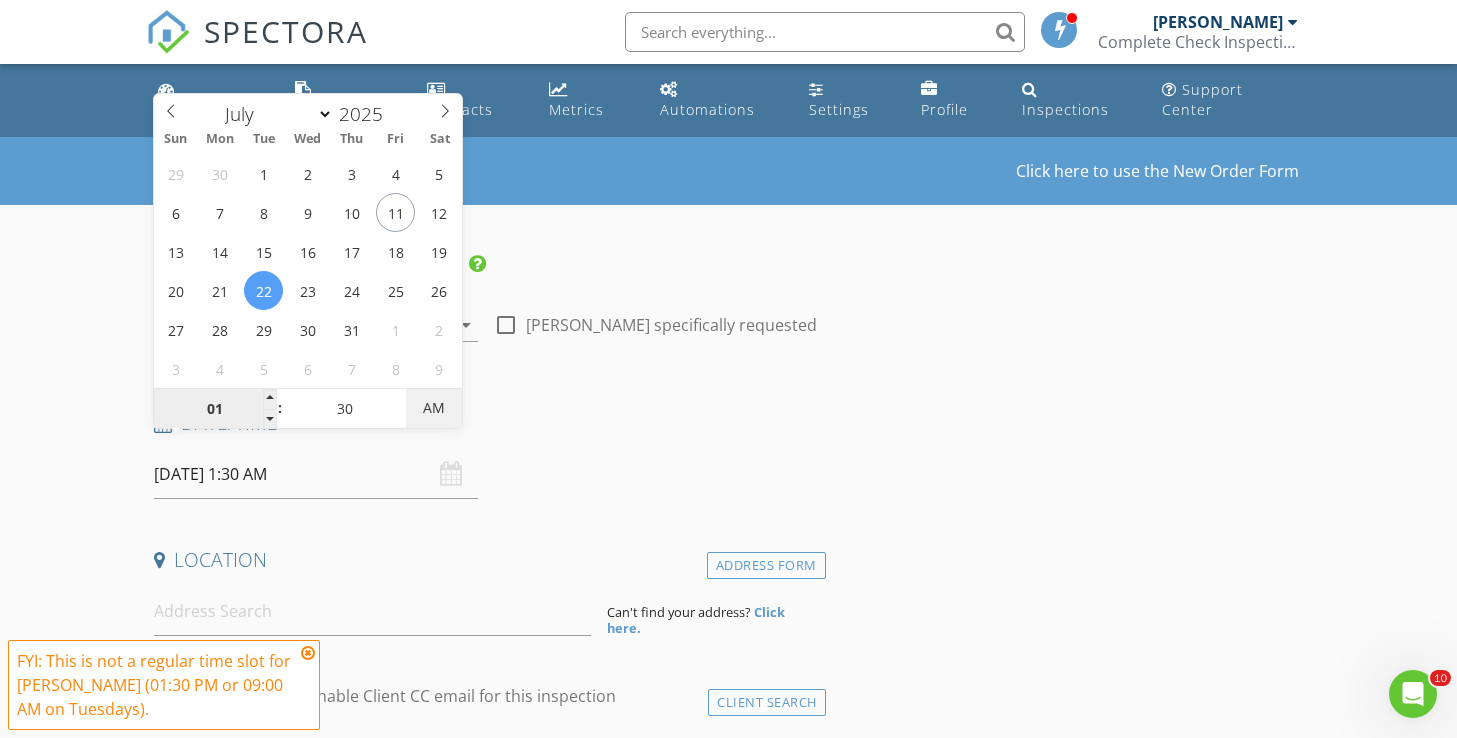 type on "[DATE] 1:30 PM" 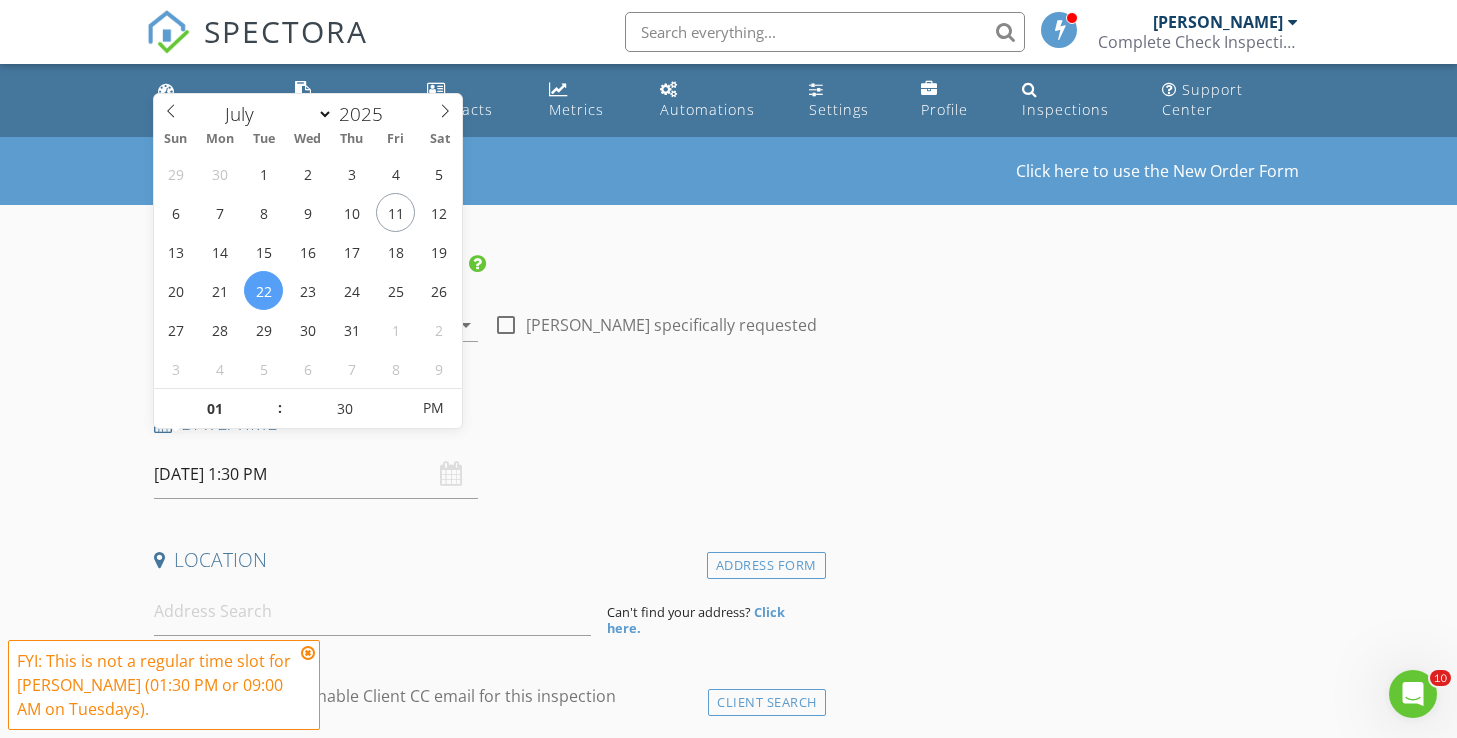 click on "New Inspection
Click here to use the New Order Form
INSPECTOR(S)
check_box_outline_blank   Michael Hasson     check_box   Steve Taylor   PRIMARY   Steve Taylor arrow_drop_down   check_box_outline_blank Steve Taylor specifically requested
Date/Time
07/22/2025 1:30 PM
Location
Address Form       Can't find your address?   Click here.
client
check_box Enable Client CC email for this inspection   Client Search     check_box_outline_blank Client is a Company/Organization     First Name   Last Name   Email   CC Email   Phone           Notes   Private Notes
ADD ADDITIONAL client
SERVICES
check_box_outline_blank   Full Service Home Inspection   check_box_outline_blank   Electrical Inspection Only   check_box_outline_blank   Air Quality Lab Test (3 Samples)" at bounding box center [728, 1687] 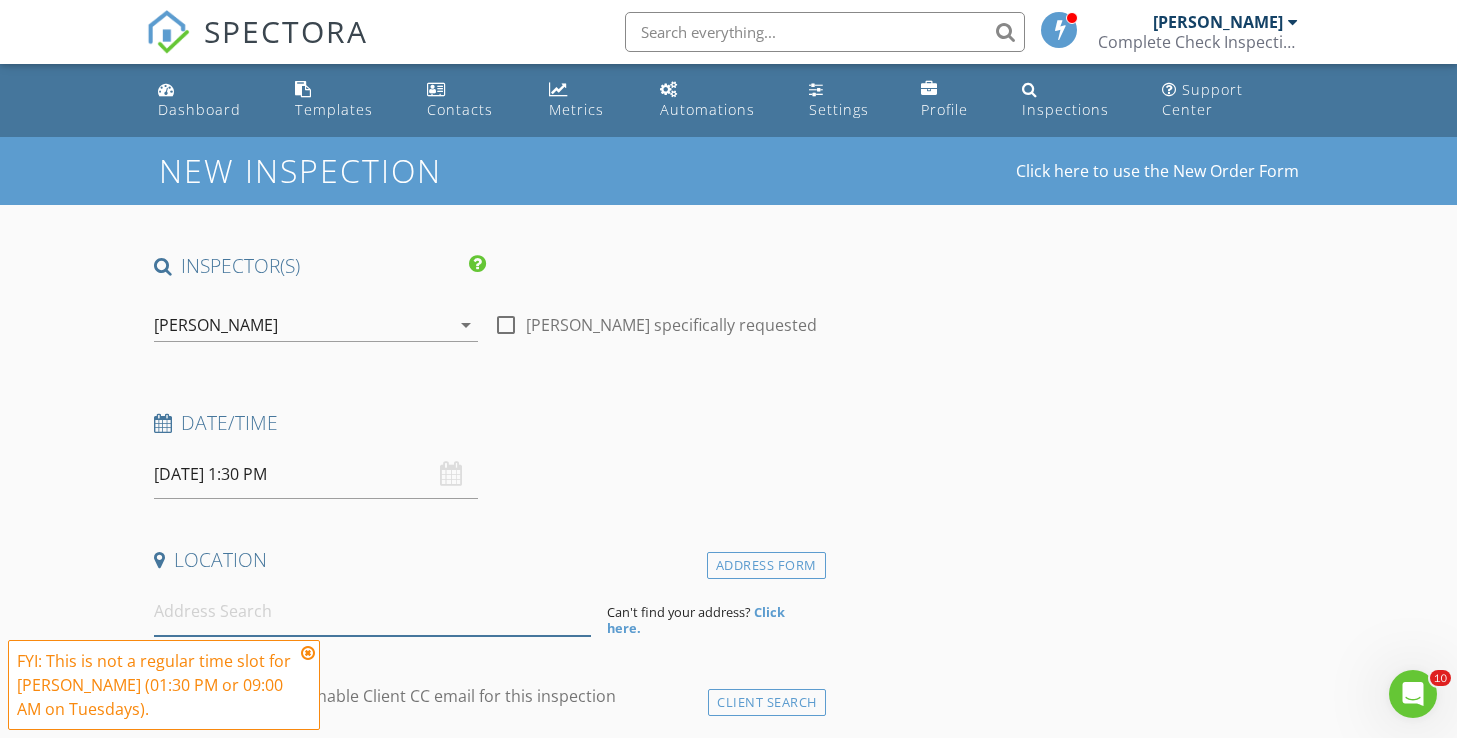 click at bounding box center [372, 611] 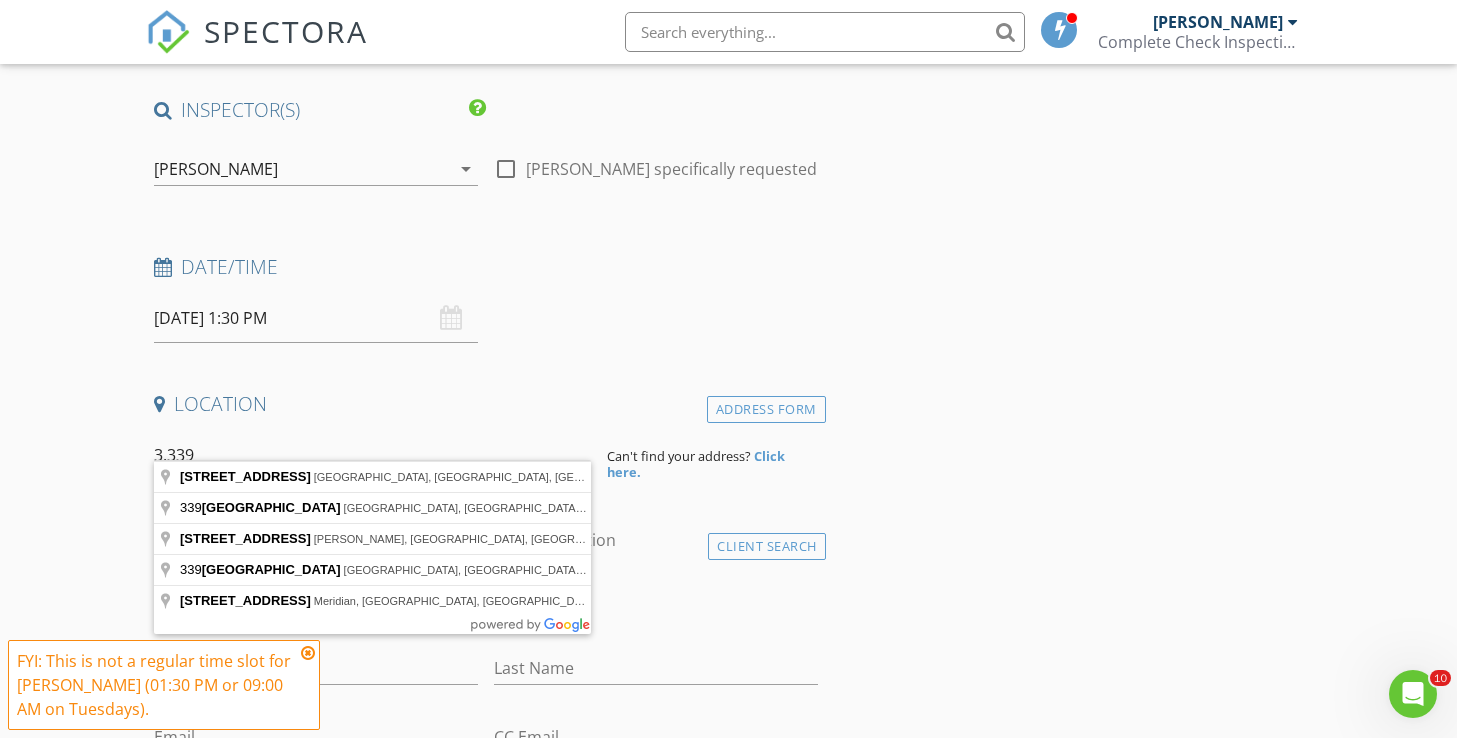 scroll, scrollTop: 260, scrollLeft: 0, axis: vertical 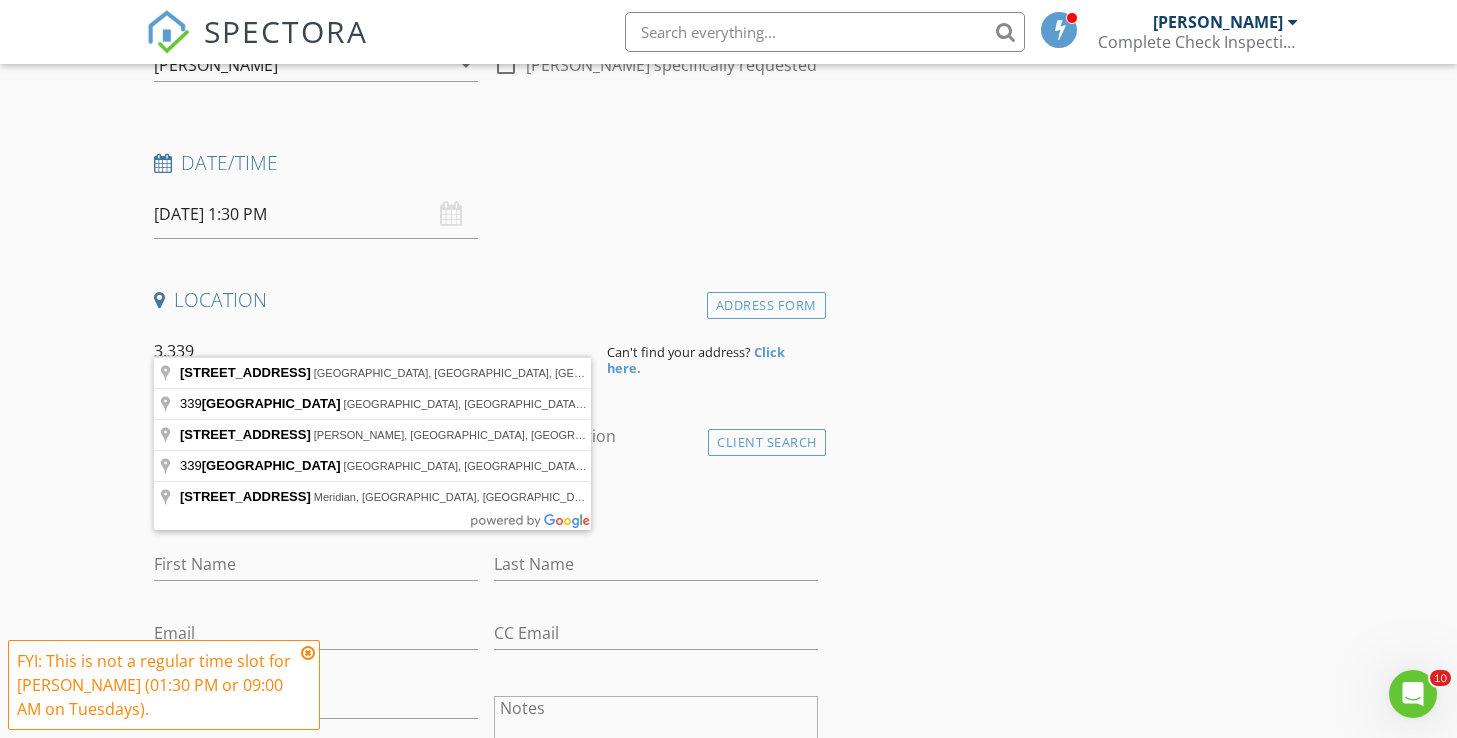 click on "3,339" at bounding box center [372, 351] 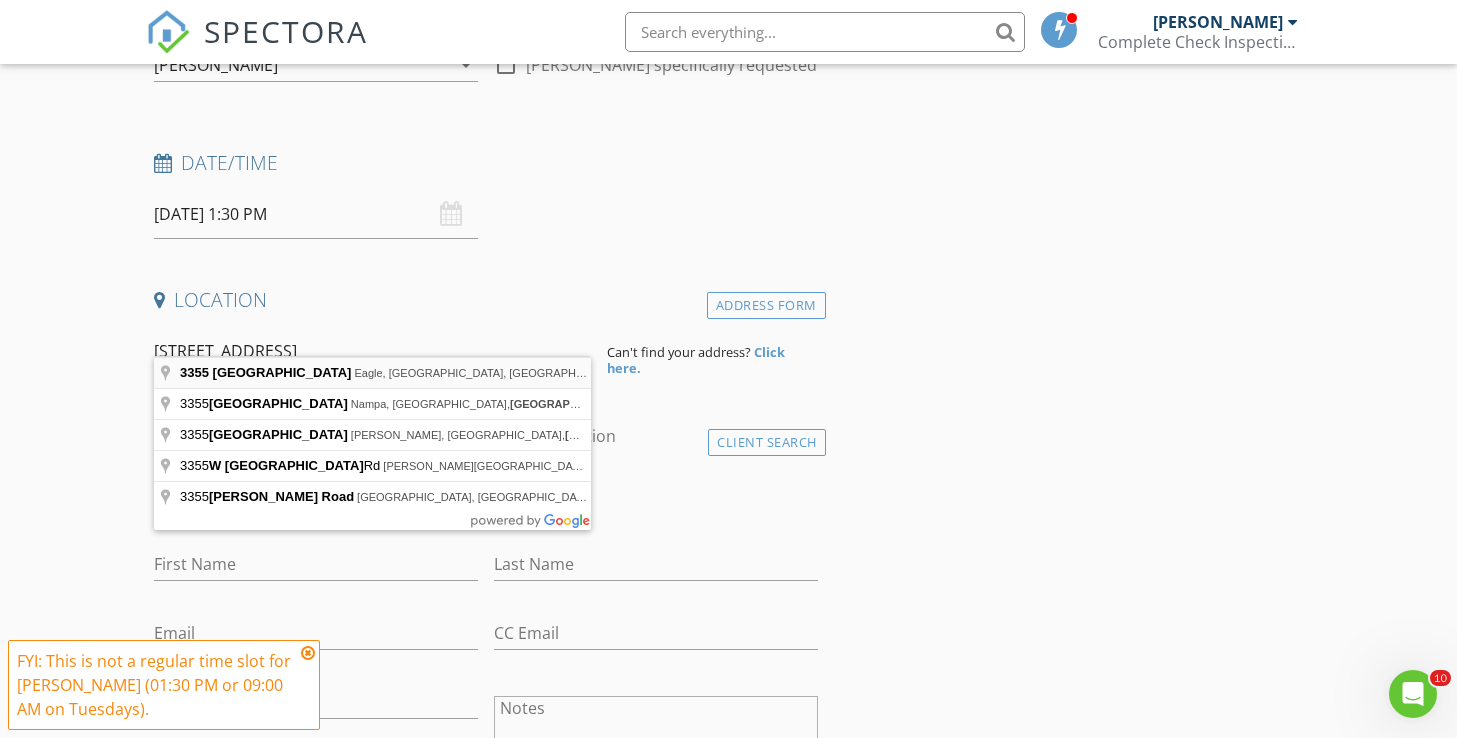 type on "3355 West Barefoot Street, Eagle, ID, USA" 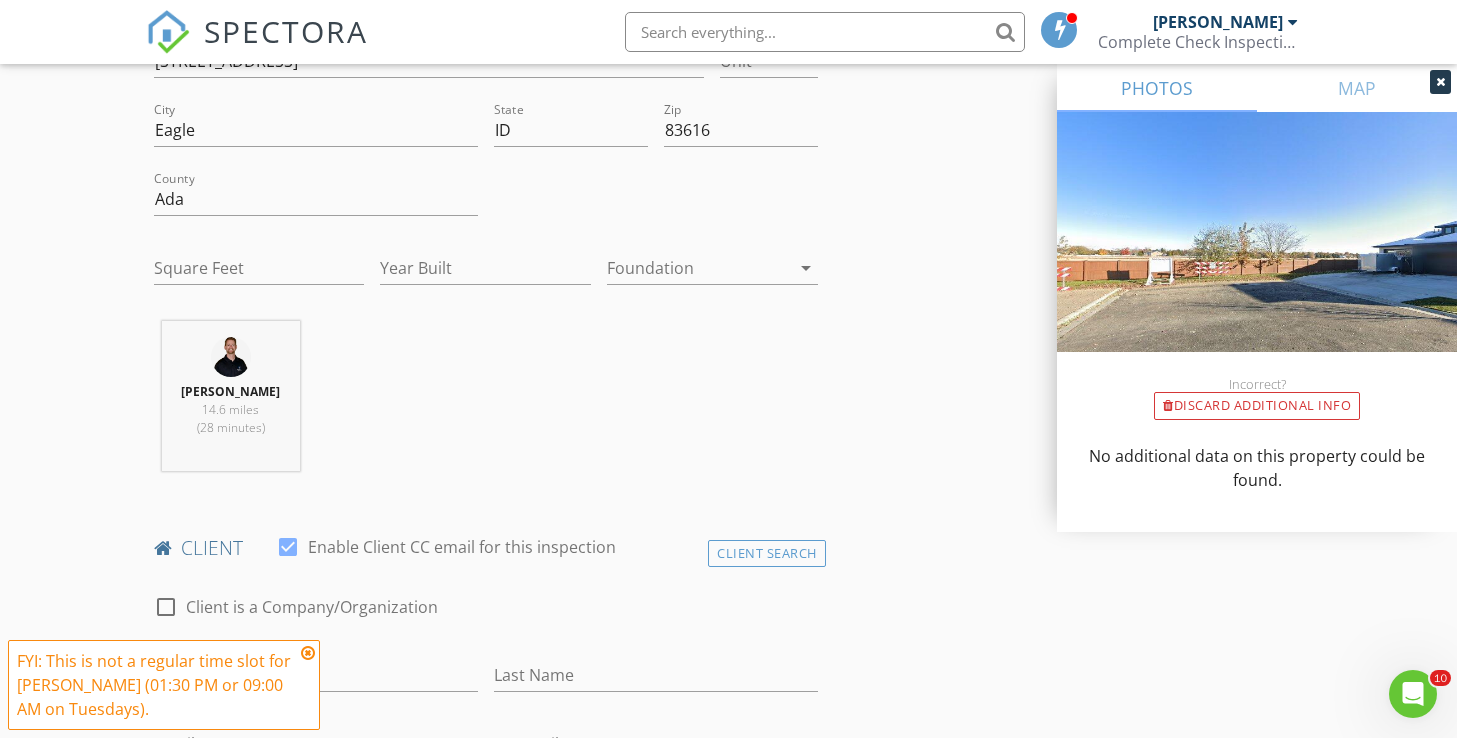 scroll, scrollTop: 581, scrollLeft: 0, axis: vertical 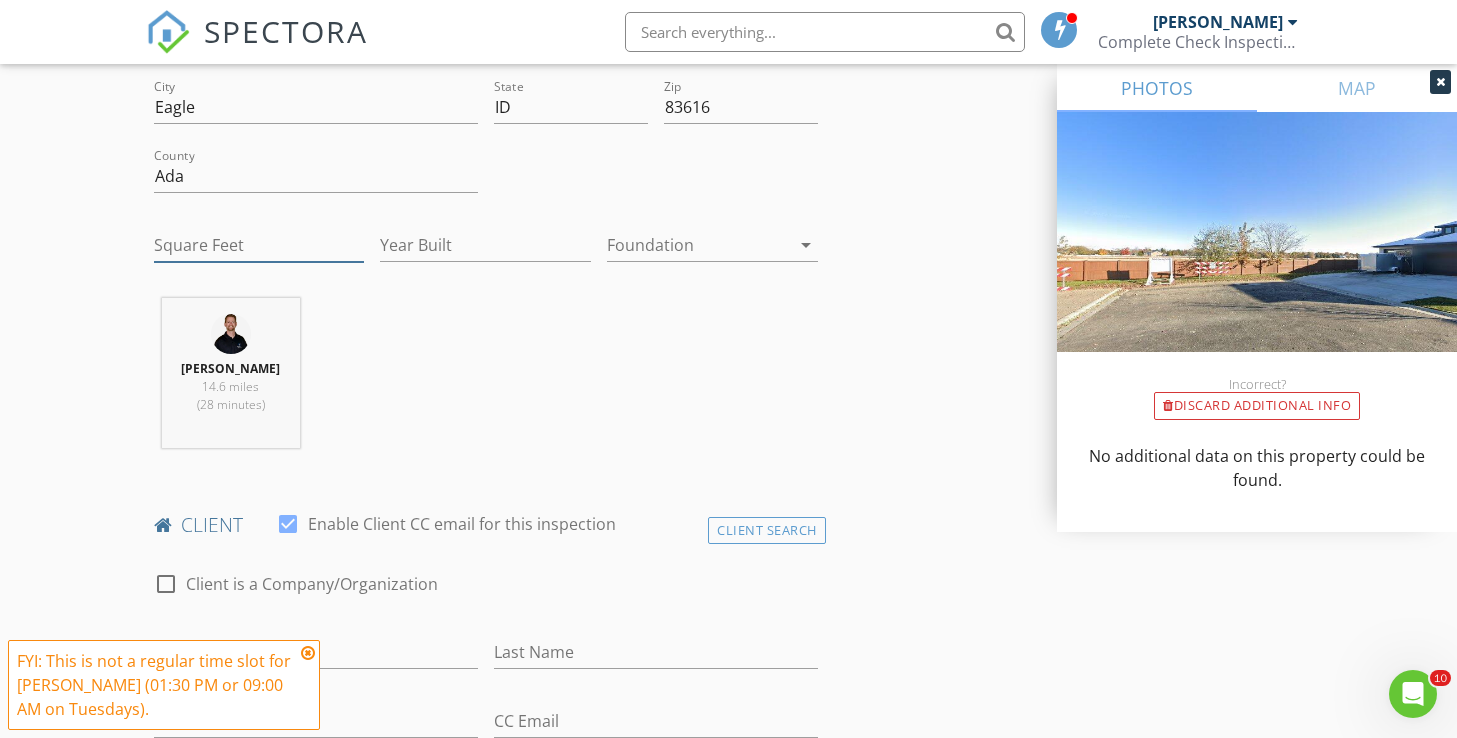 click on "Square Feet" at bounding box center (259, 245) 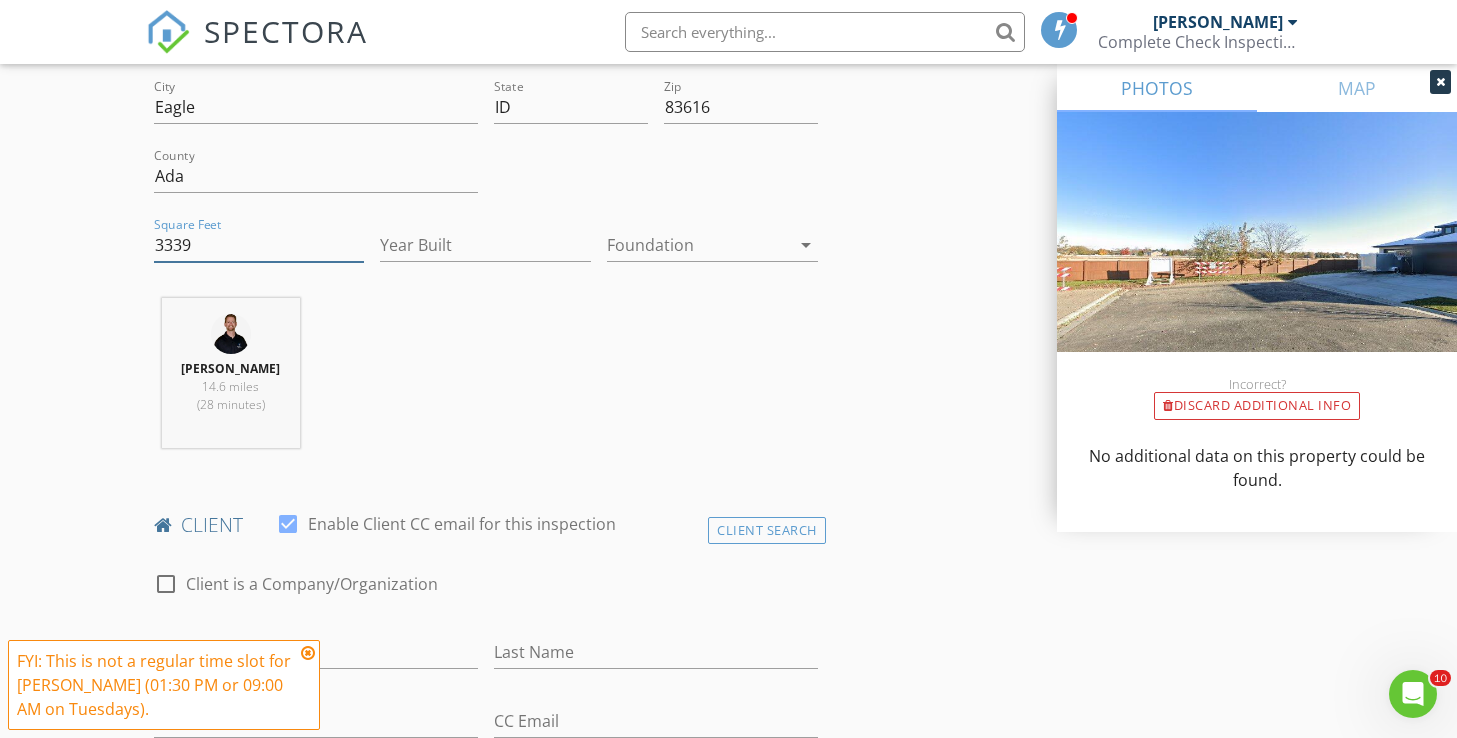 type on "3339" 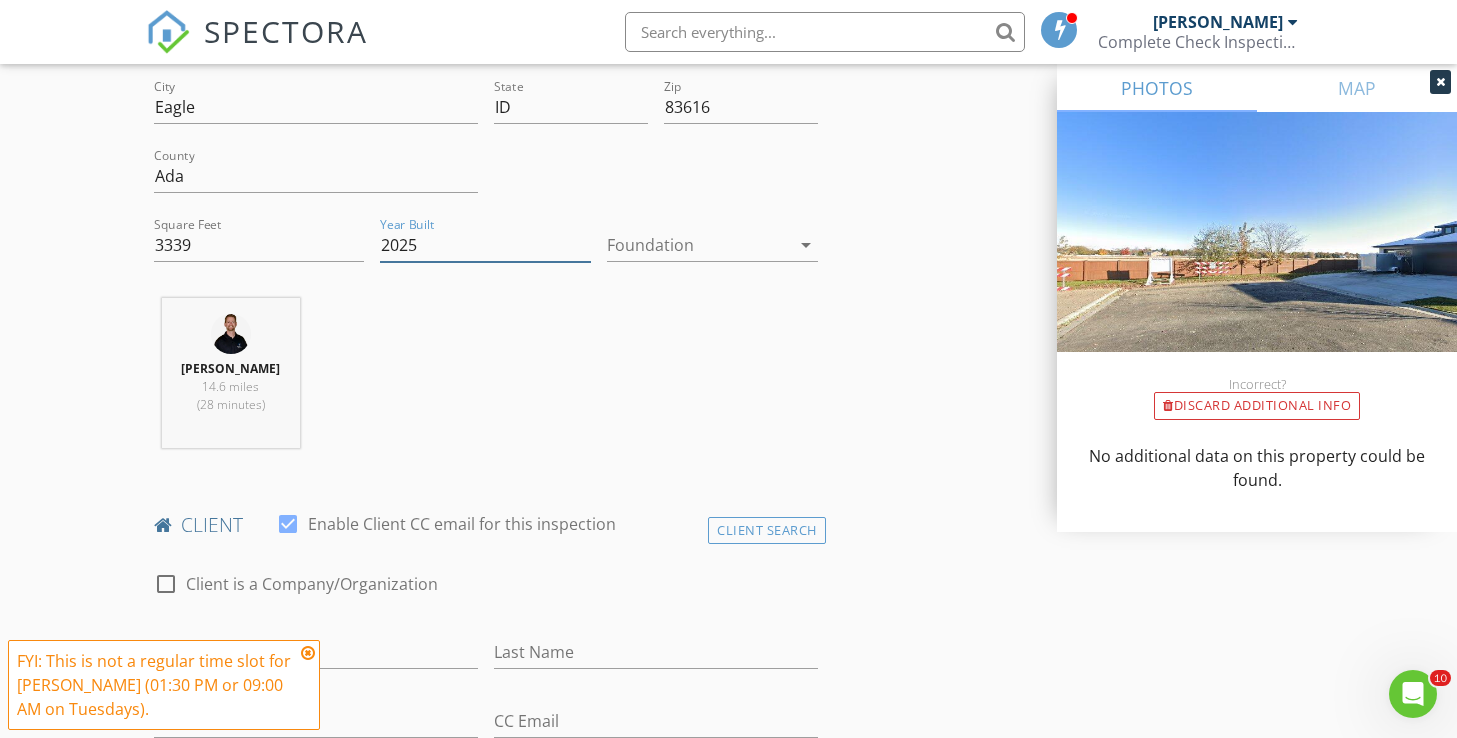 type on "2025" 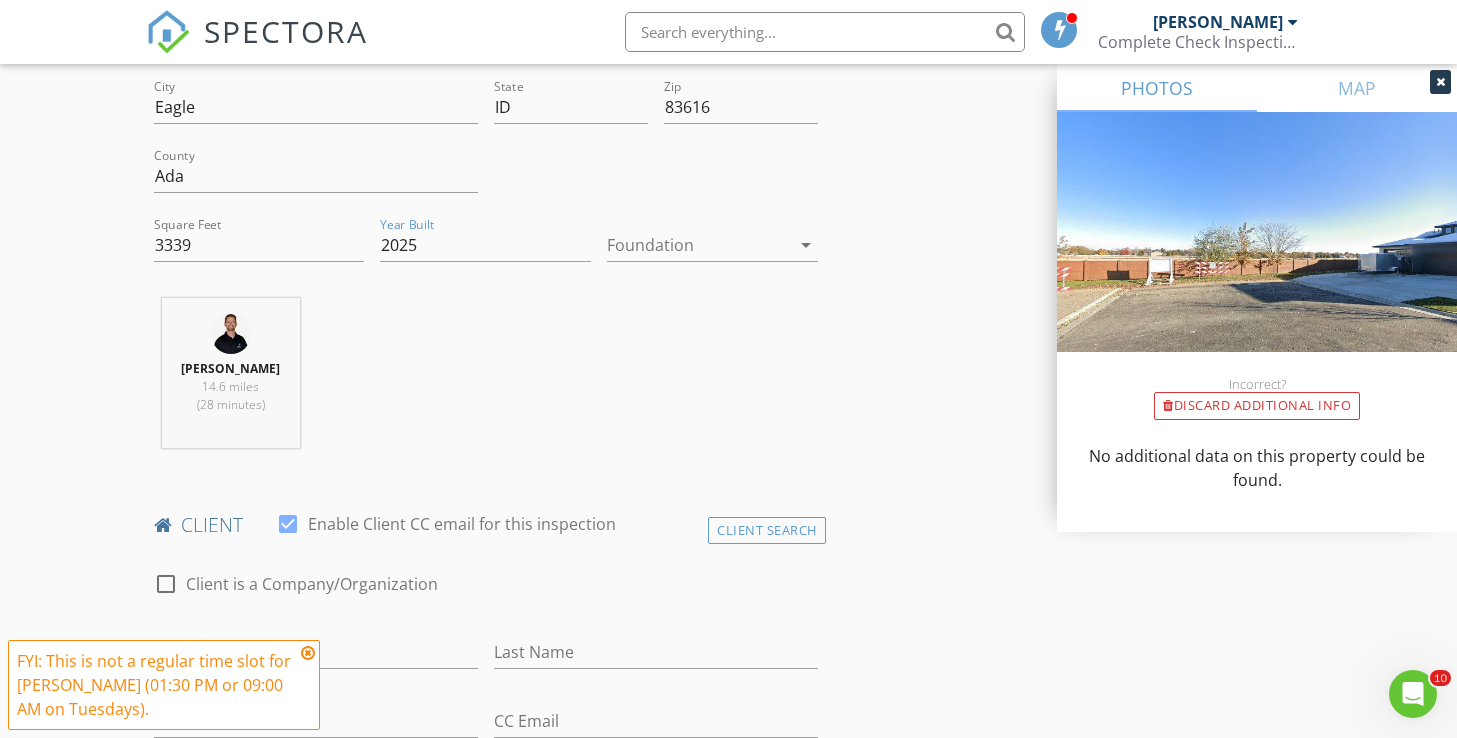 click on "INSPECTOR(S)
check_box_outline_blank   Michael Hasson     check_box   Steve Taylor   PRIMARY   Steve Taylor arrow_drop_down   check_box_outline_blank Steve Taylor specifically requested
Date/Time
07/22/2025 1:30 PM
Location
Address Search       Address 3355 W Barefoot St   Unit   City Eagle   State ID   Zip 83616   County Ada     Square Feet 3339   Year Built 2025   Foundation arrow_drop_down     Steve Taylor     14.6 miles     (28 minutes)
client
check_box Enable Client CC email for this inspection   Client Search     check_box_outline_blank Client is a Company/Organization     First Name   Last Name   Email   CC Email   Phone           Notes   Private Notes
ADD ADDITIONAL client
SERVICES
check_box_outline_blank   Full Service Home Inspection   check_box_outline_blank" at bounding box center (729, 1345) 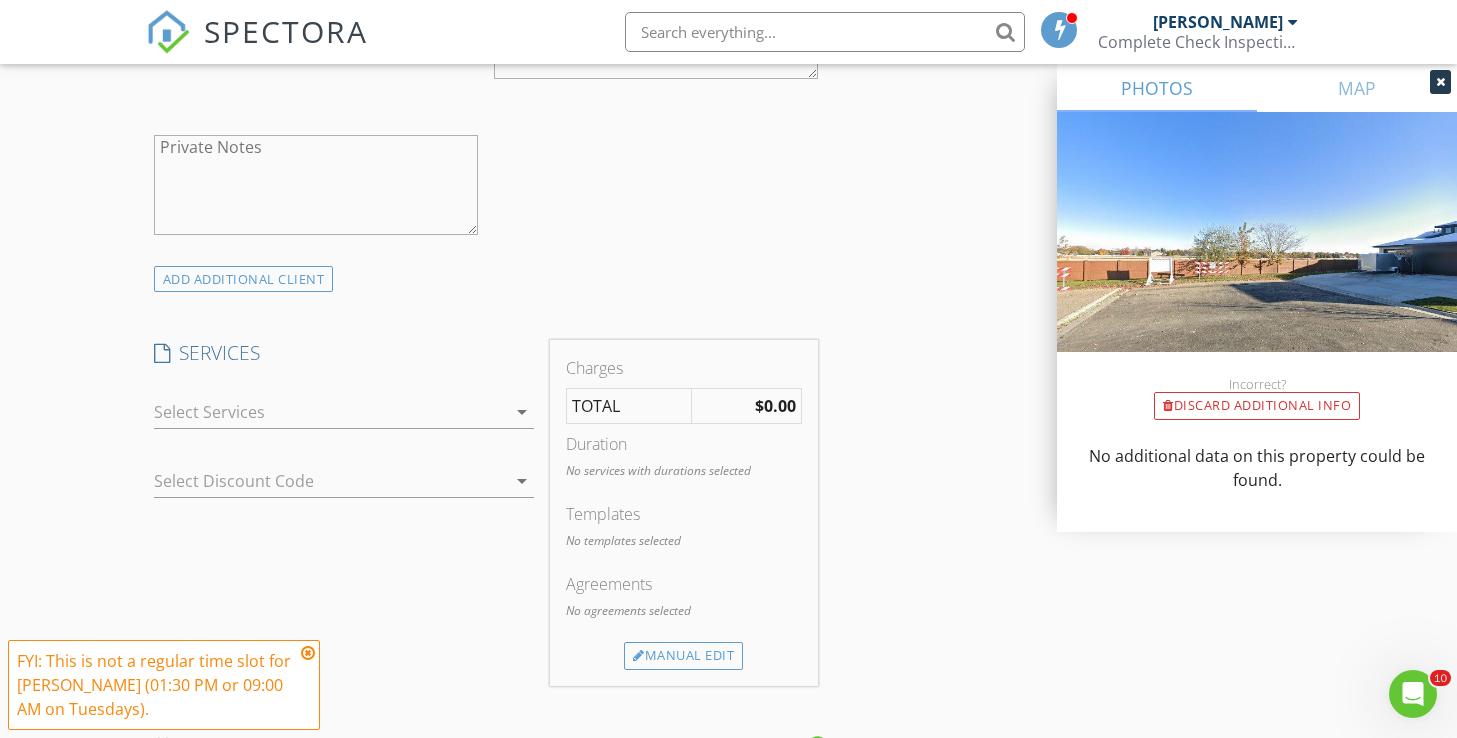 scroll, scrollTop: 1493, scrollLeft: 0, axis: vertical 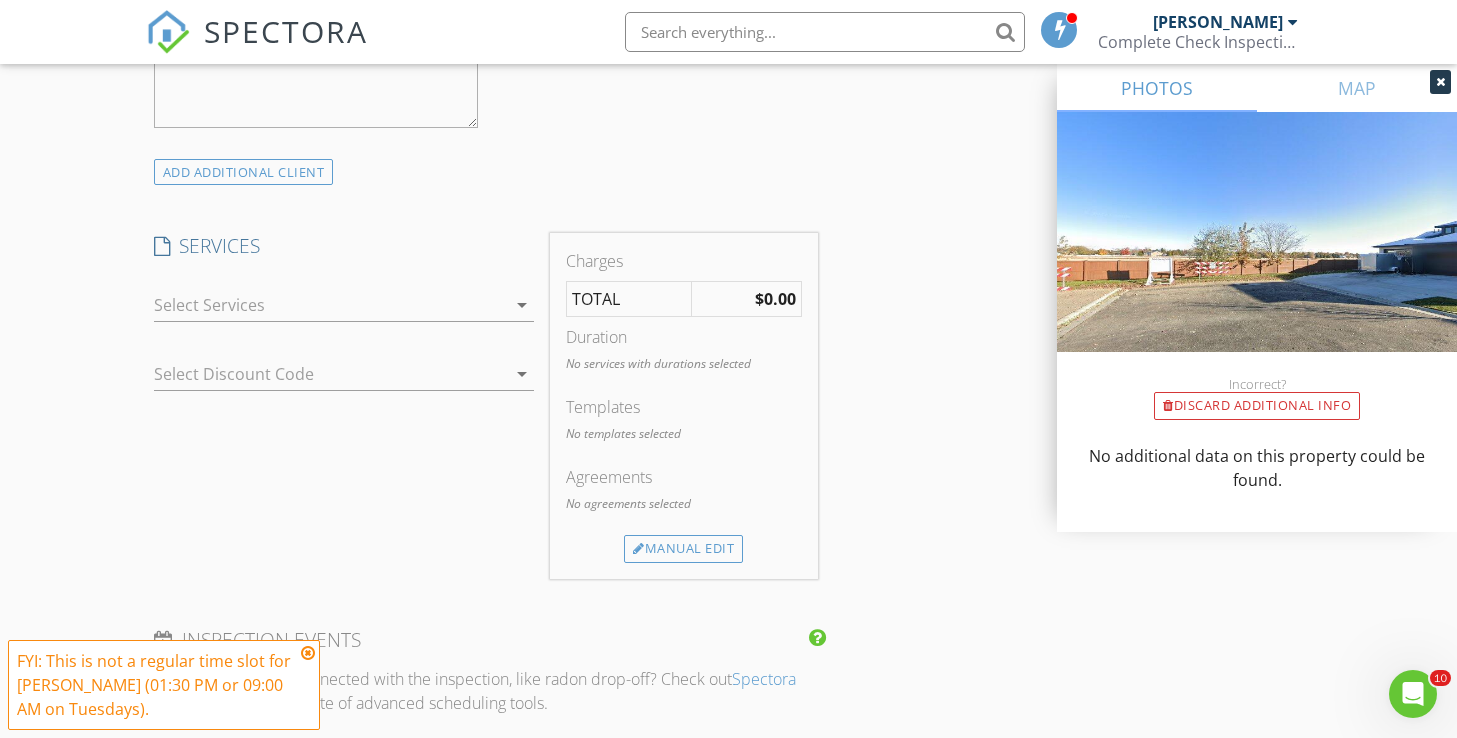click at bounding box center (330, 305) 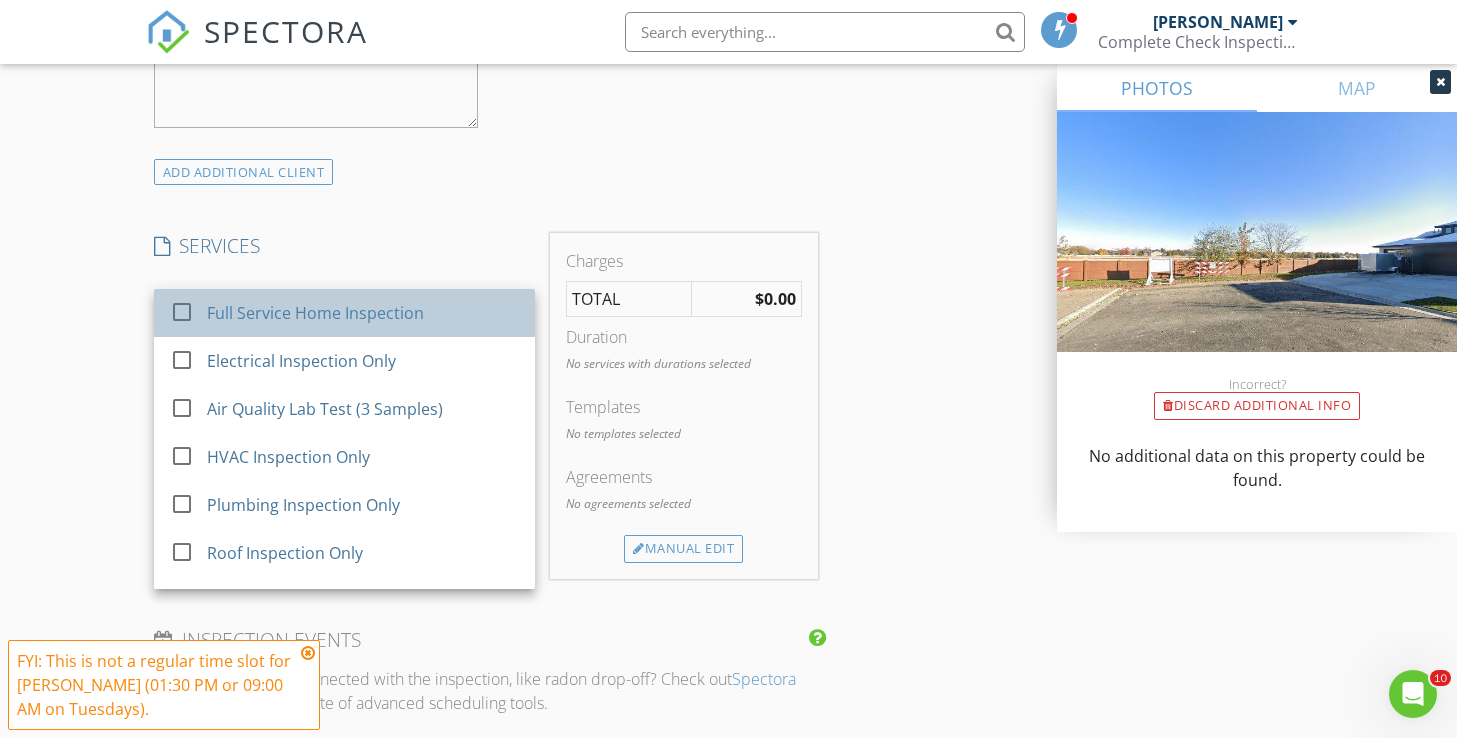 click on "Full Service Home Inspection" at bounding box center [363, 313] 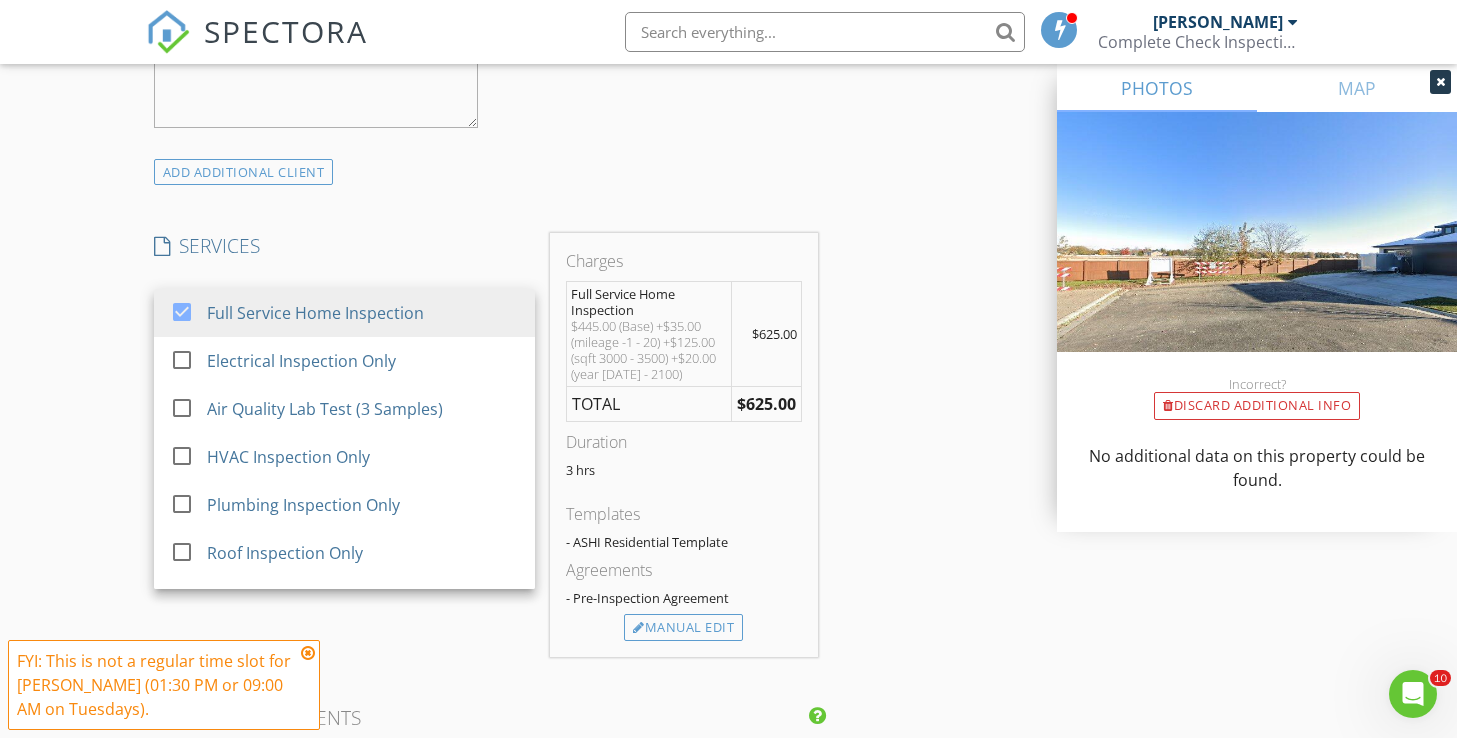 click on "INSPECTOR(S)
check_box_outline_blank   Michael Hasson     check_box   Steve Taylor   PRIMARY   Steve Taylor arrow_drop_down   check_box_outline_blank Steve Taylor specifically requested
Date/Time
07/22/2025 1:30 PM
Location
Address Search       Address 3355 W Barefoot St   Unit   City Eagle   State ID   Zip 83616   County Ada     Square Feet 3339   Year Built 2025   Foundation arrow_drop_down     Steve Taylor     14.6 miles     (28 minutes)
client
check_box Enable Client CC email for this inspection   Client Search     check_box_outline_blank Client is a Company/Organization     First Name   Last Name   Email   CC Email   Phone           Notes   Private Notes
ADD ADDITIONAL client
SERVICES
check_box   Full Service Home Inspection   check_box_outline_blank" at bounding box center (729, 472) 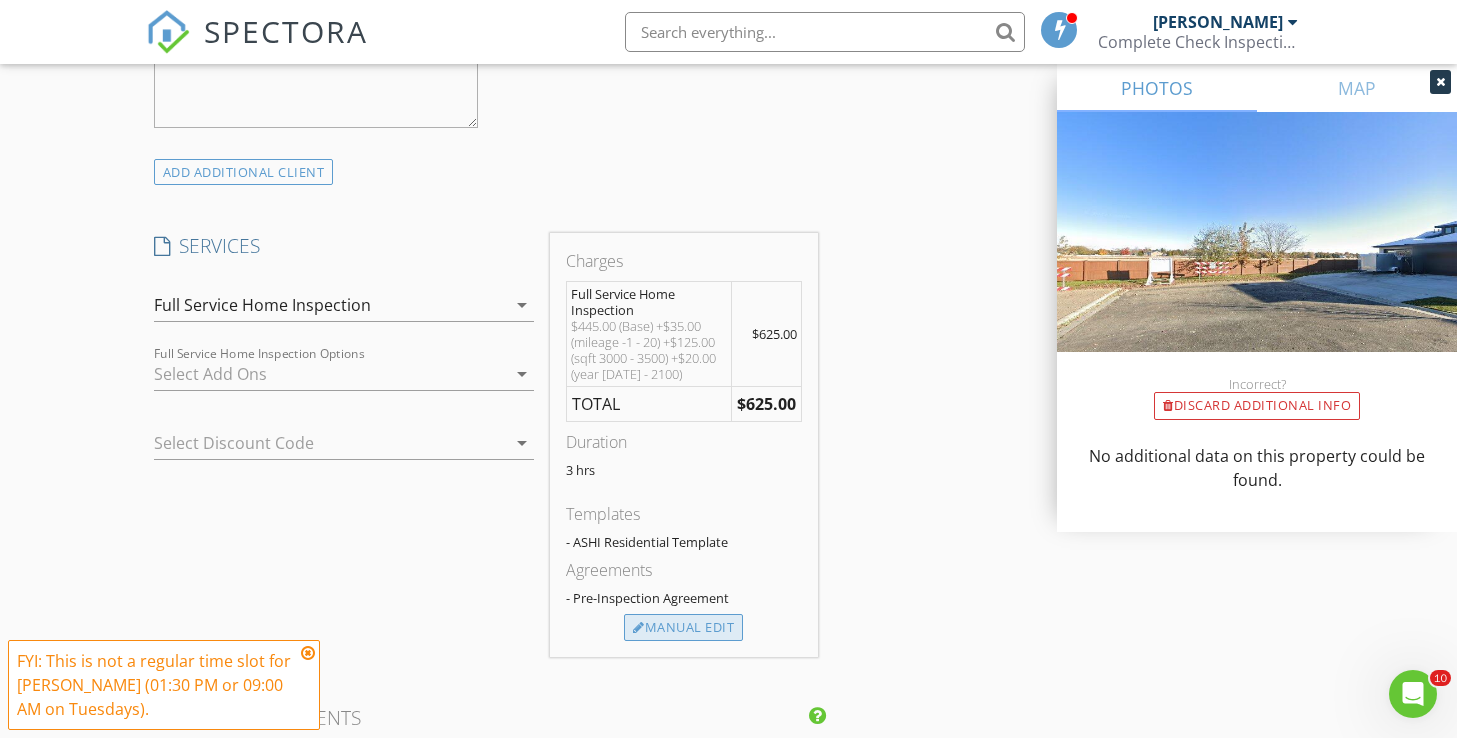 click on "Manual Edit" at bounding box center (683, 628) 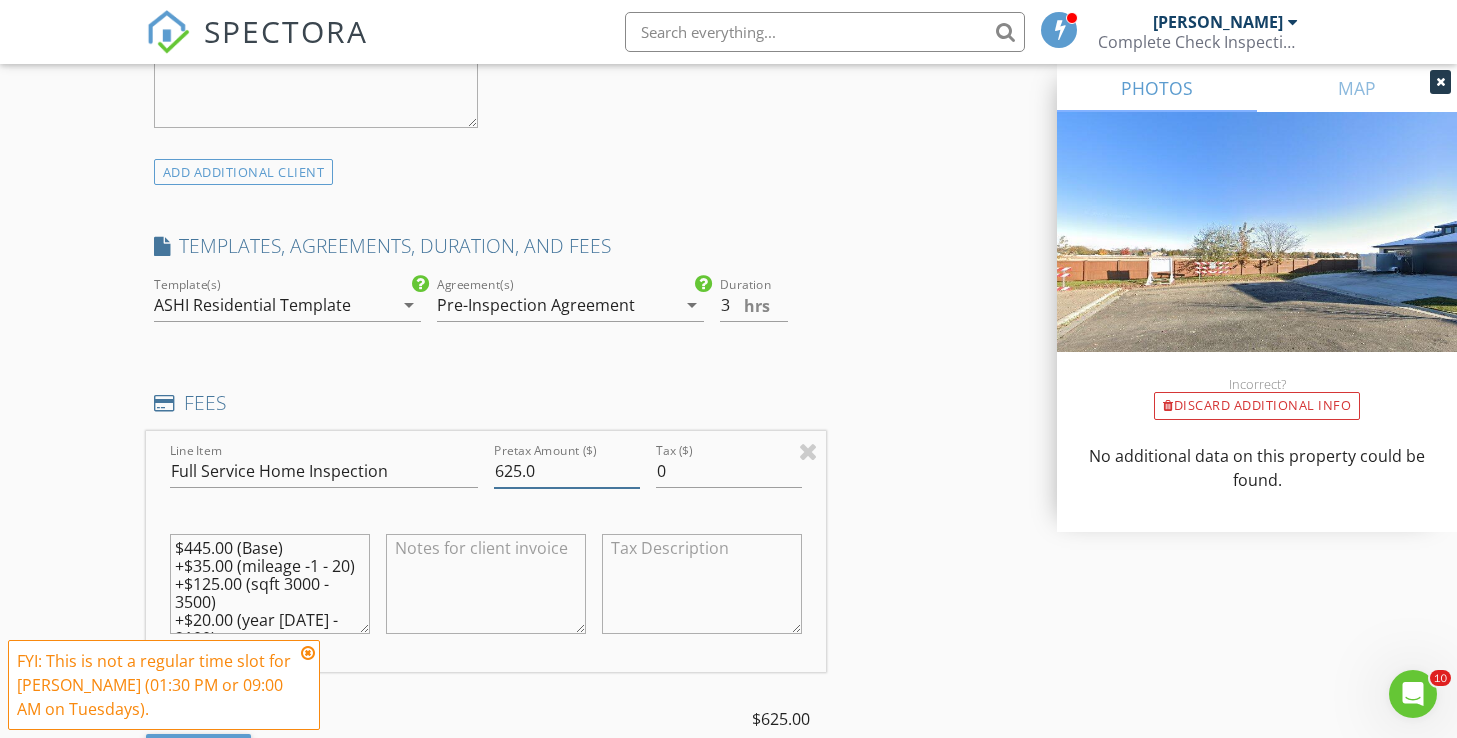 click on "625.0" at bounding box center (567, 471) 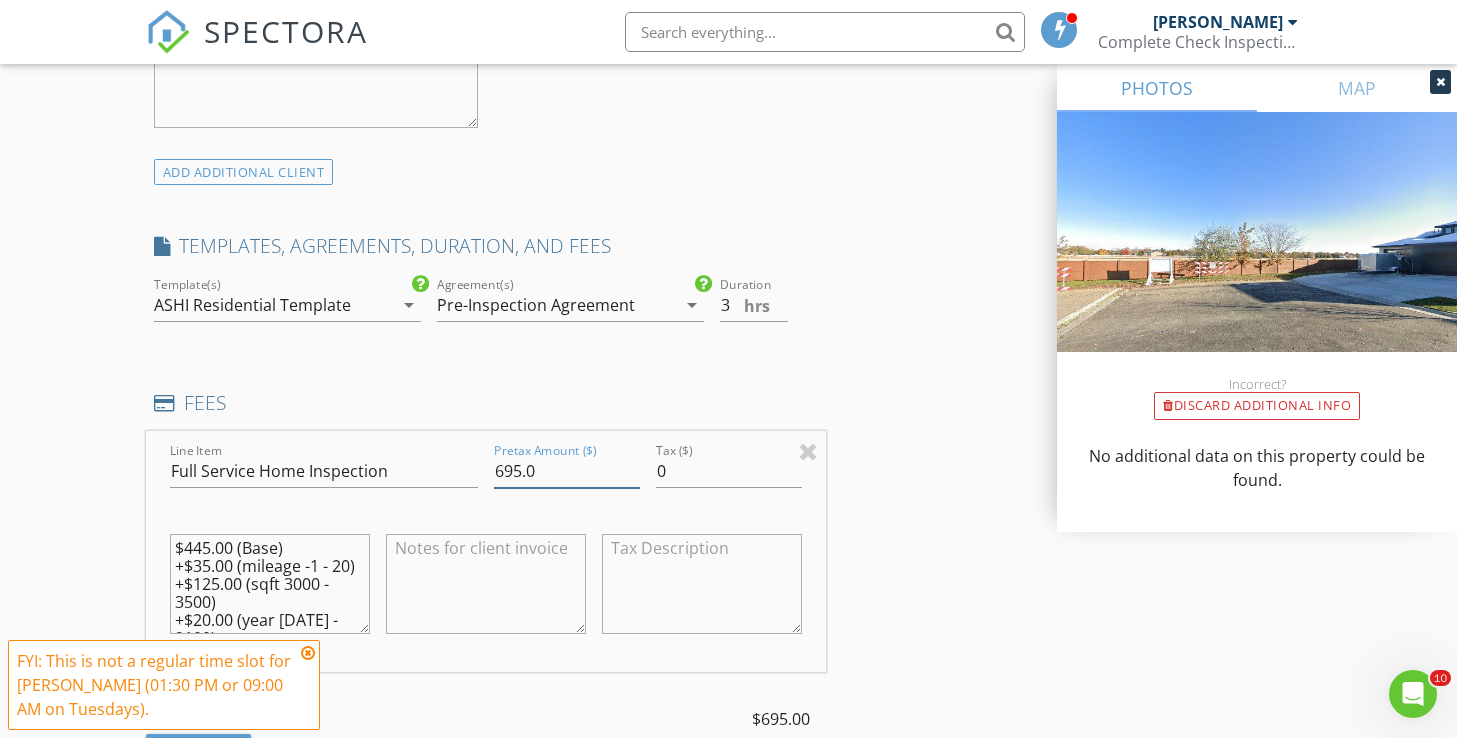 type on "695.0" 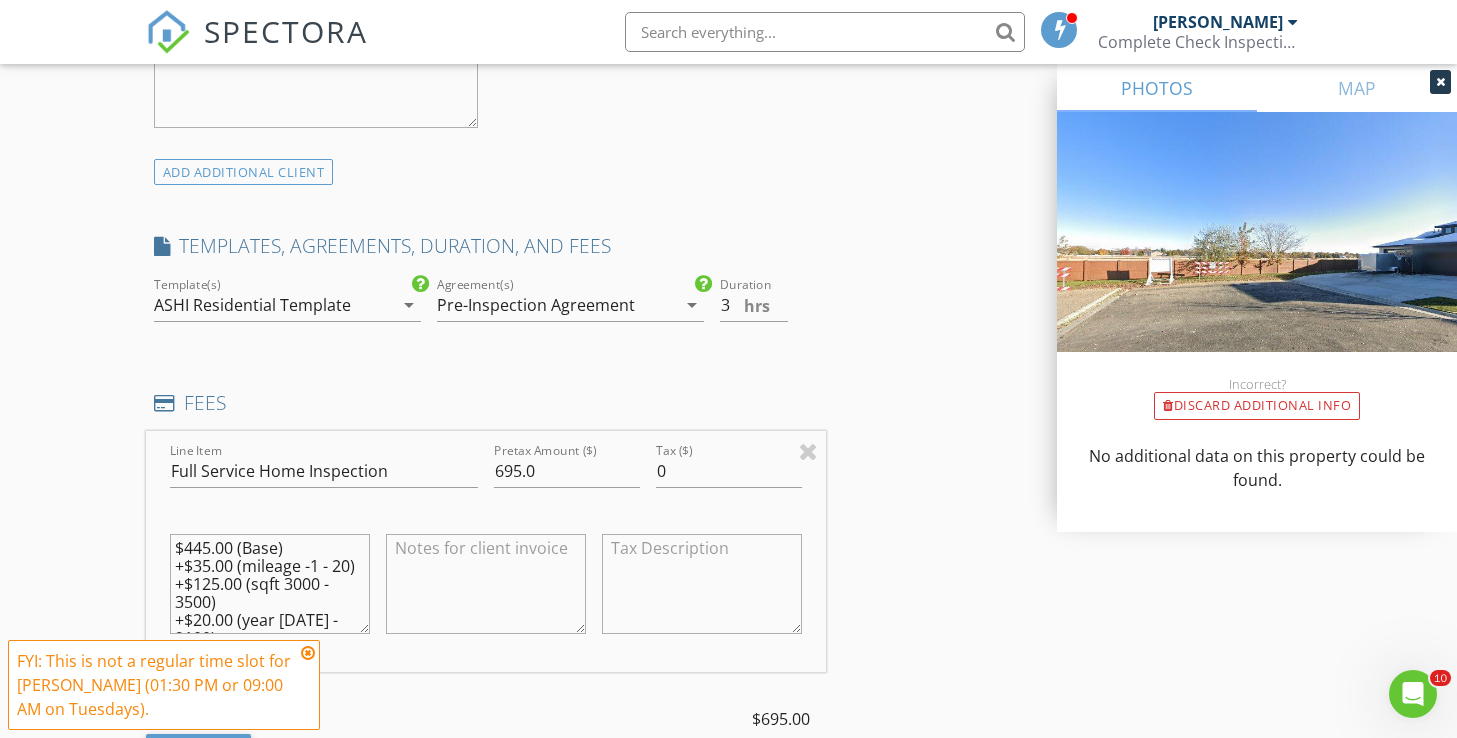 drag, startPoint x: 209, startPoint y: 531, endPoint x: 184, endPoint y: 528, distance: 25.179358 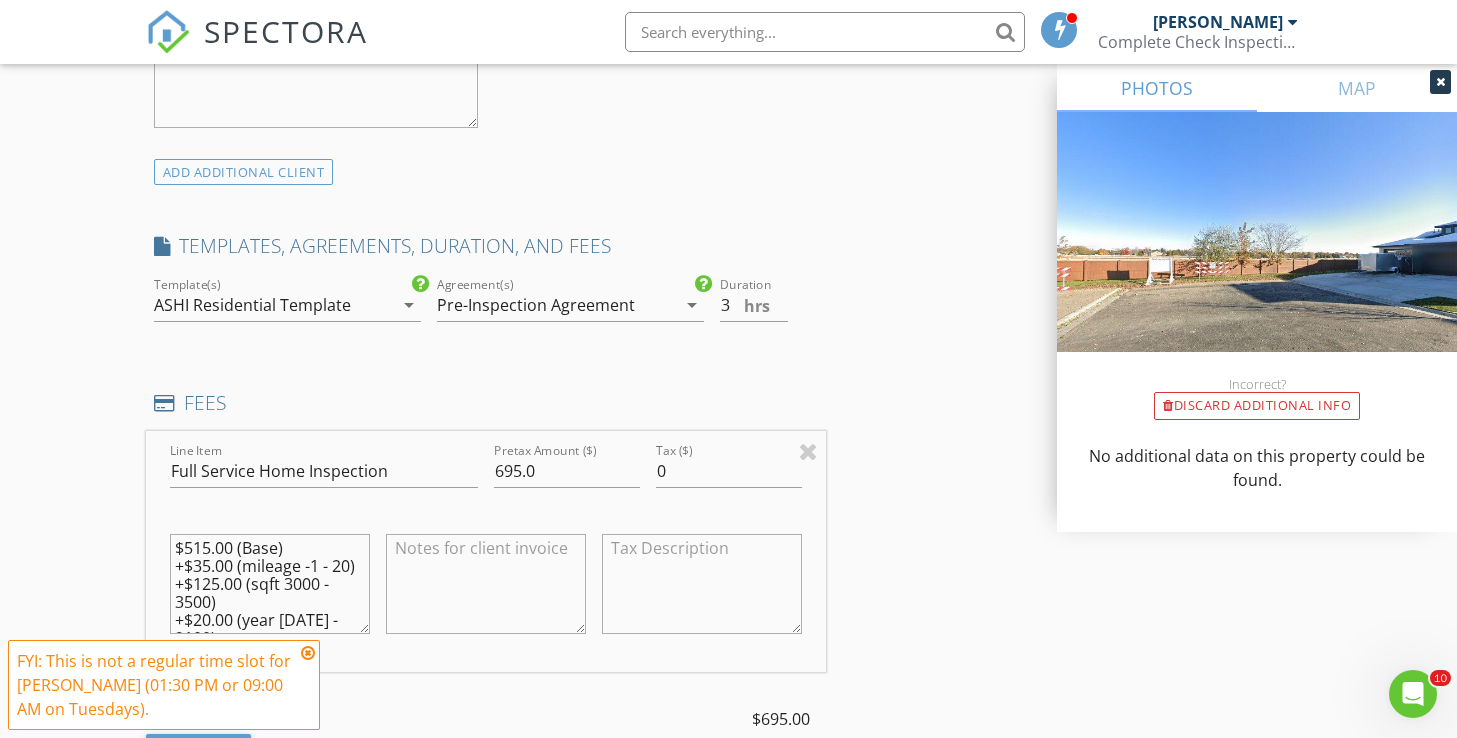 type on "$515.00 (Base)
+$35.00 (mileage -1 - 20)
+$125.00 (sqft 3000 - 3500)
+$20.00 (year 2017 - 2100)" 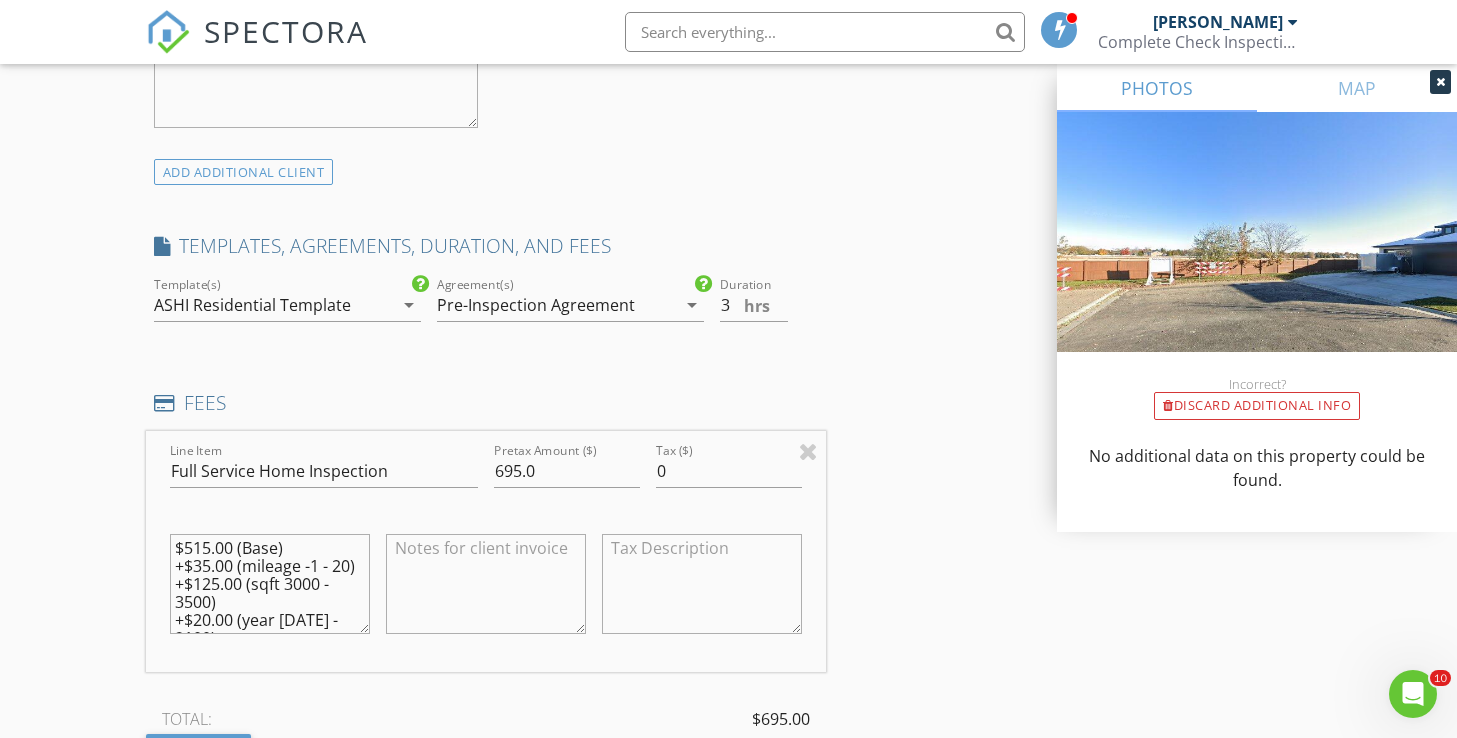 click on "INSPECTOR(S)
check_box_outline_blank   Michael Hasson     check_box   Steve Taylor   PRIMARY   Steve Taylor arrow_drop_down   check_box_outline_blank Steve Taylor specifically requested
Date/Time
07/22/2025 1:30 PM
Location
Address Search       Address 3355 W Barefoot St   Unit   City Eagle   State ID   Zip 83616   County Ada     Square Feet 3339   Year Built 2025   Foundation arrow_drop_down     Steve Taylor     14.6 miles     (28 minutes)
client
check_box Enable Client CC email for this inspection   Client Search     check_box_outline_blank Client is a Company/Organization     First Name   Last Name   Email   CC Email   Phone           Notes   Private Notes
ADD ADDITIONAL client
SERVICES
check_box   Full Service Home Inspection   check_box_outline_blank" at bounding box center (729, 542) 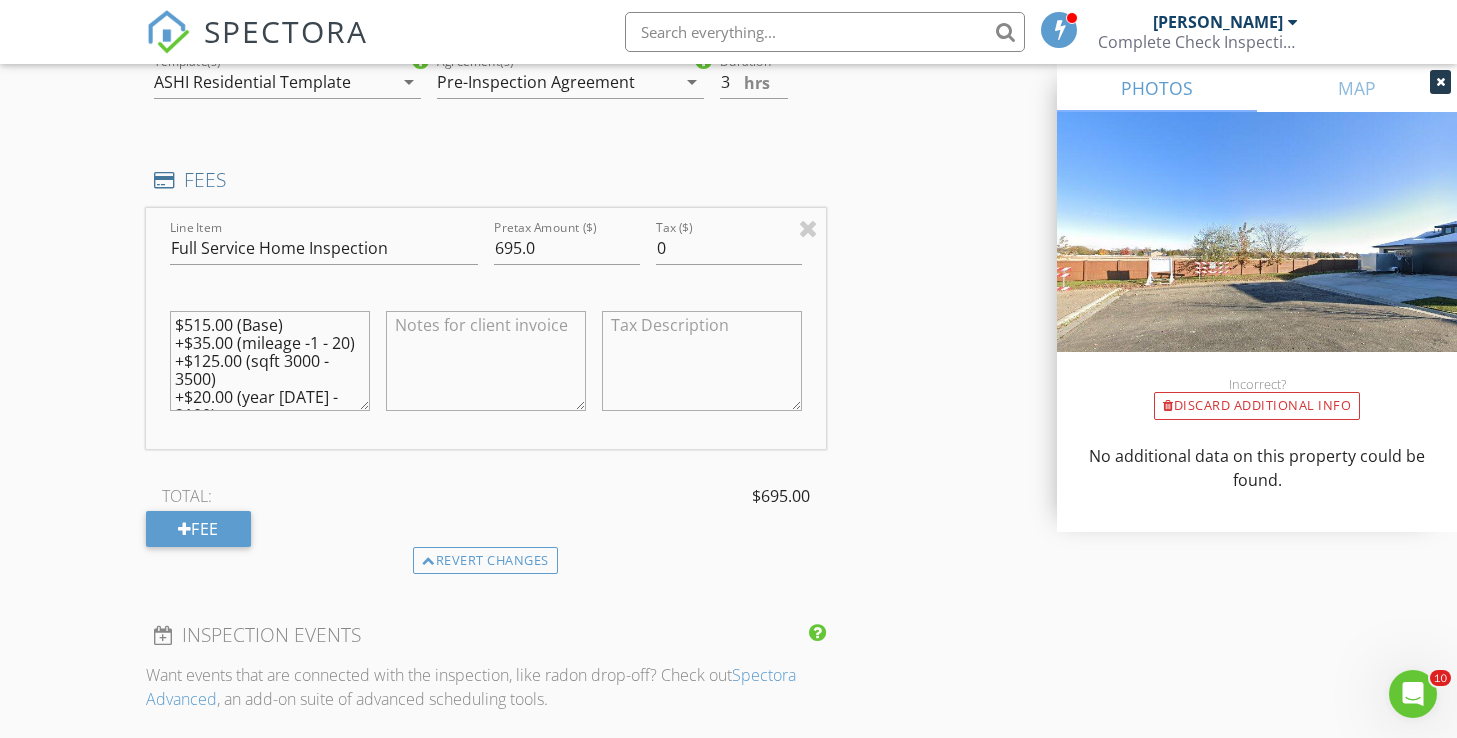 scroll, scrollTop: 1732, scrollLeft: 0, axis: vertical 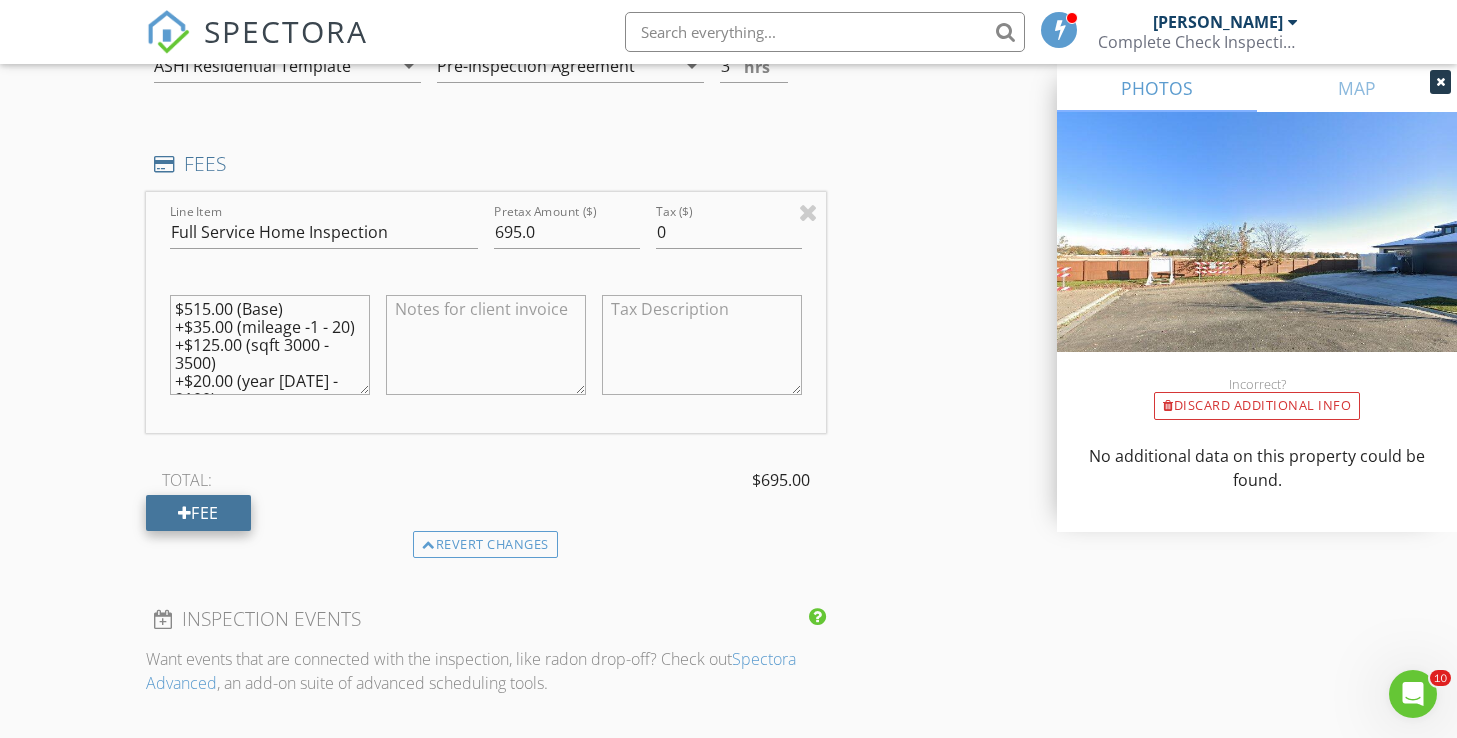 click on "Fee" at bounding box center [198, 513] 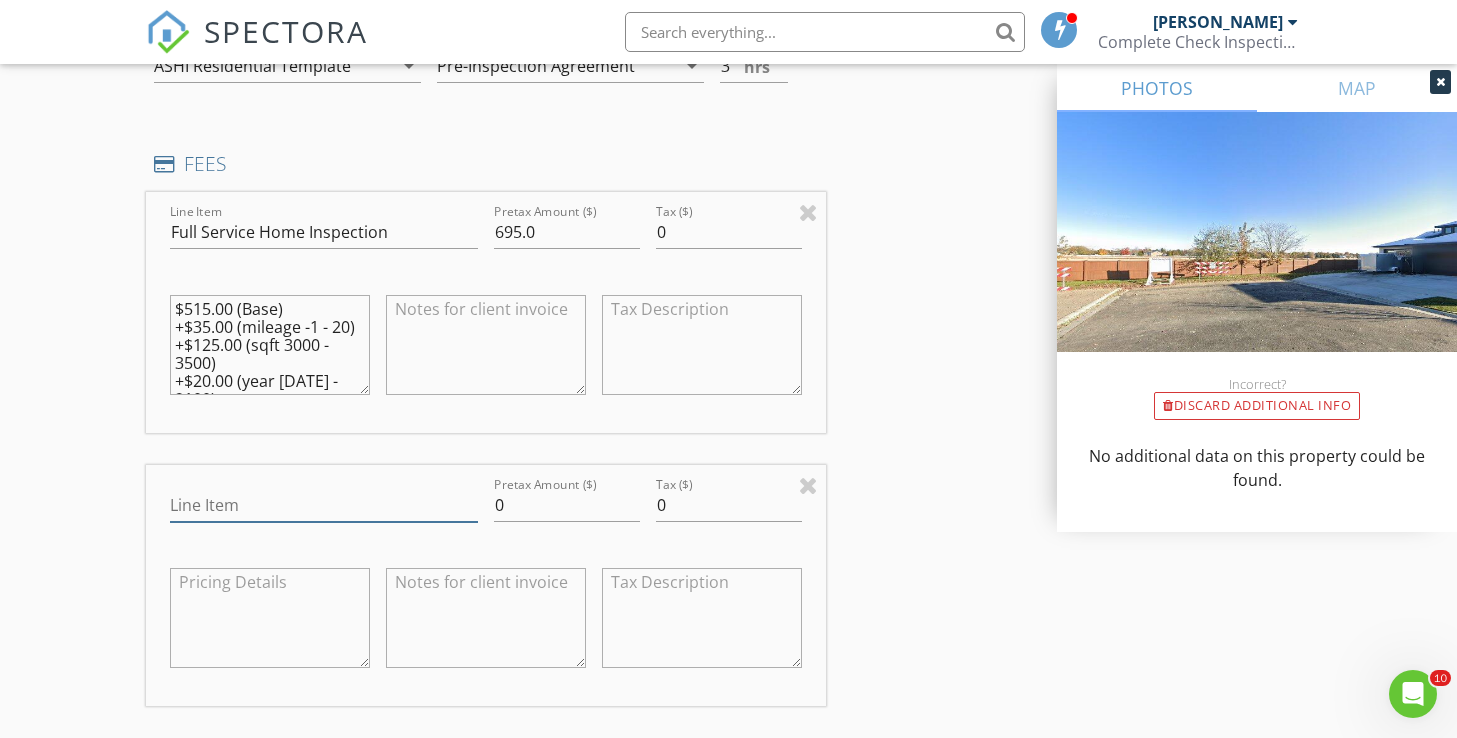click on "Line Item" at bounding box center [324, 505] 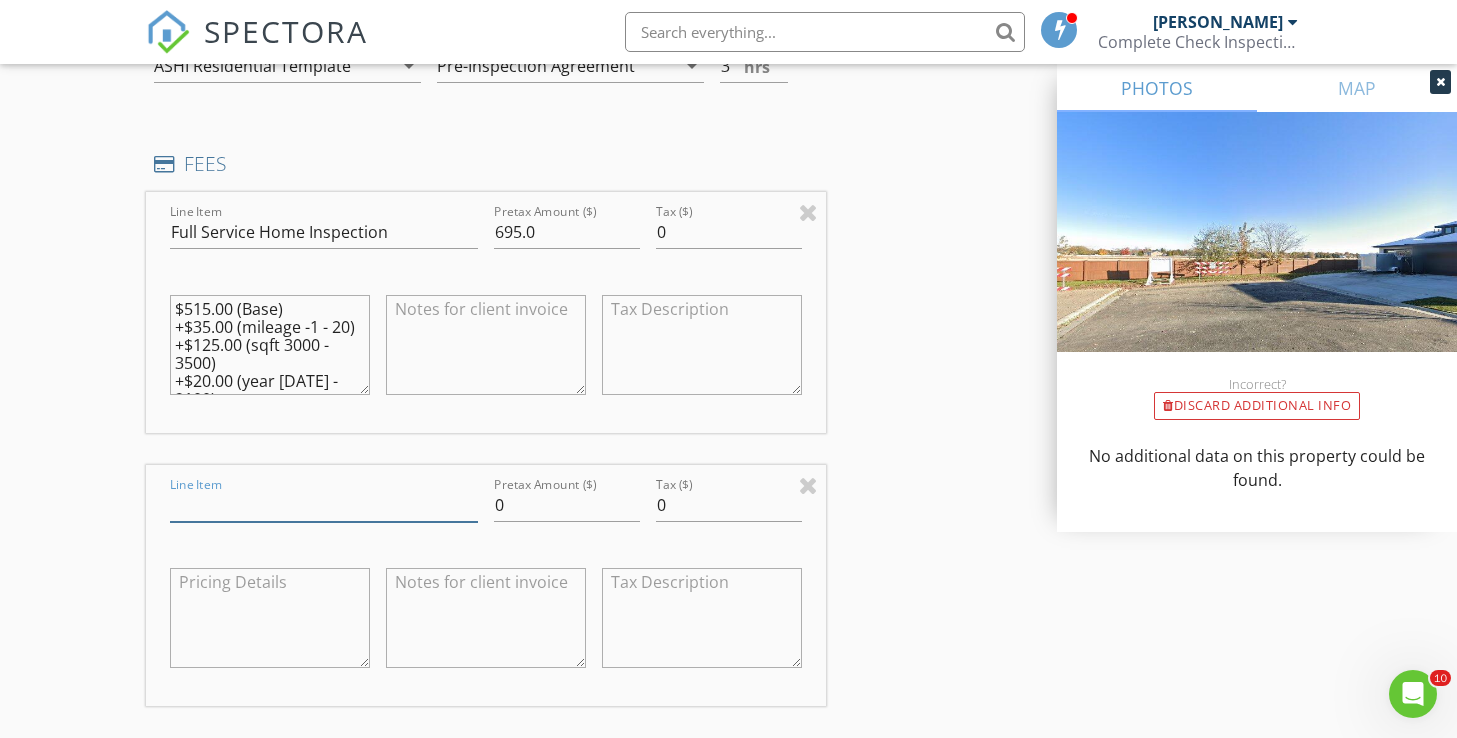 type on "Sprinkler Test" 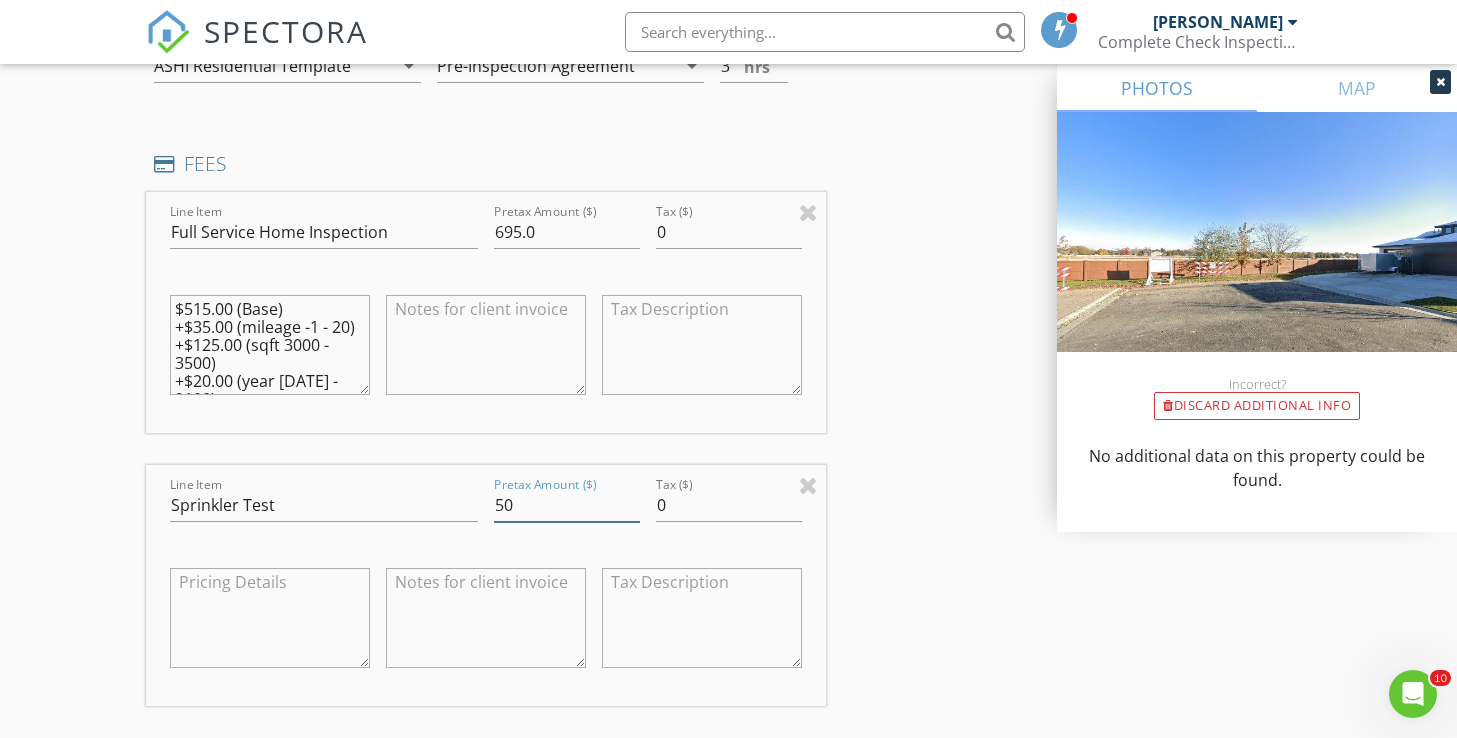 type on "50" 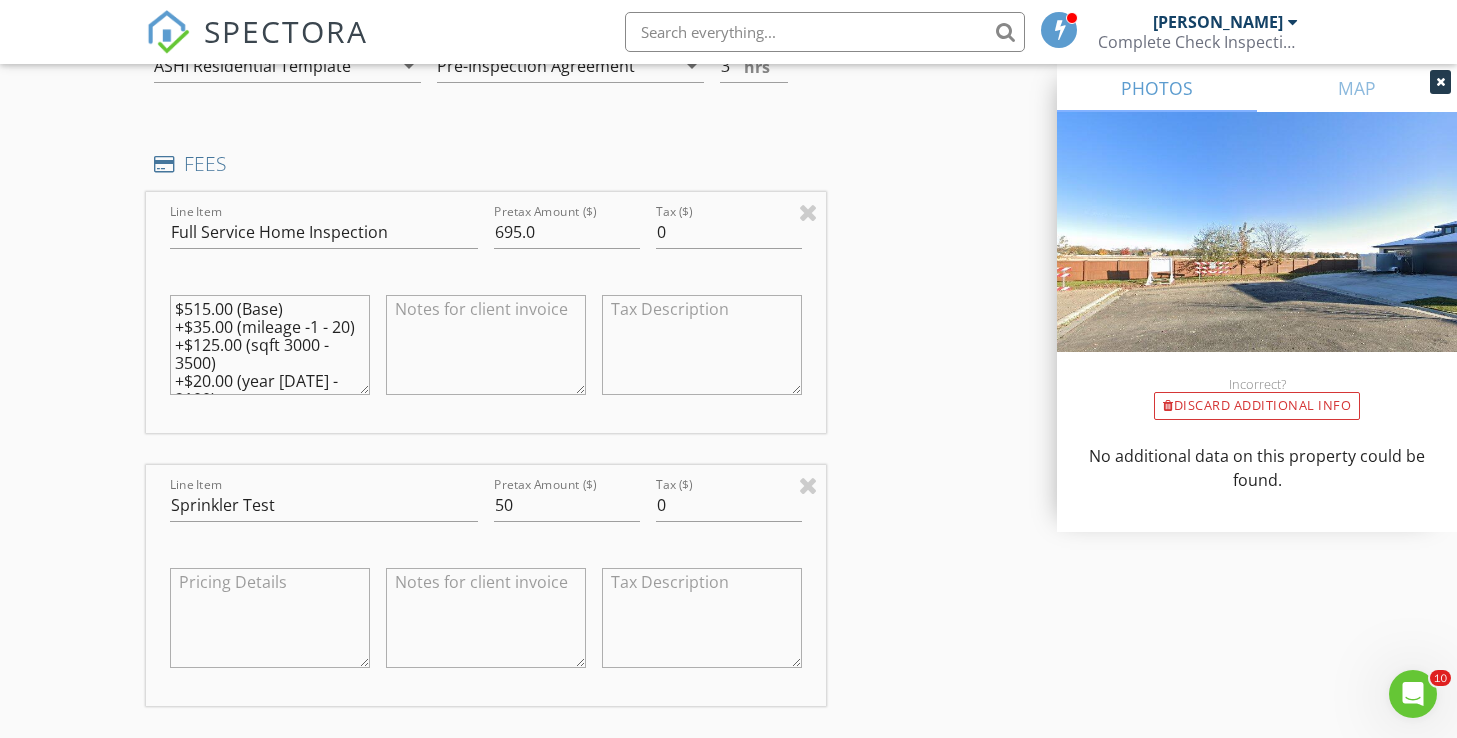 click on "INSPECTOR(S)
check_box_outline_blank   Michael Hasson     check_box   Steve Taylor   PRIMARY   Steve Taylor arrow_drop_down   check_box_outline_blank Steve Taylor specifically requested
Date/Time
07/22/2025 1:30 PM
Location
Address Search       Address 3355 W Barefoot St   Unit   City Eagle   State ID   Zip 83616   County Ada     Square Feet 3339   Year Built 2025   Foundation arrow_drop_down     Steve Taylor     14.6 miles     (28 minutes)
client
check_box Enable Client CC email for this inspection   Client Search     check_box_outline_blank Client is a Company/Organization     First Name   Last Name   Email   CC Email   Phone           Notes   Private Notes
ADD ADDITIONAL client
SERVICES
check_box   Full Service Home Inspection   check_box_outline_blank" at bounding box center (729, 440) 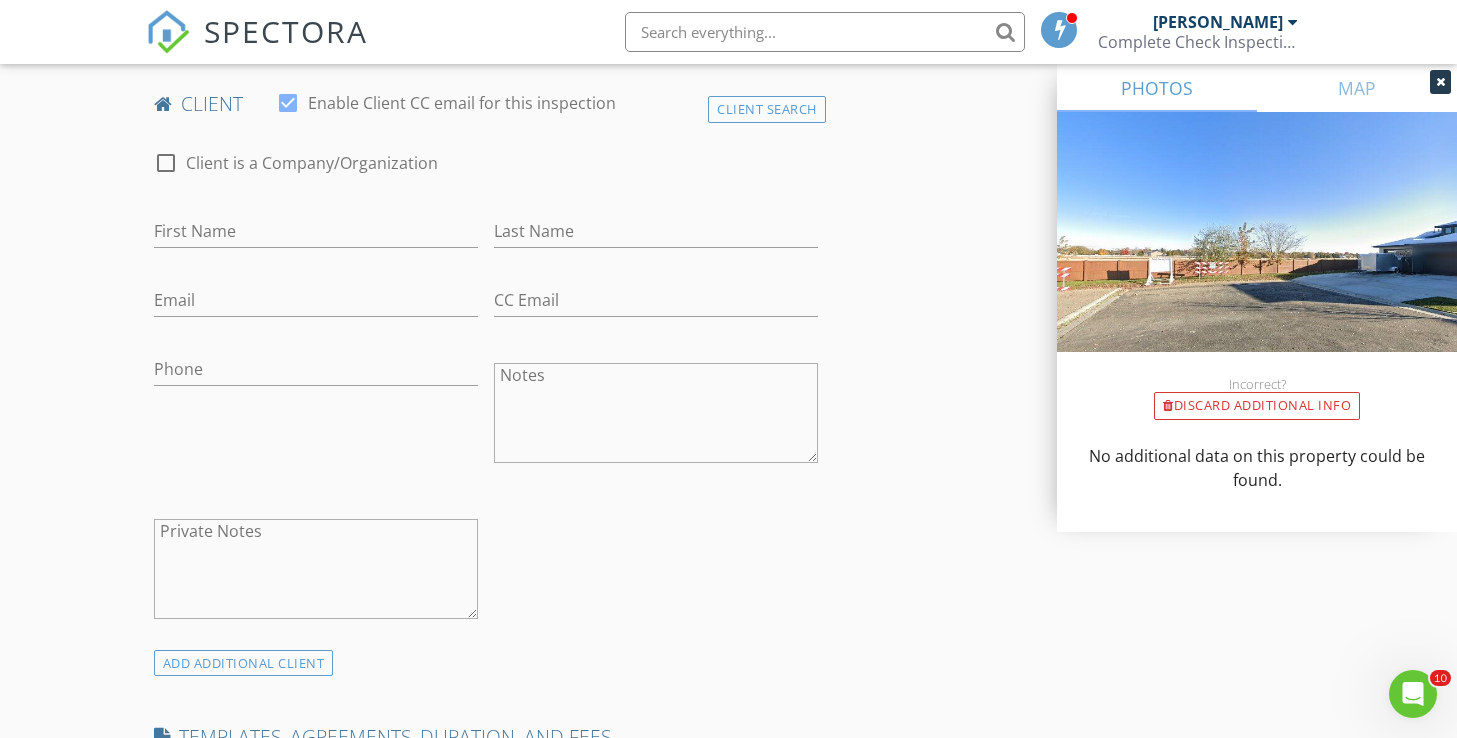 scroll, scrollTop: 1001, scrollLeft: 0, axis: vertical 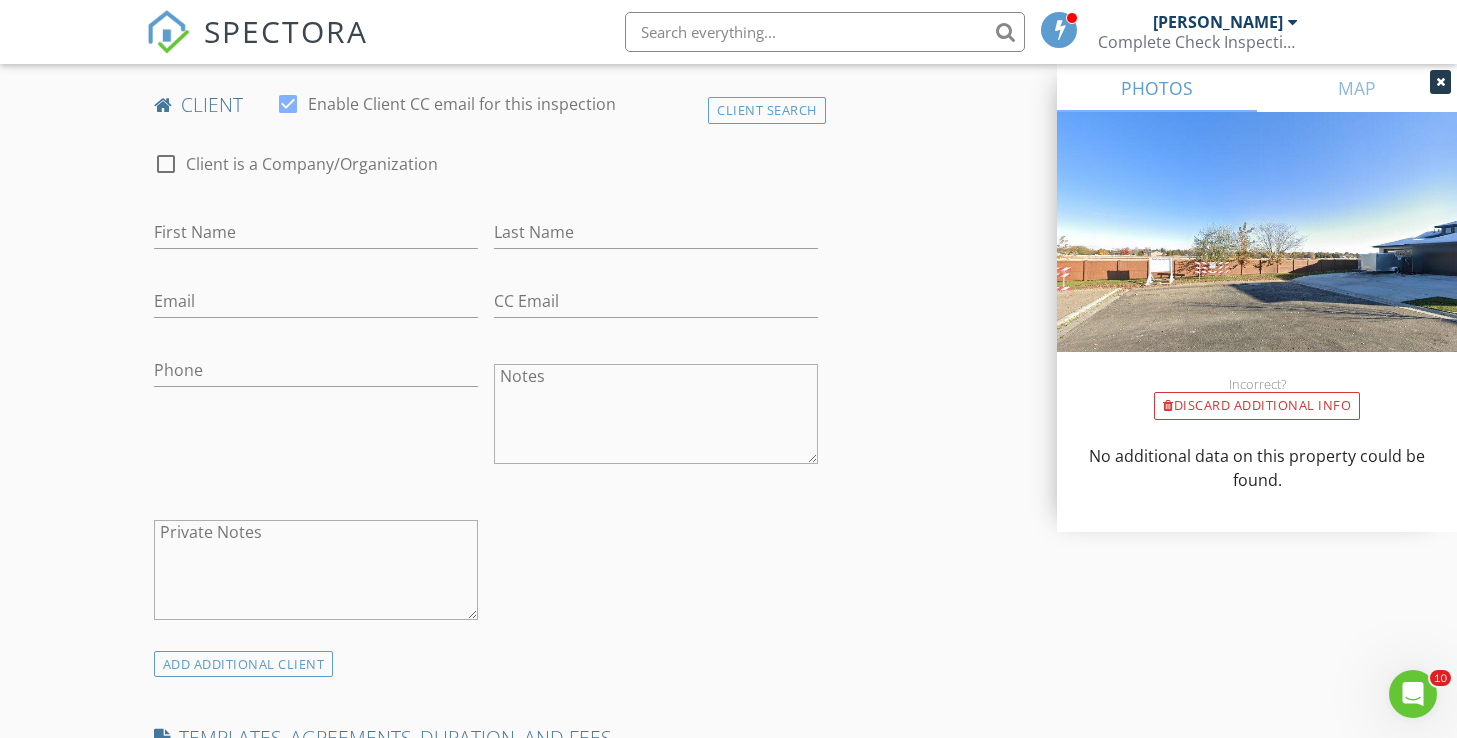 click on "Notes" at bounding box center [656, 414] 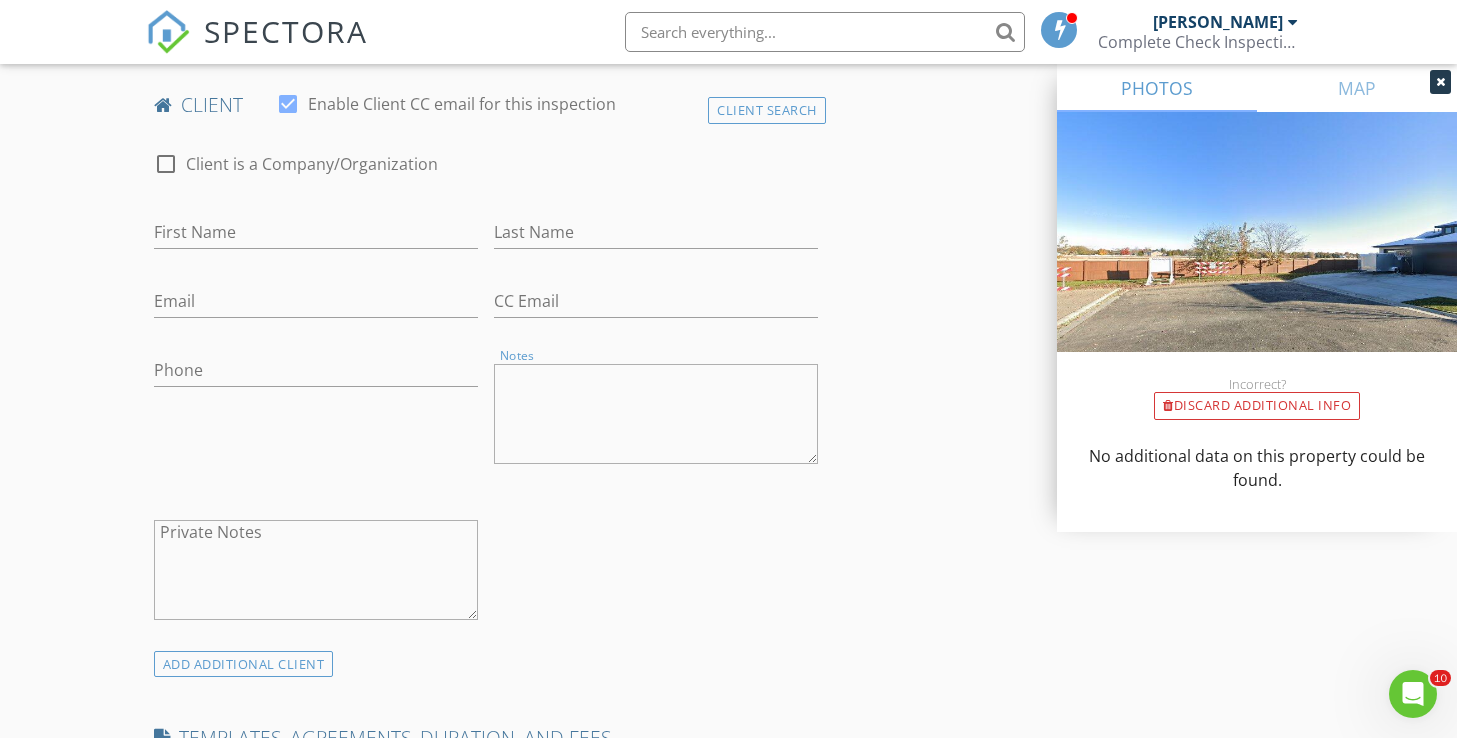 paste on "Michael McCann: Michael@avec.us.com or 360-713-7872" 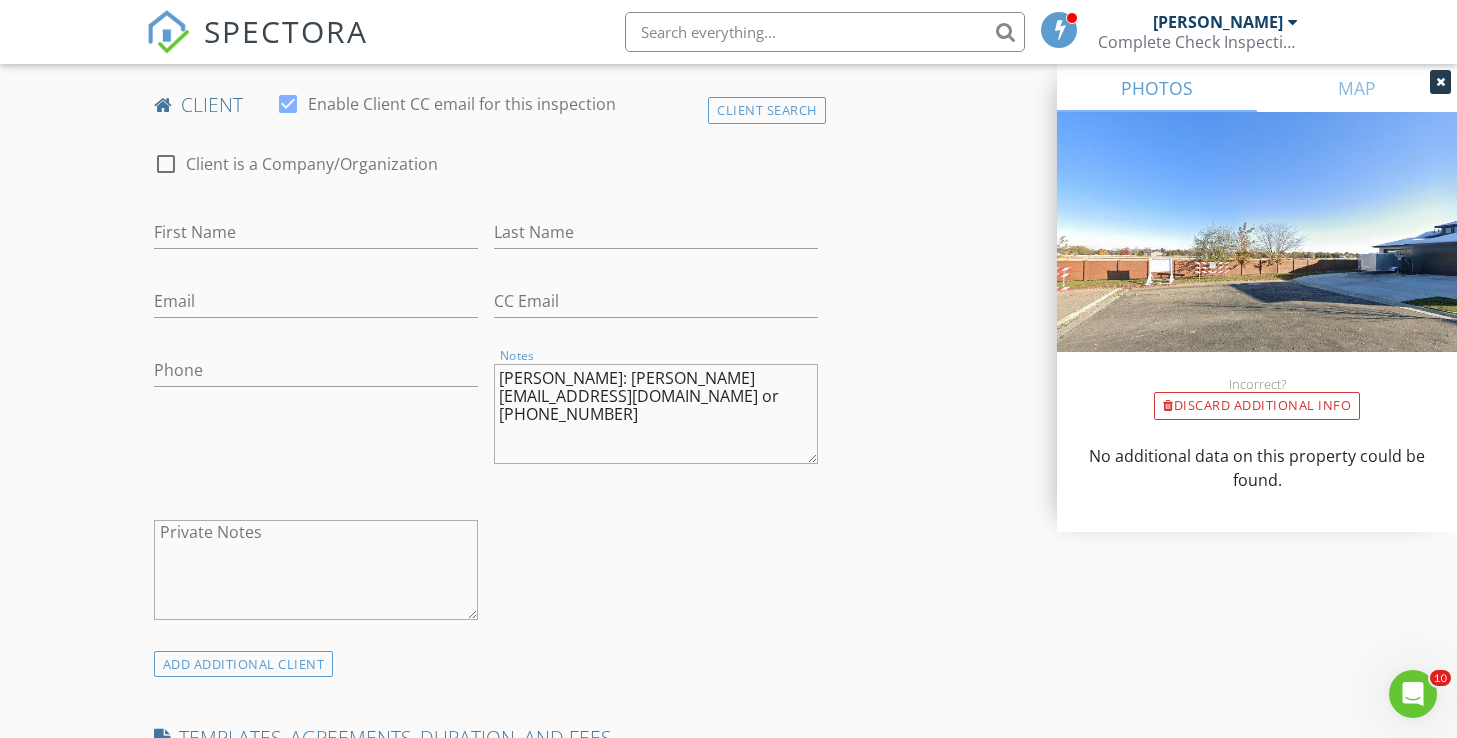 click on "Michael McCann: Michael@avec.us.com or 360-713-7872" at bounding box center (656, 414) 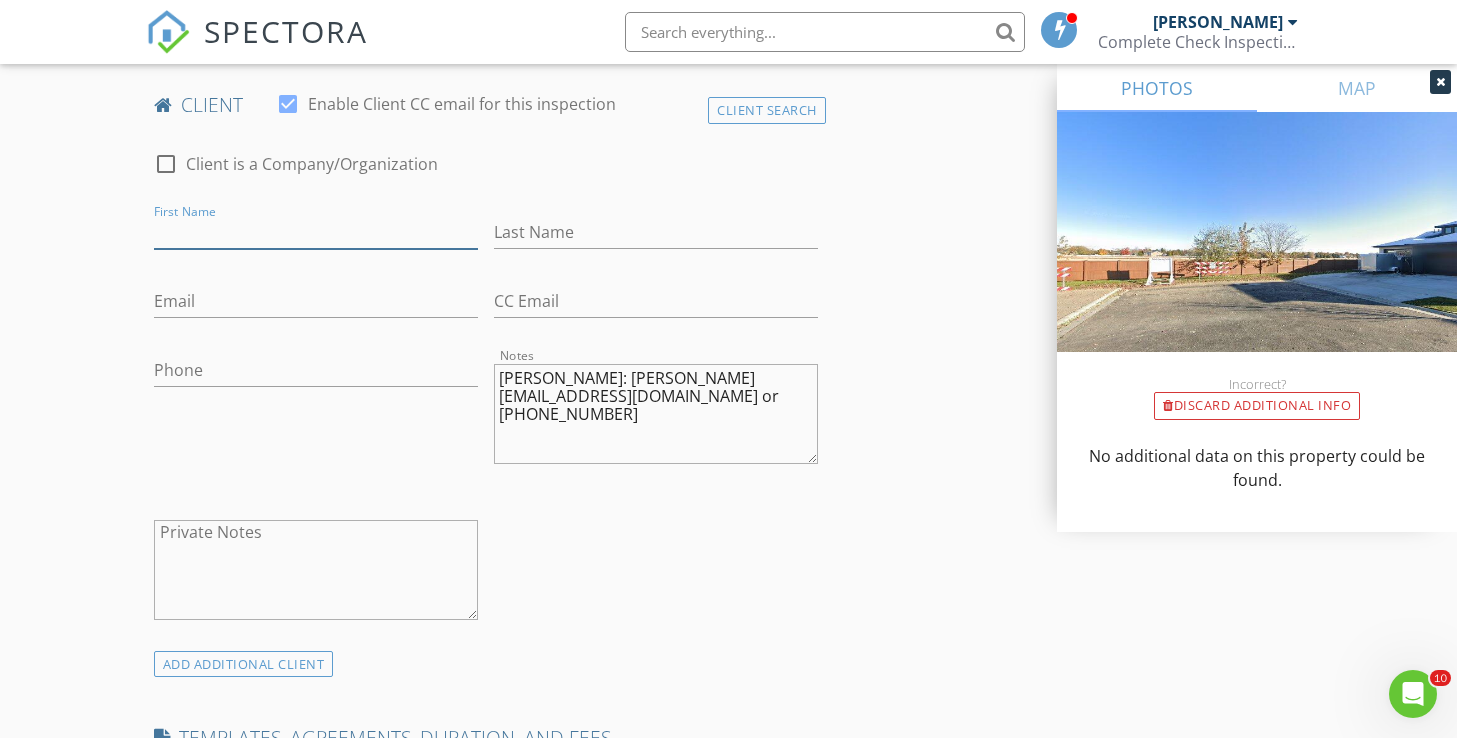 click on "First Name" at bounding box center [316, 232] 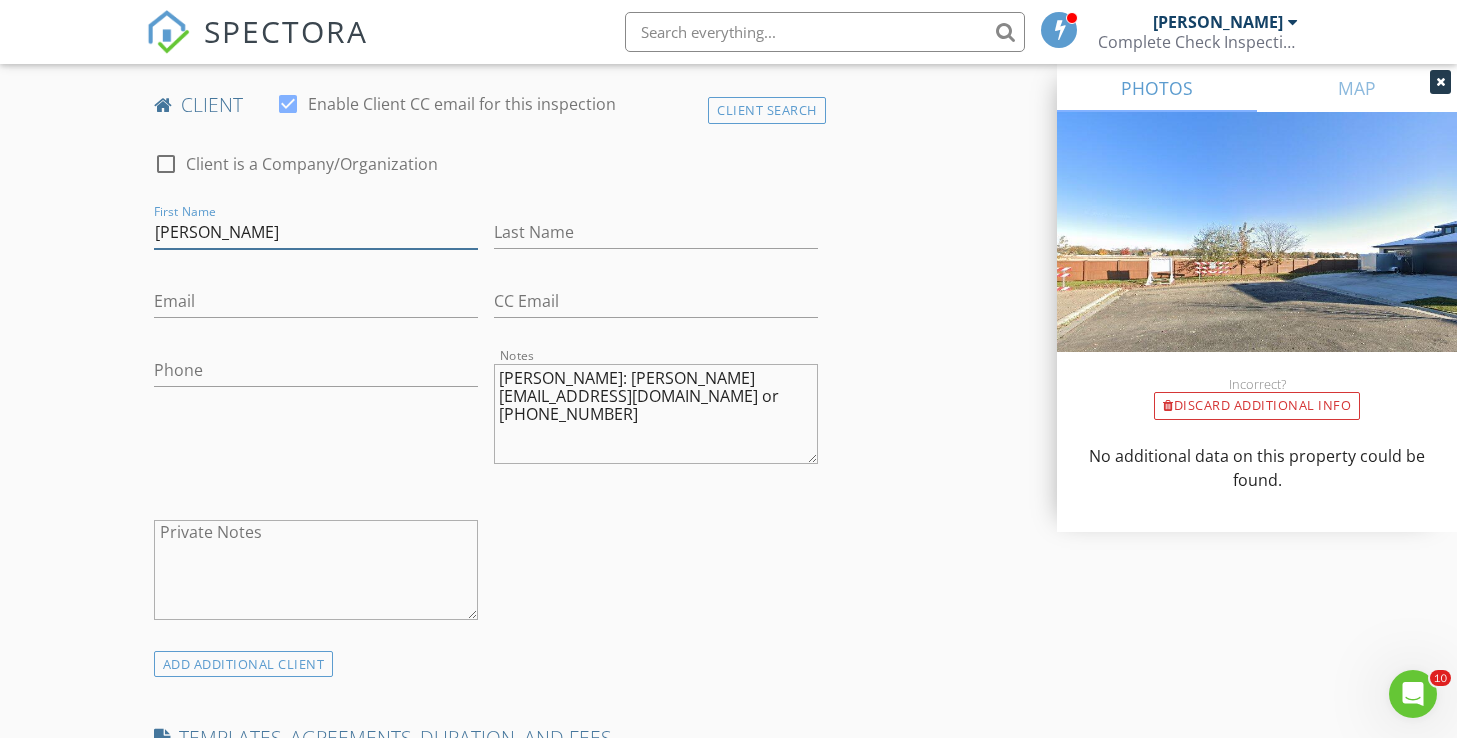 type on "Michael" 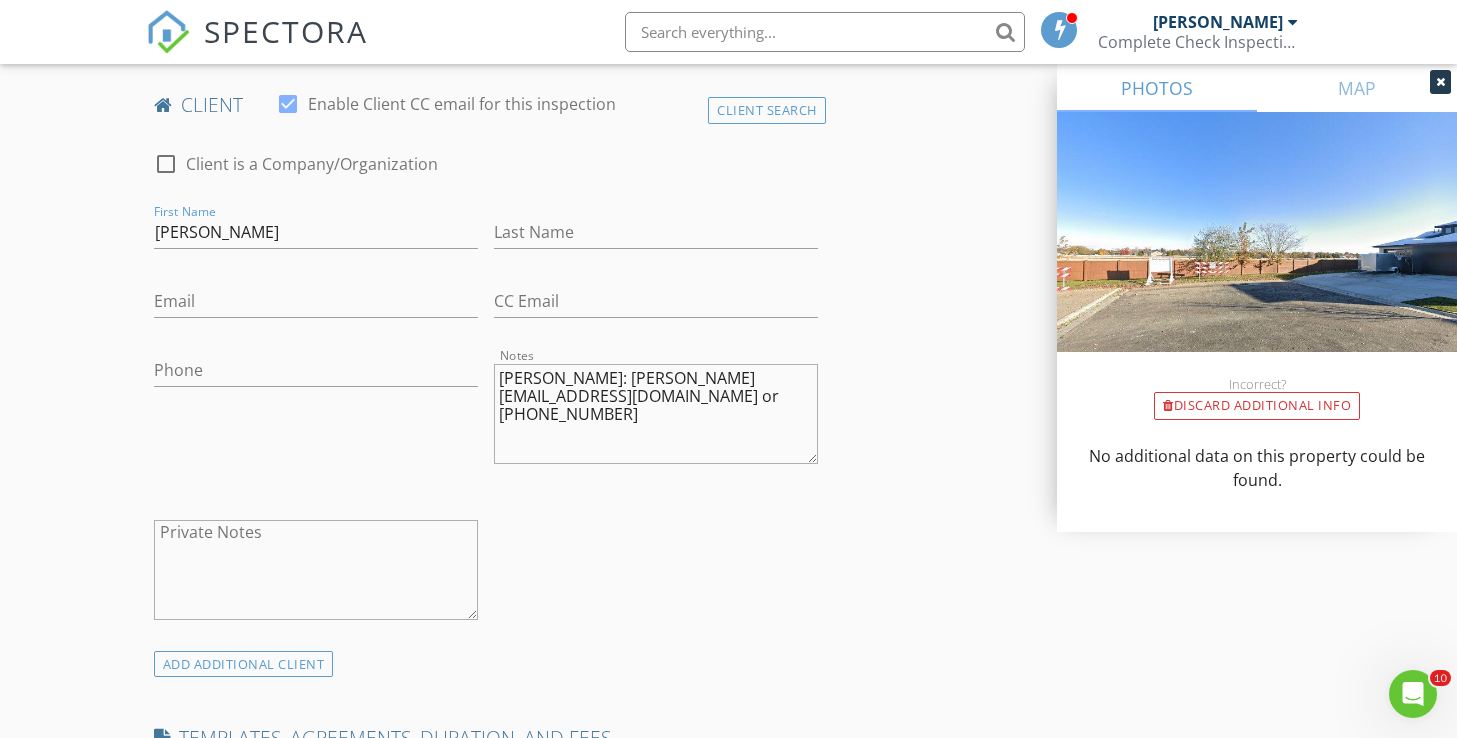 click on "McCann: Michael@avec.us.com or 360-713-7872" at bounding box center [656, 414] 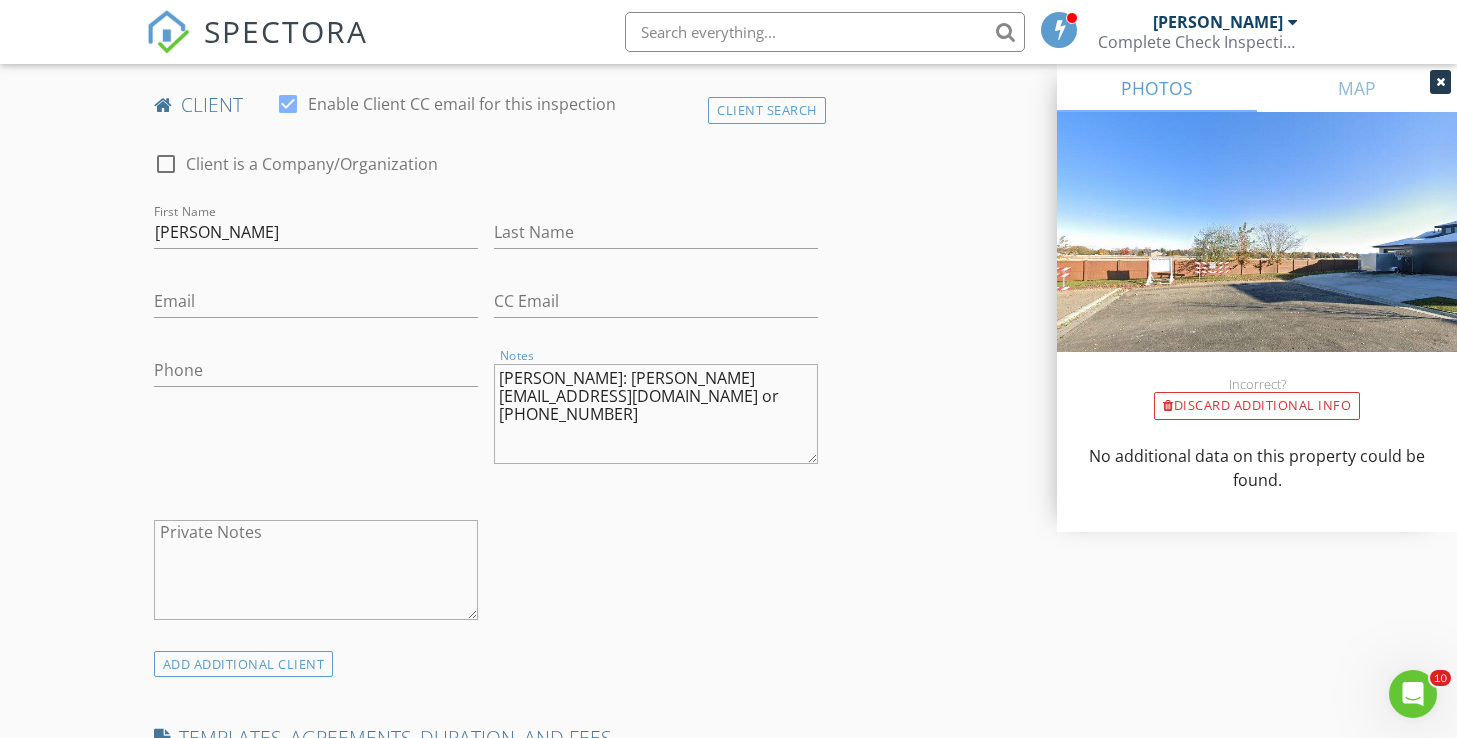 click on "McCann: Michael@avec.us.com or 360-713-7872" at bounding box center [656, 414] 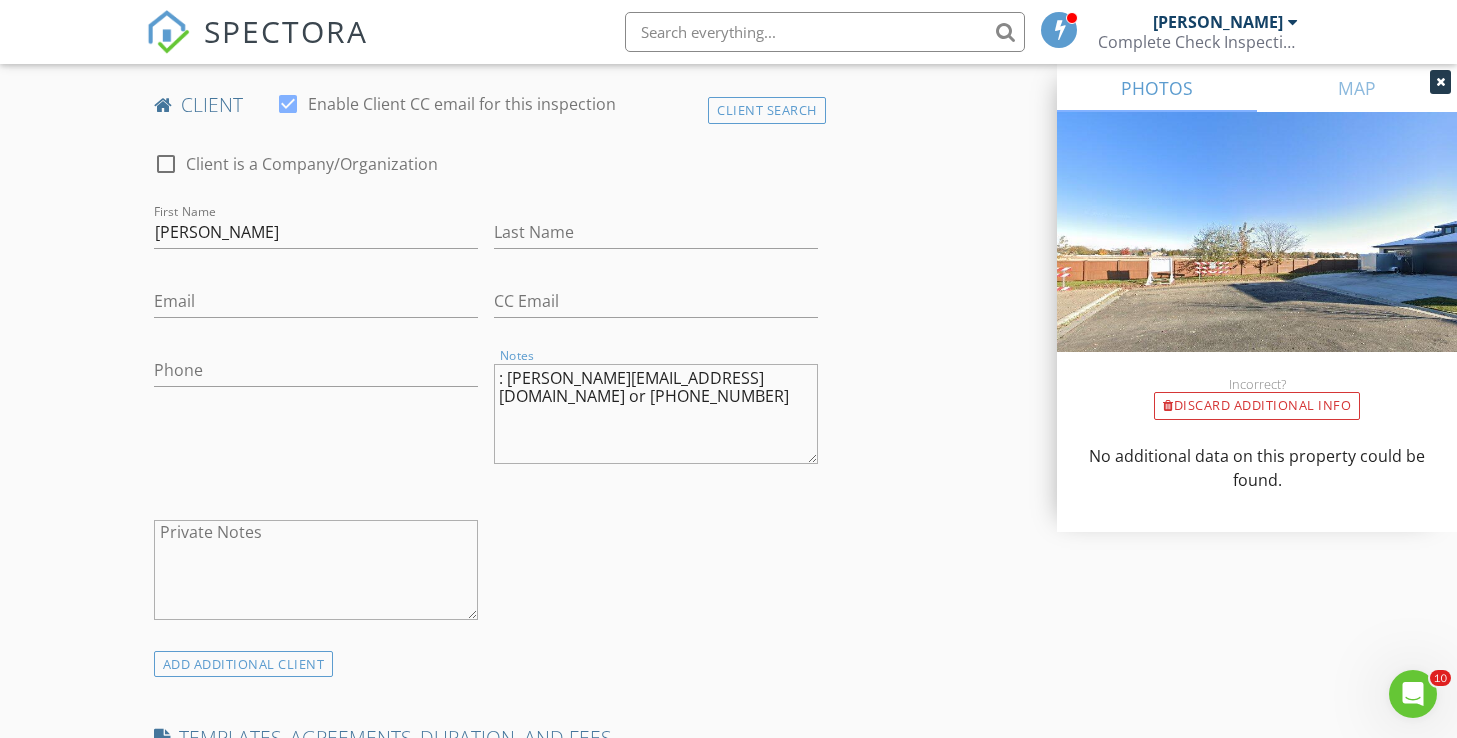 type on ": Michael@avec.us.com or 360-713-7872" 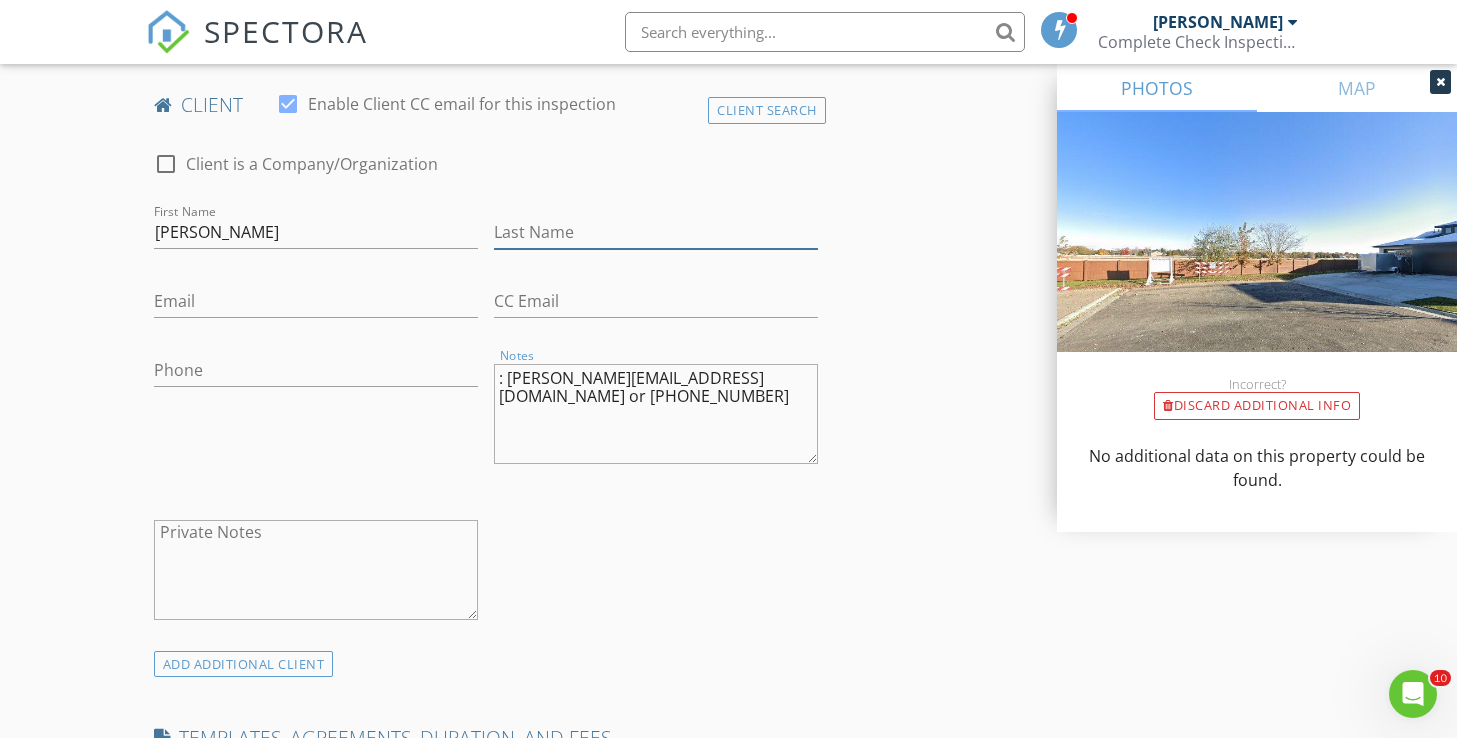click on "Last Name" at bounding box center (656, 232) 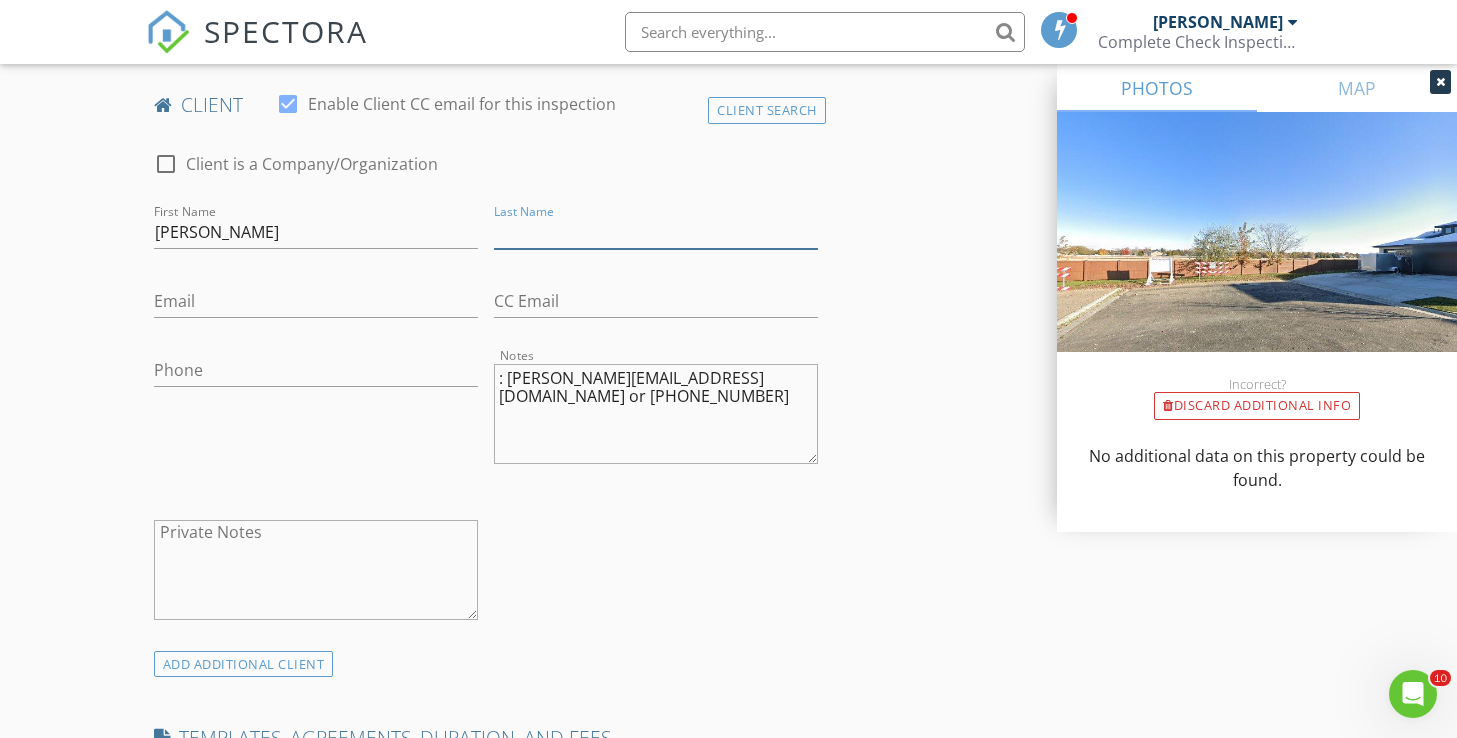 paste on "McCann" 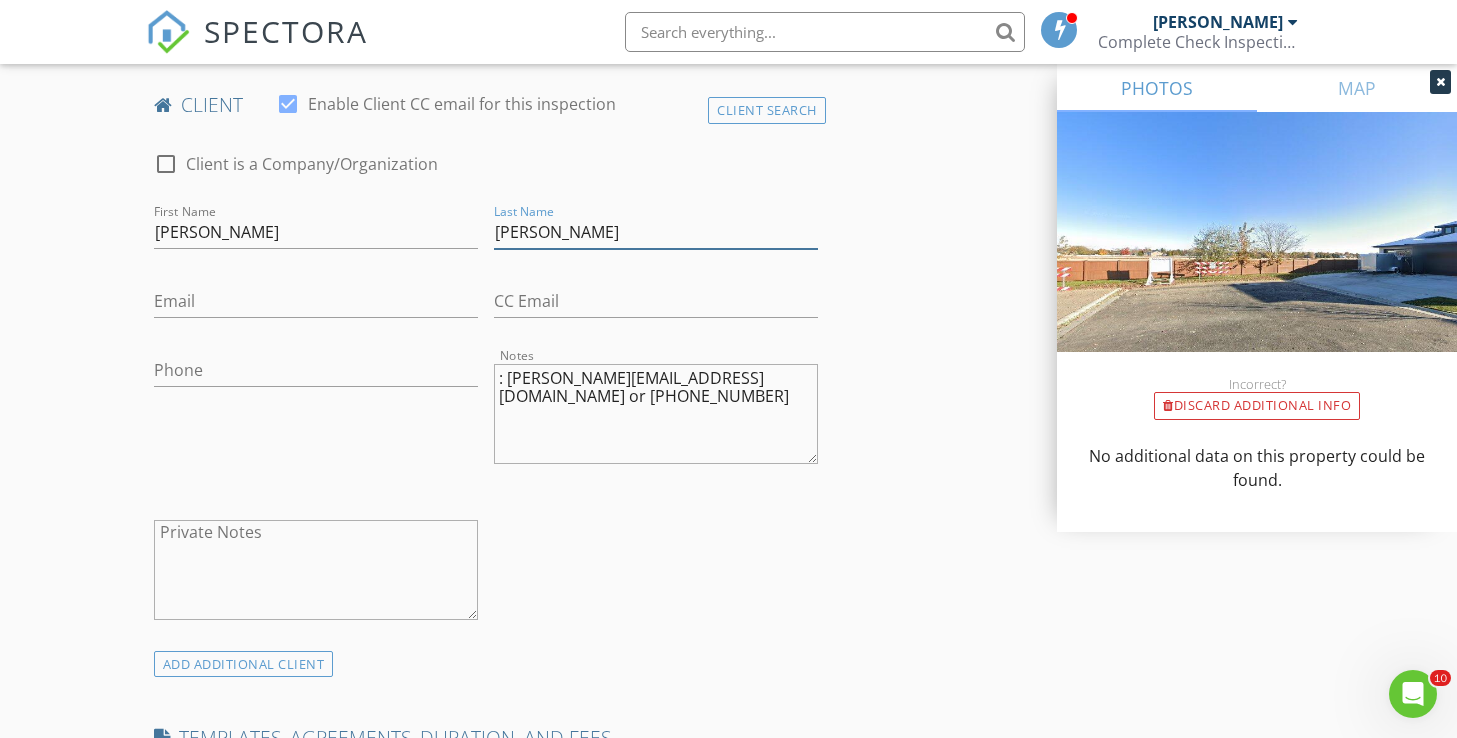 type on "McCann" 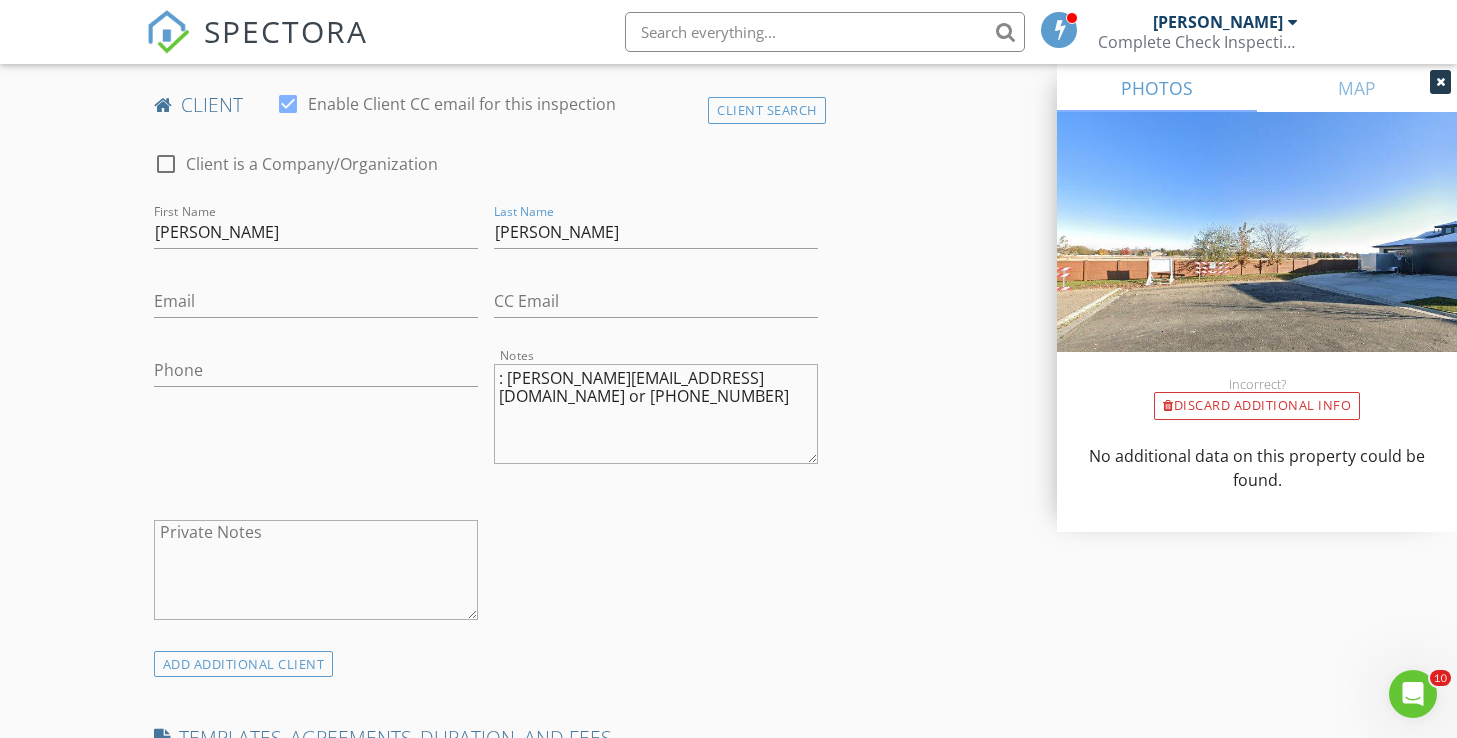 click on ": Michael@avec.us.com or 360-713-7872" at bounding box center [656, 414] 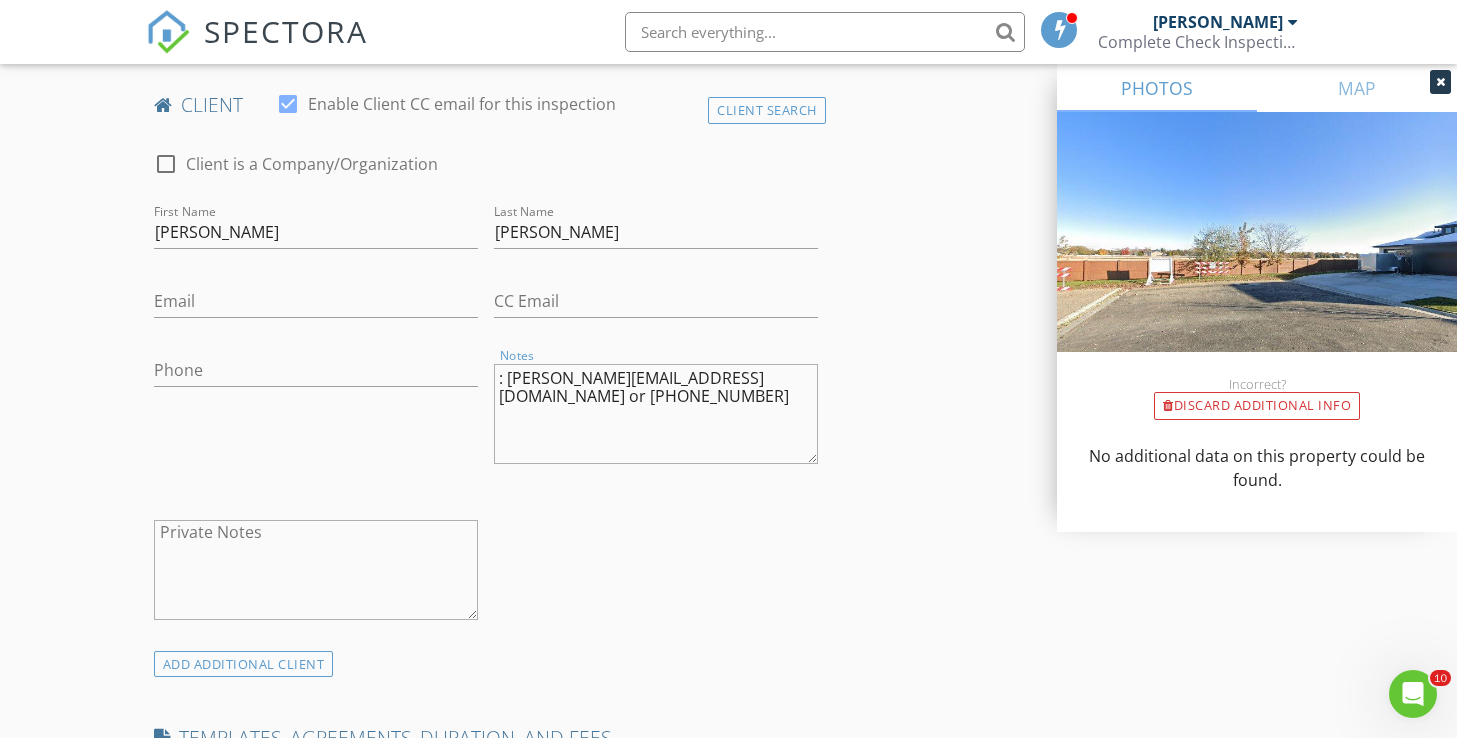 click on ": Michael@avec.us.com or 360-713-7872" at bounding box center [656, 414] 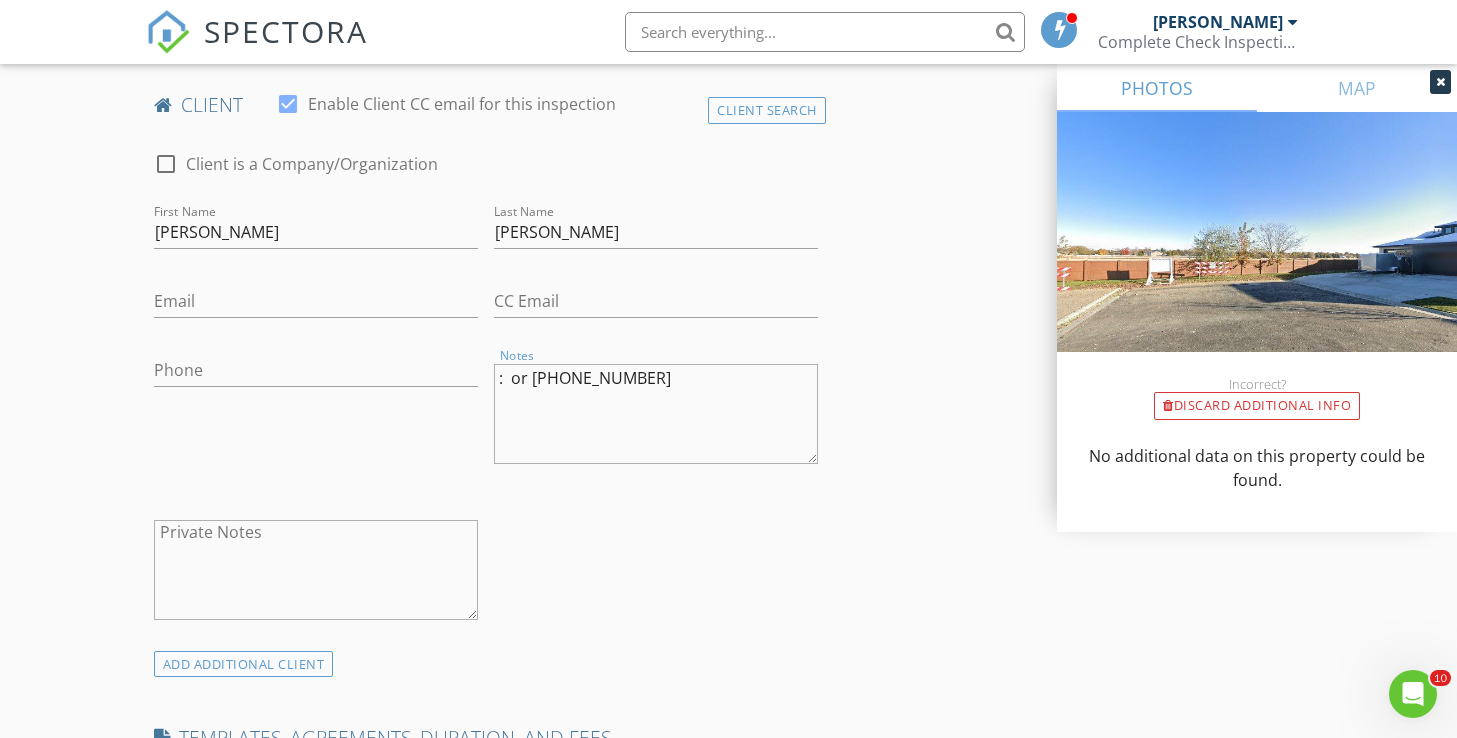 type on ":  or 360-713-7872" 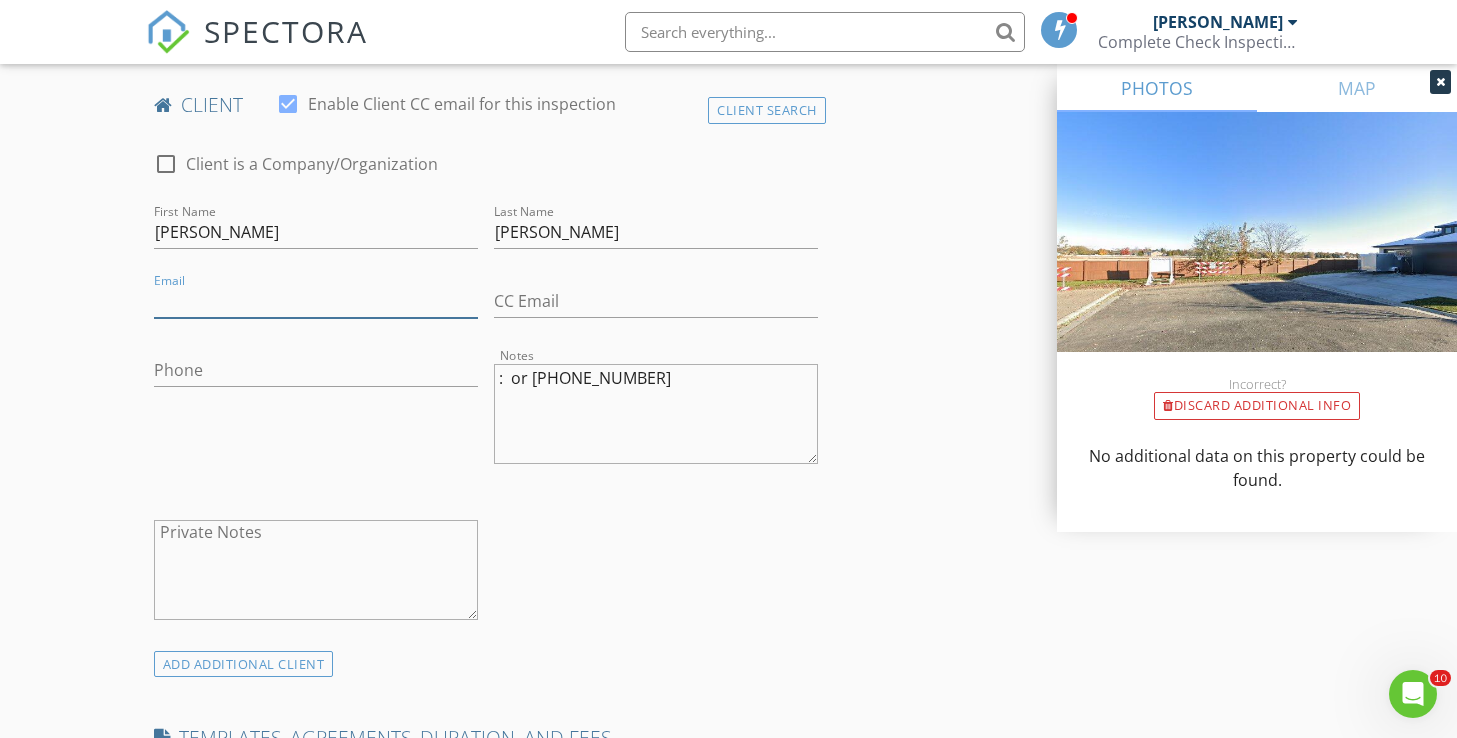 click on "Email" at bounding box center (316, 301) 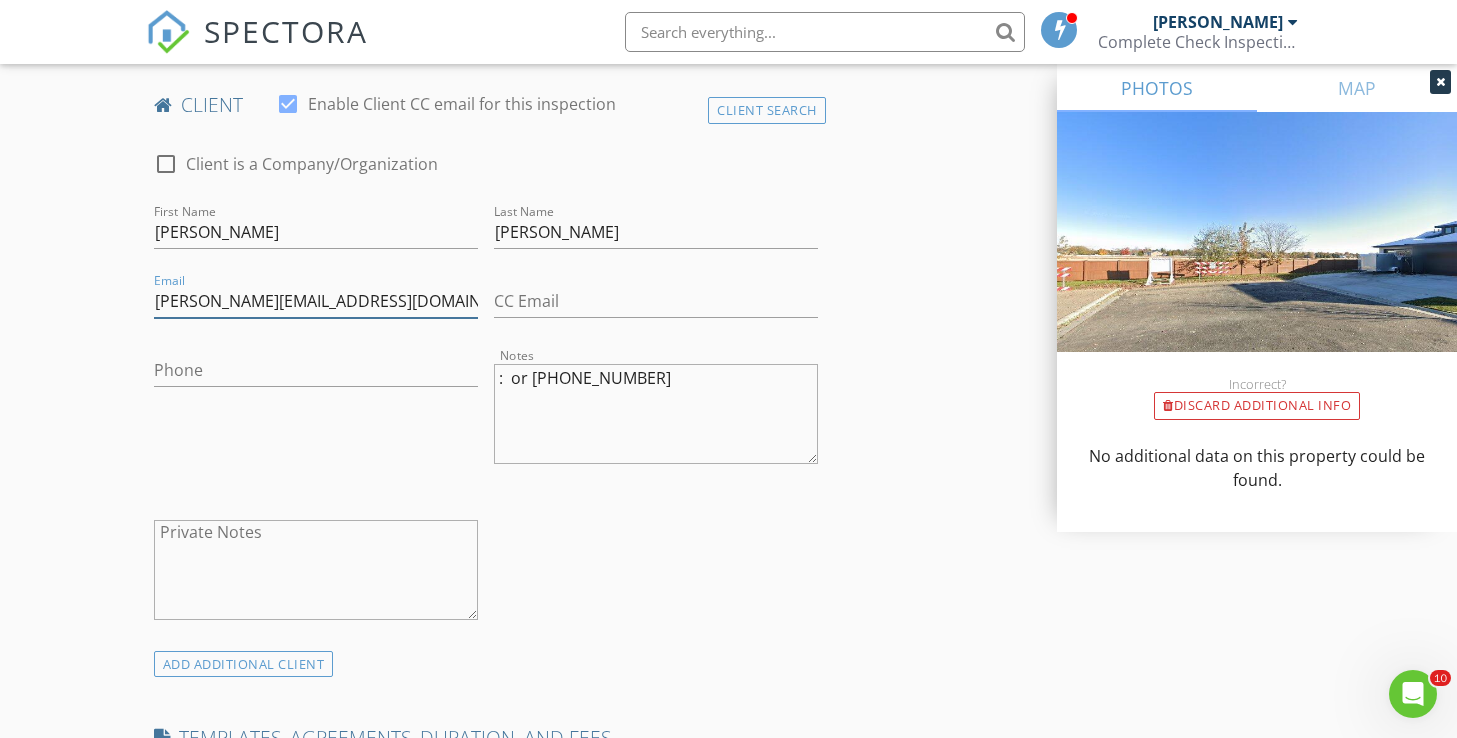 type on "Michael@avec.us.com" 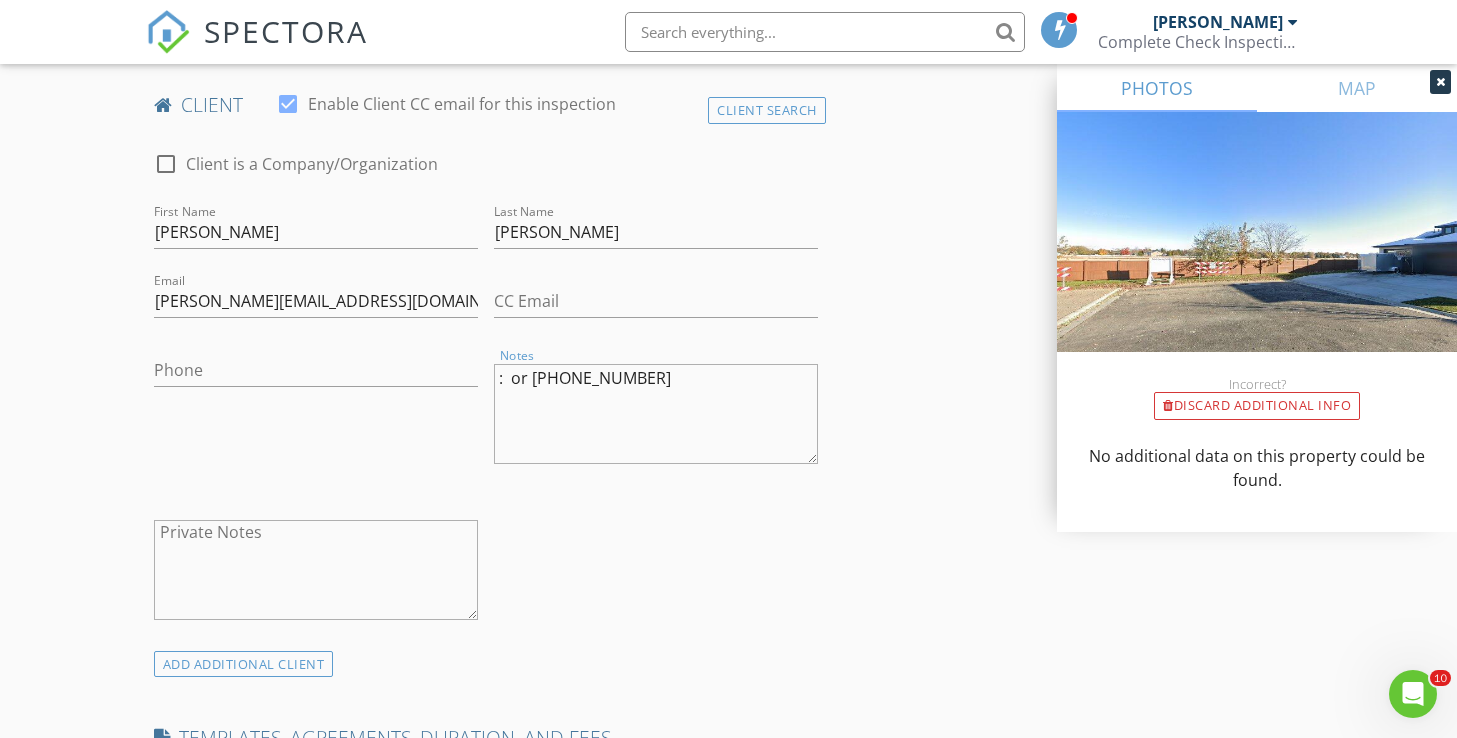 drag, startPoint x: 640, startPoint y: 359, endPoint x: 534, endPoint y: 355, distance: 106.07545 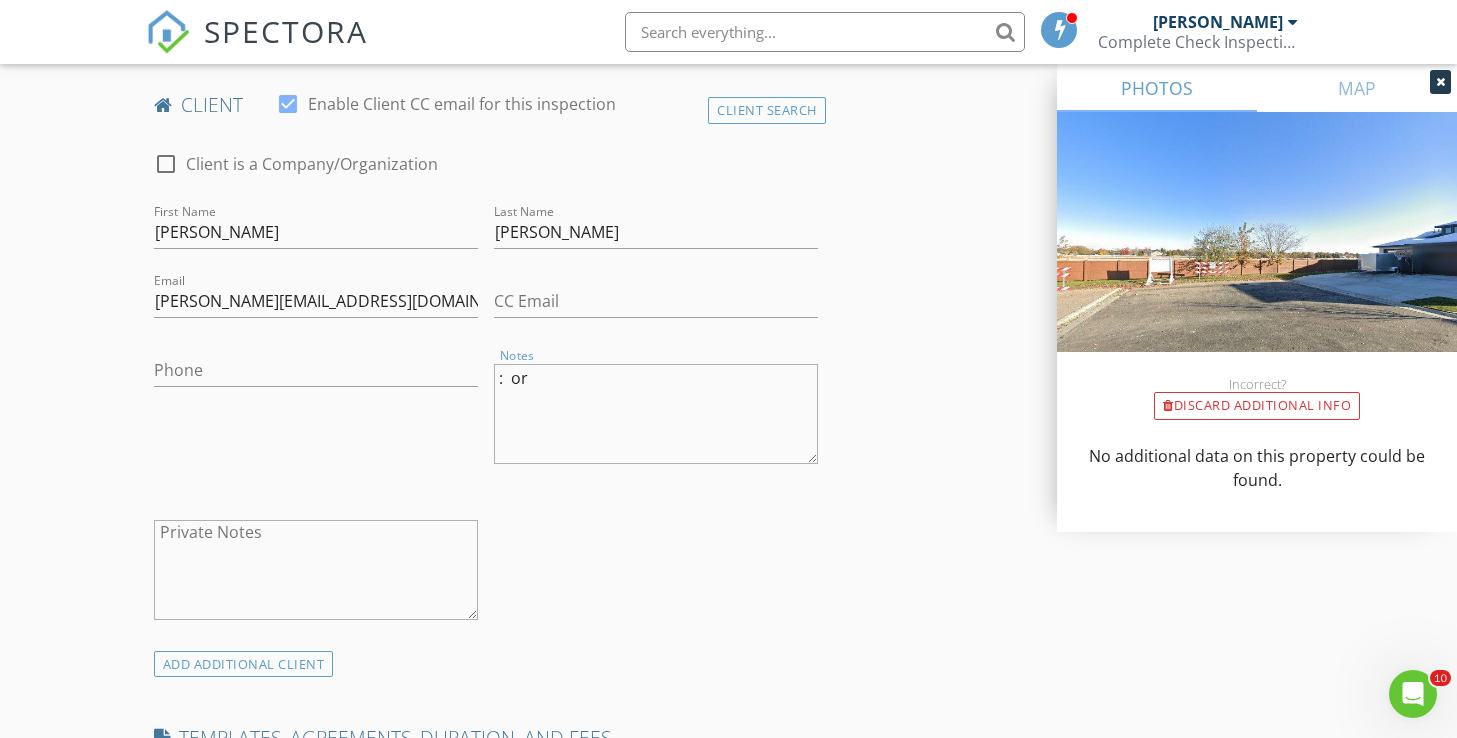 type on ":  or" 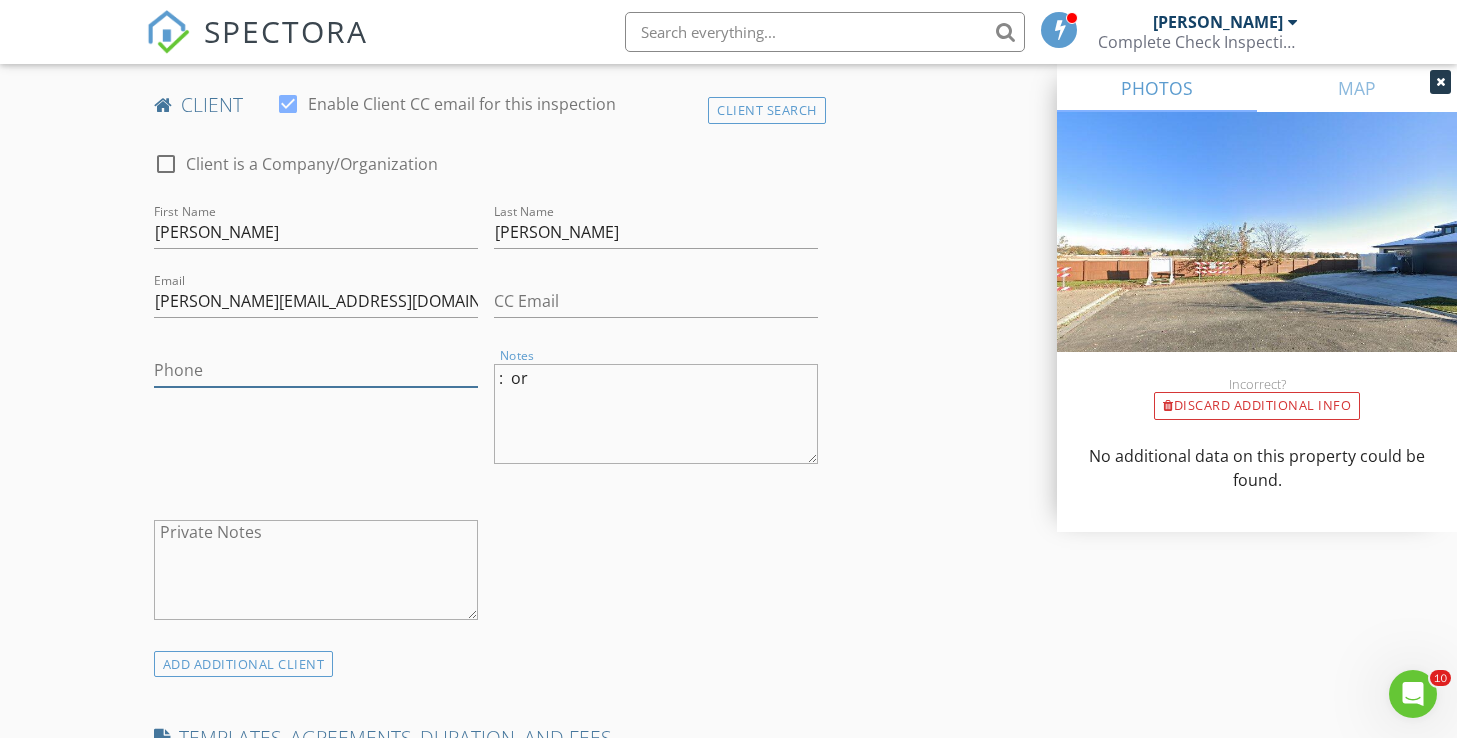 click on "Phone" at bounding box center (316, 370) 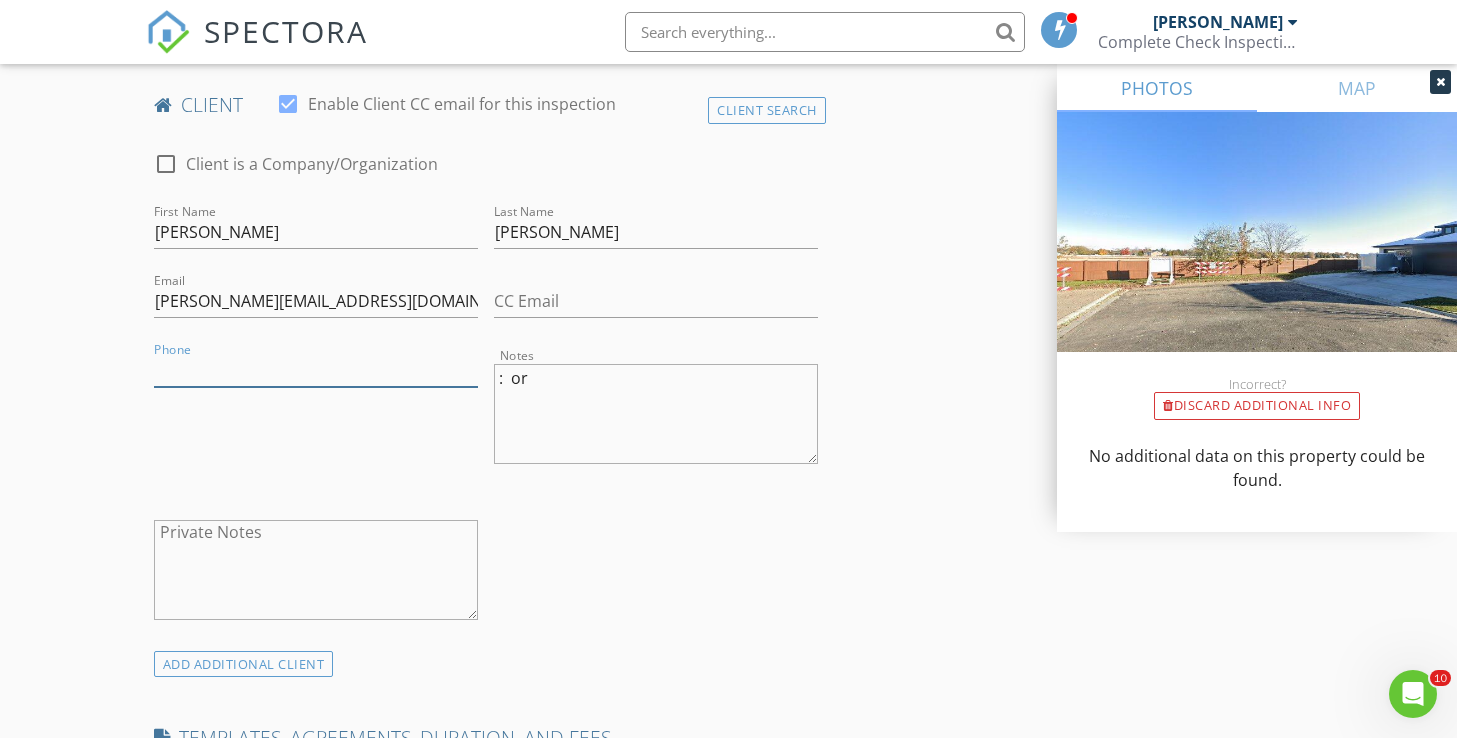 paste on "[PHONE_NUMBER]" 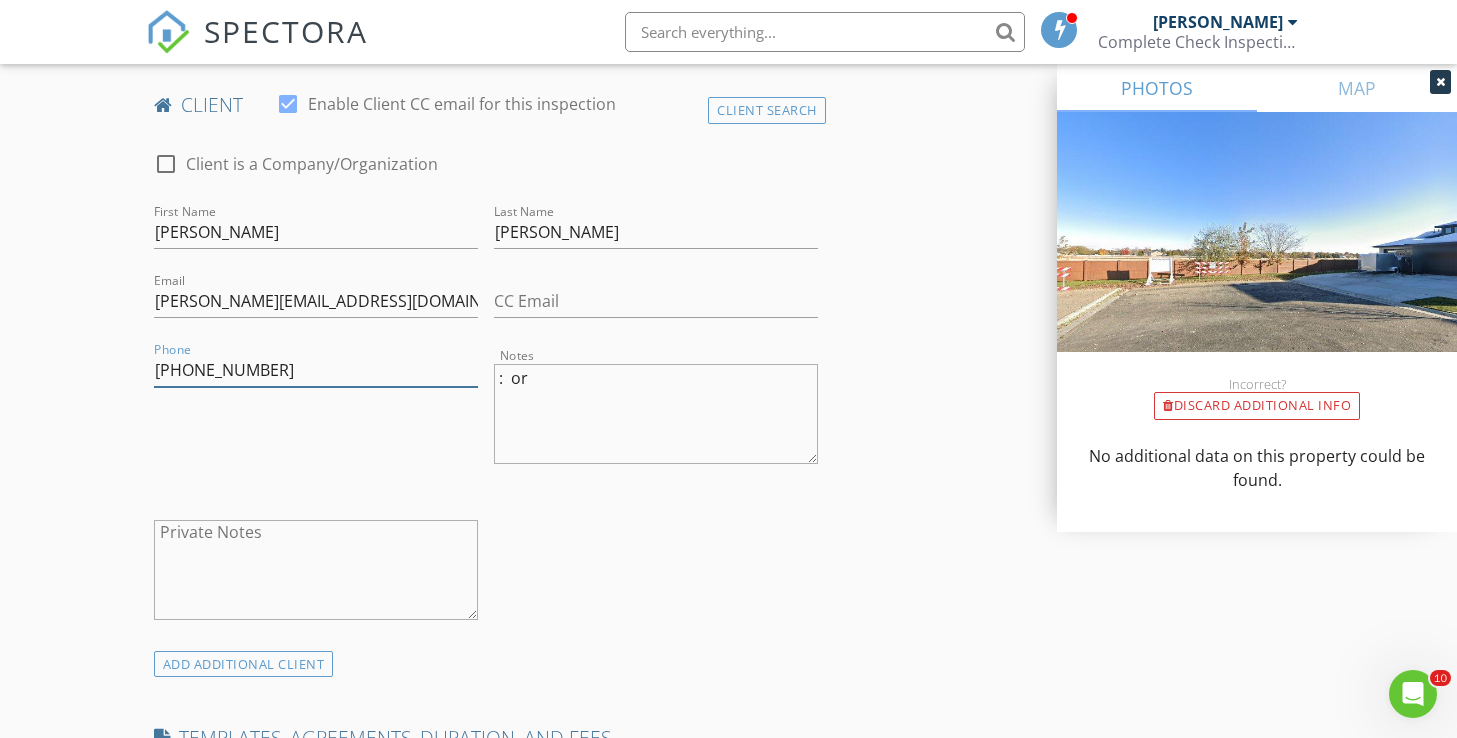 type on "[PHONE_NUMBER]" 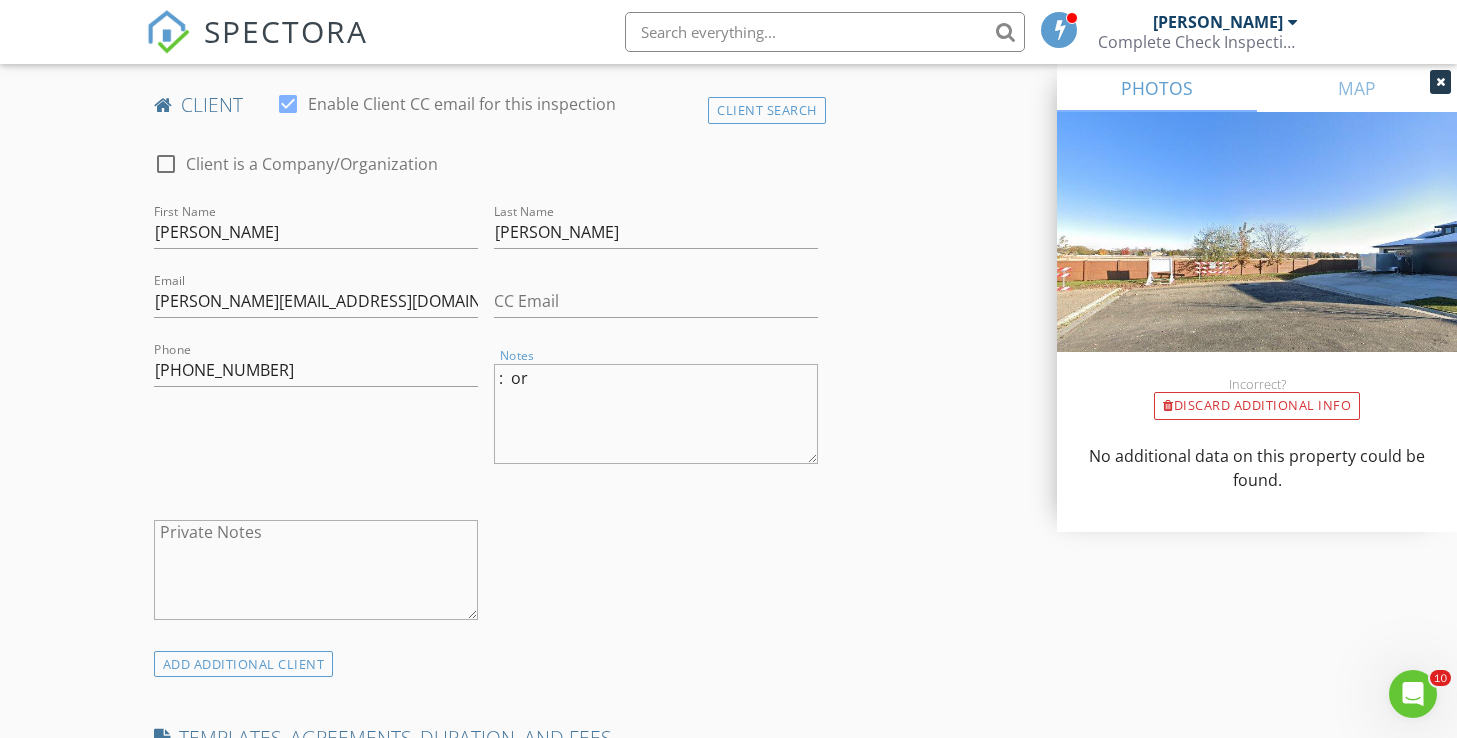 click on ":  or" at bounding box center [656, 414] 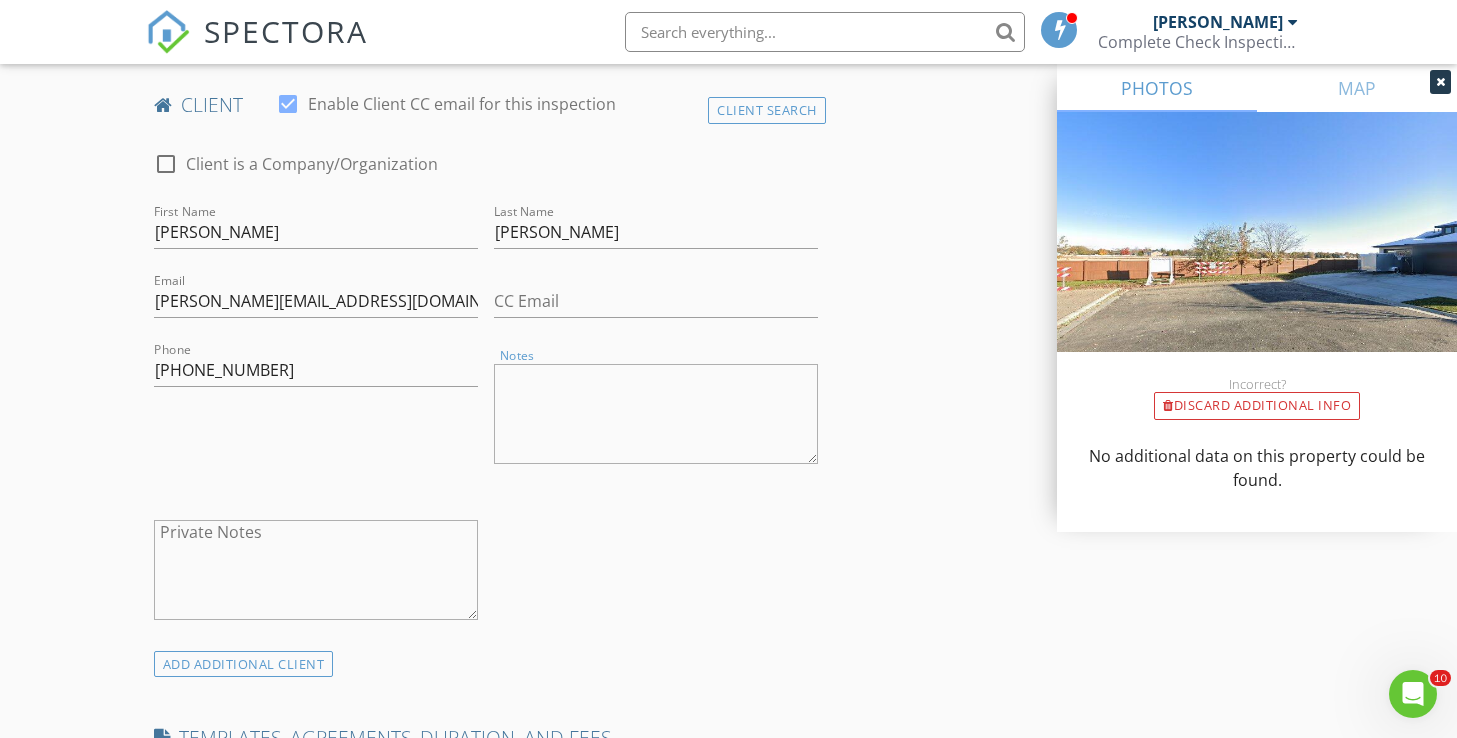 type 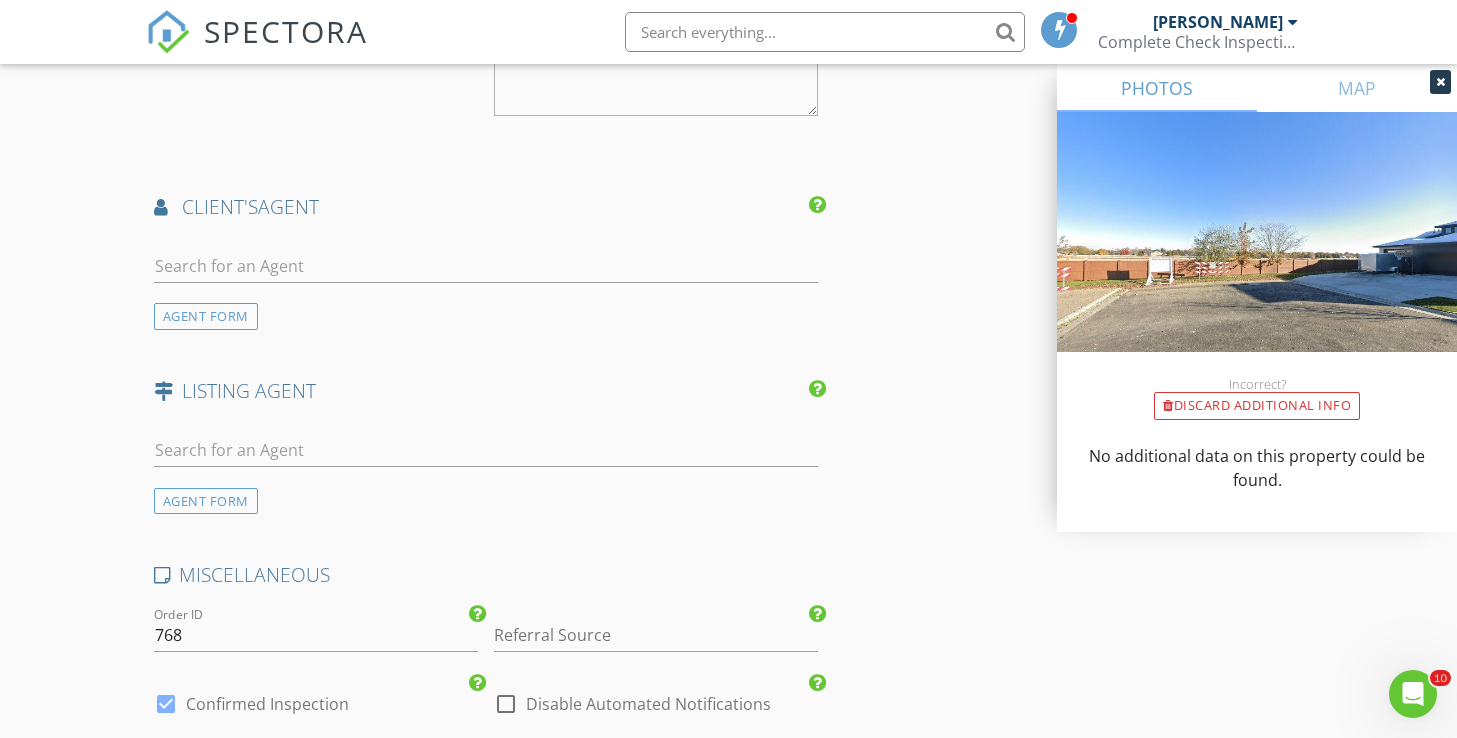 scroll, scrollTop: 2848, scrollLeft: 0, axis: vertical 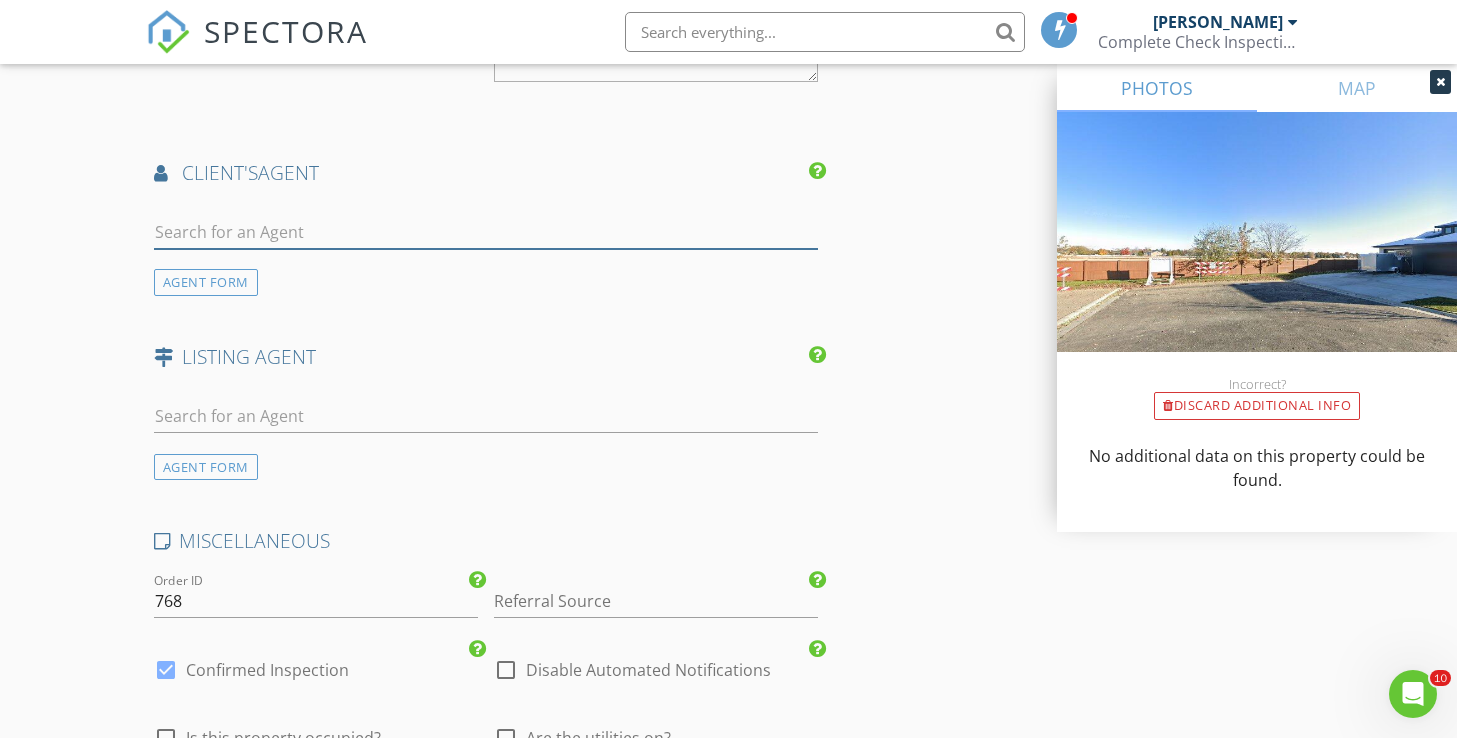click at bounding box center [486, 232] 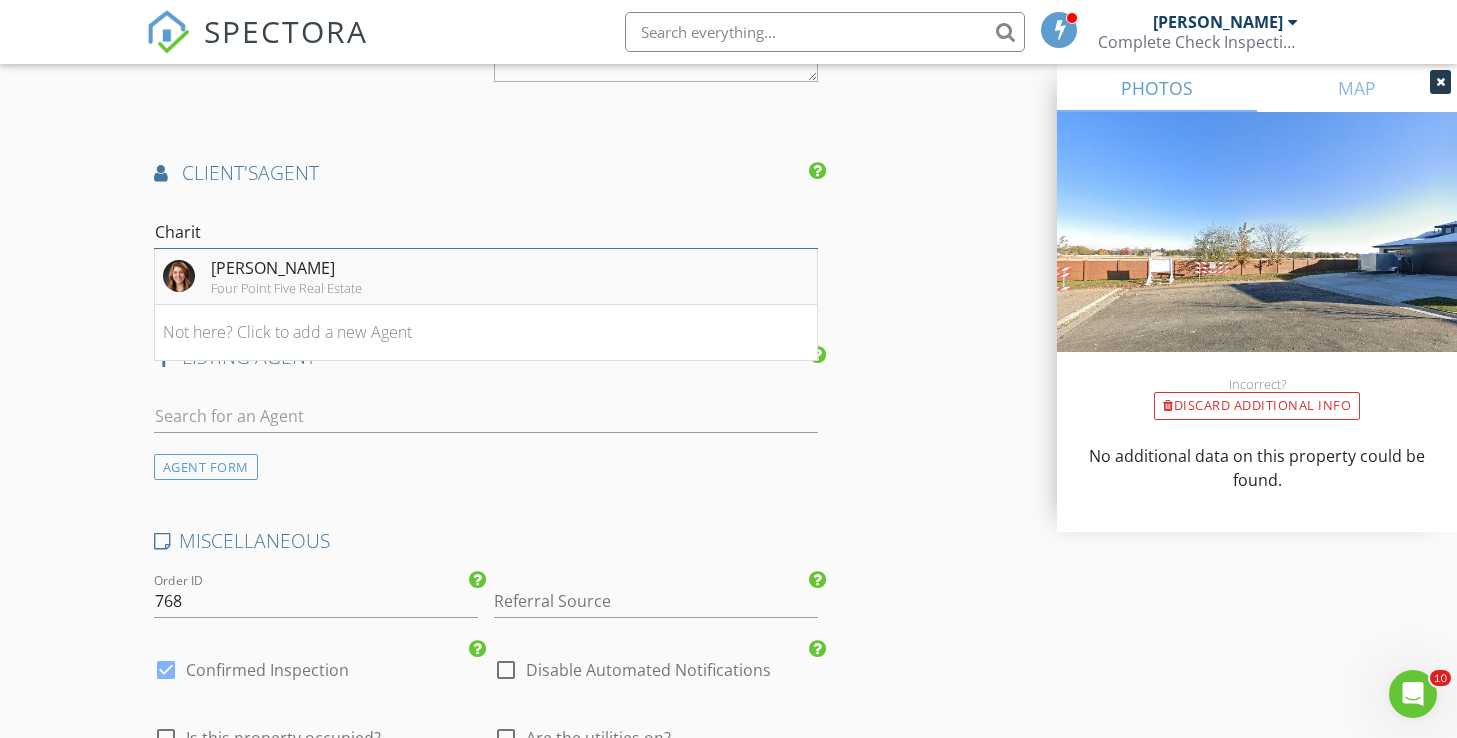 type on "Charit" 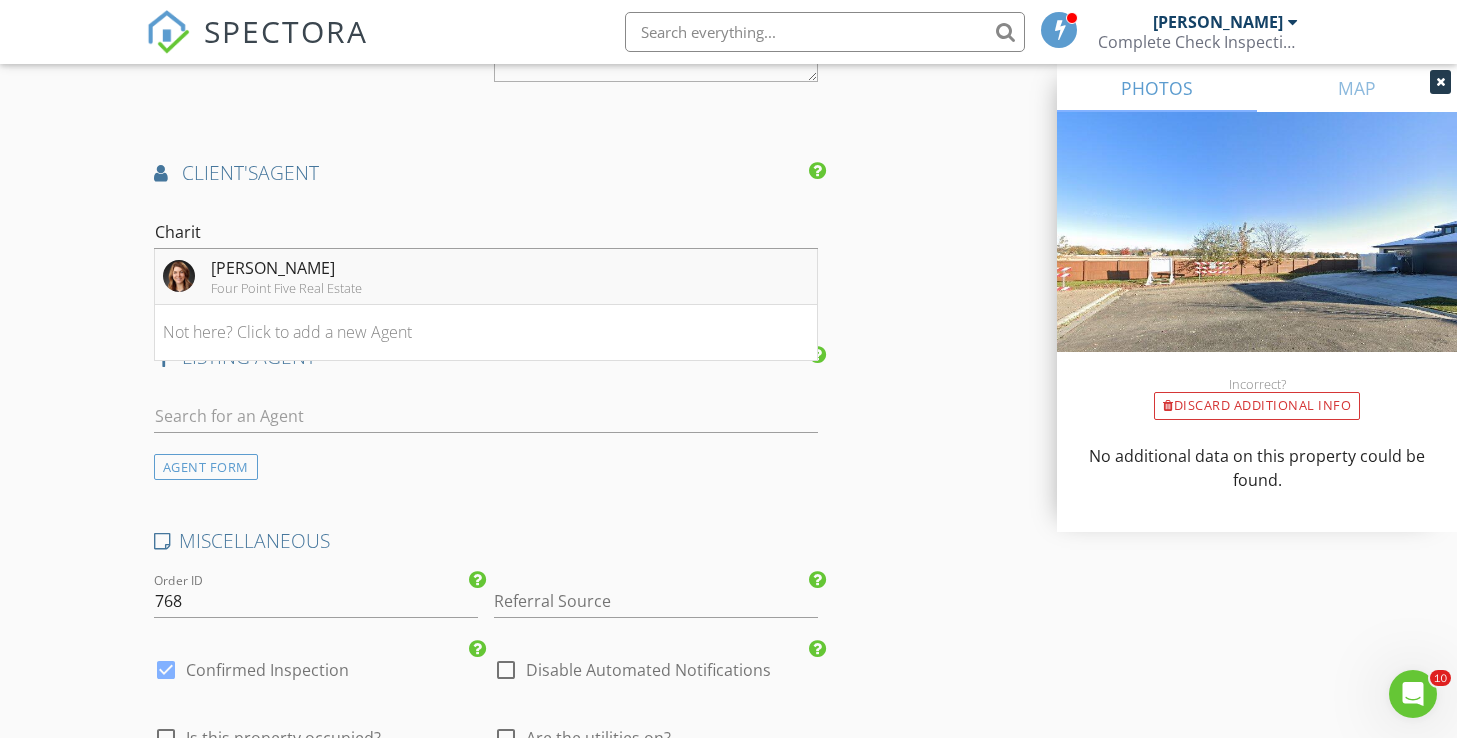 click on "Charity Sigler
Four Point Five Real Estate" at bounding box center (486, 277) 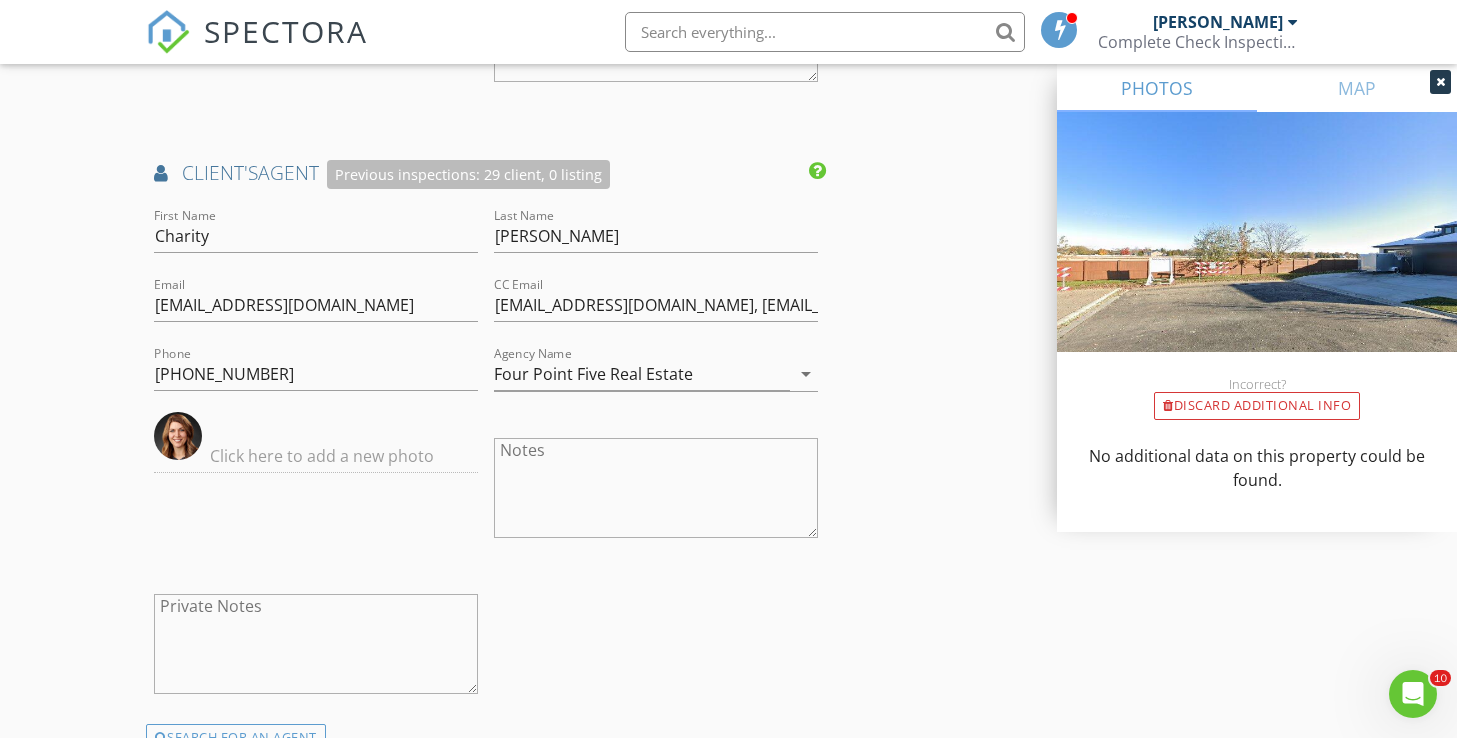 click on "INSPECTOR(S)
check_box_outline_blank   Michael Hasson     check_box   Steve Taylor   PRIMARY   Steve Taylor arrow_drop_down   check_box_outline_blank Steve Taylor specifically requested
Date/Time
07/22/2025 1:30 PM
Location
Address Search       Address 3355 W Barefoot St   Unit   City Eagle   State ID   Zip 83616   County Ada     Square Feet 3339   Year Built 2025   Foundation arrow_drop_down     Steve Taylor     14.6 miles     (28 minutes)
client
check_box Enable Client CC email for this inspection   Client Search     check_box_outline_blank Client is a Company/Organization     First Name Michael   Last Name McCann   Email Michael@avec.us.com   CC Email   Phone 360-713-7872           Notes   Private Notes
ADD ADDITIONAL client
SERVICES
check_box     check_box_outline_blank" at bounding box center (729, -449) 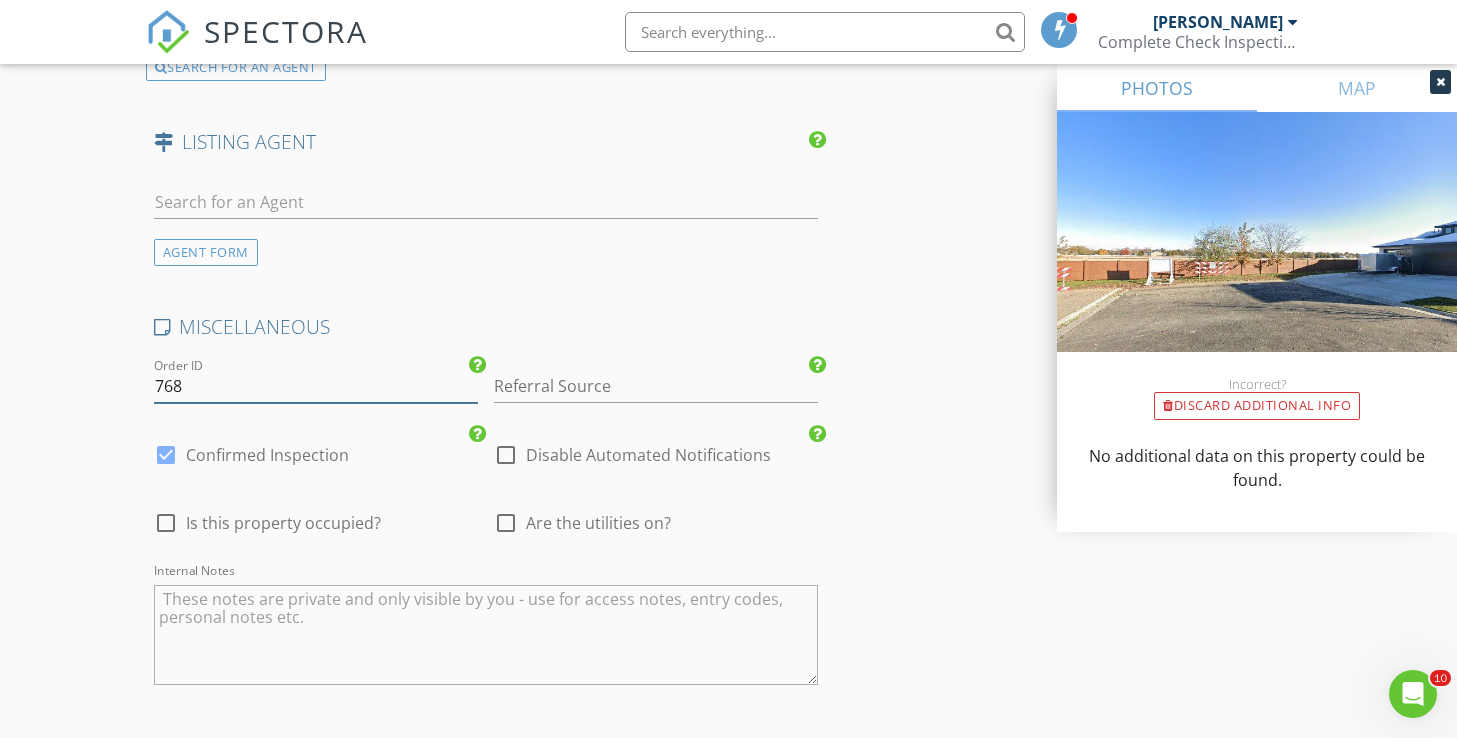 click on "768" at bounding box center (316, 386) 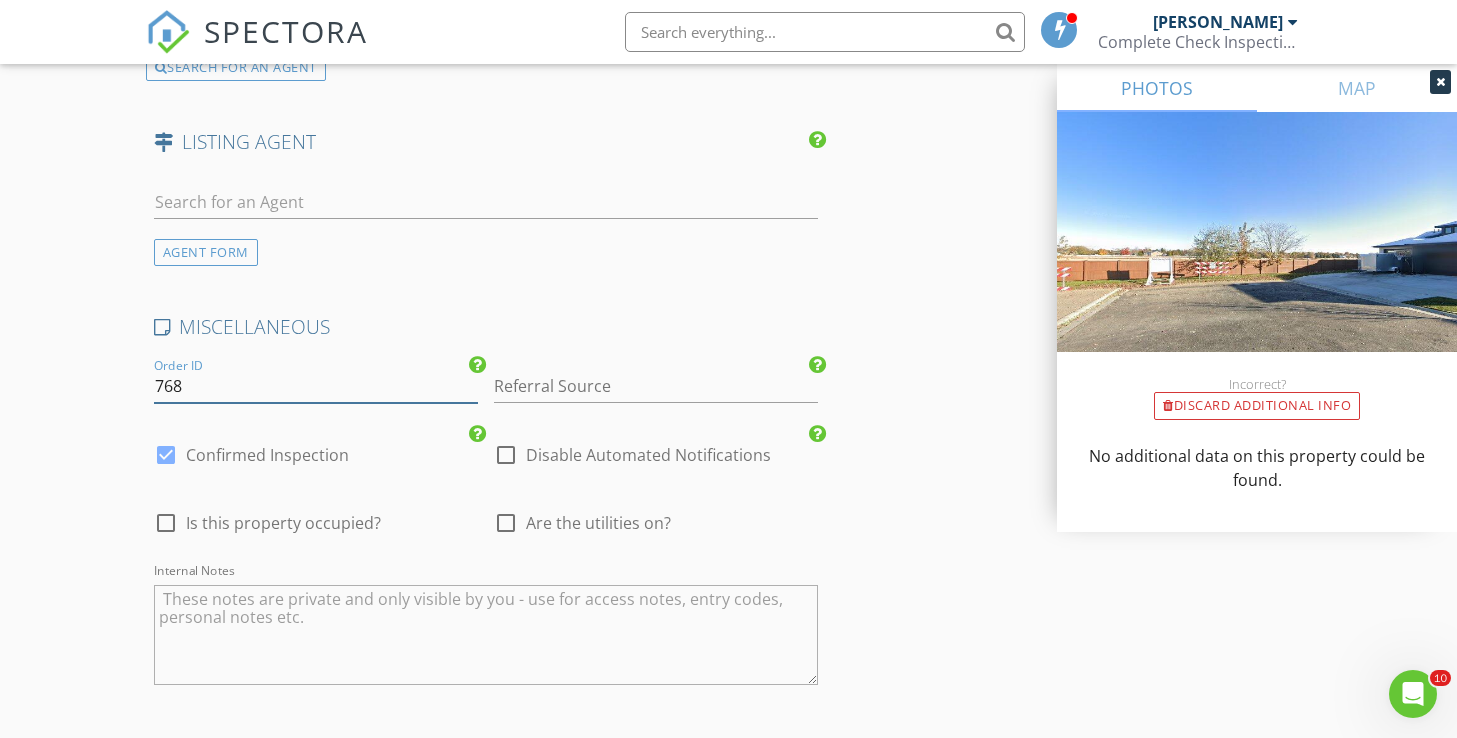 click on "768" at bounding box center (316, 386) 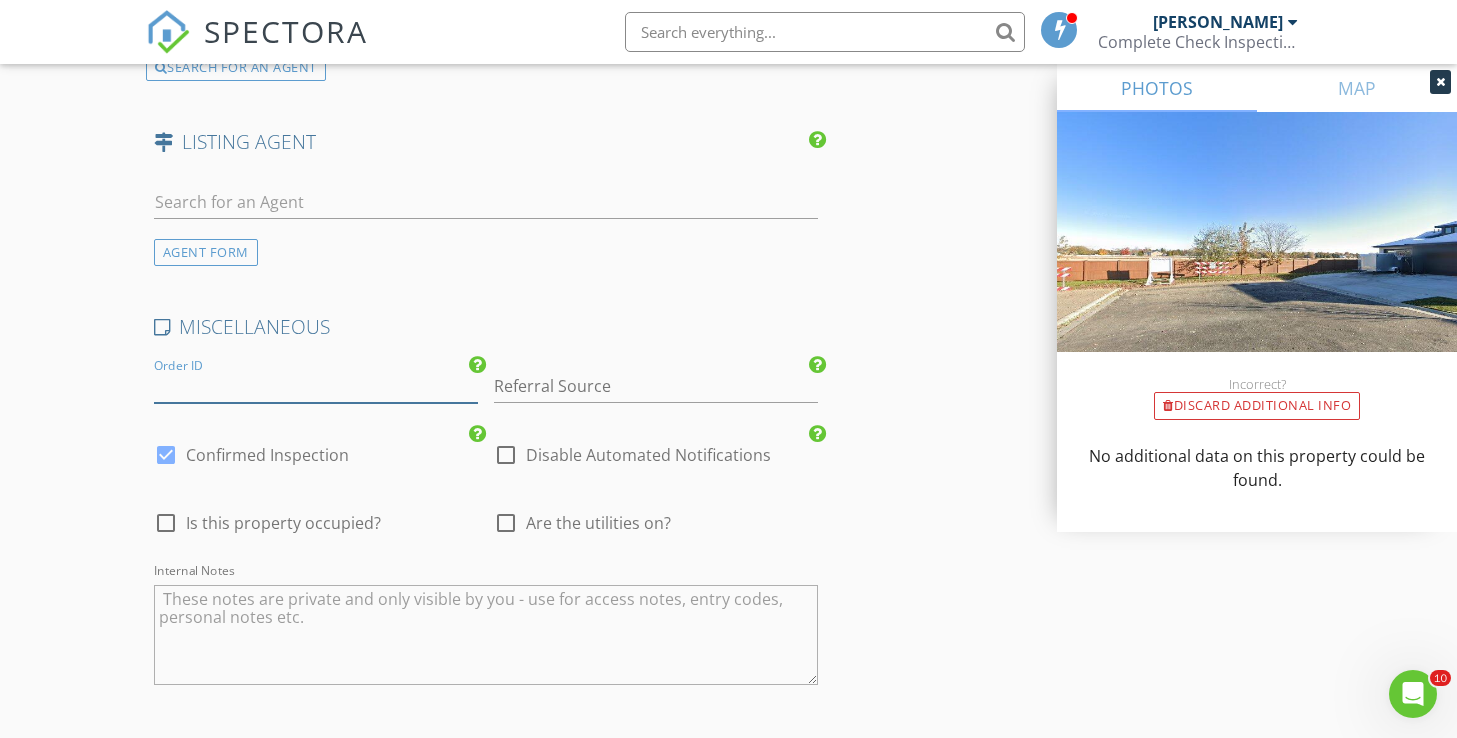 type 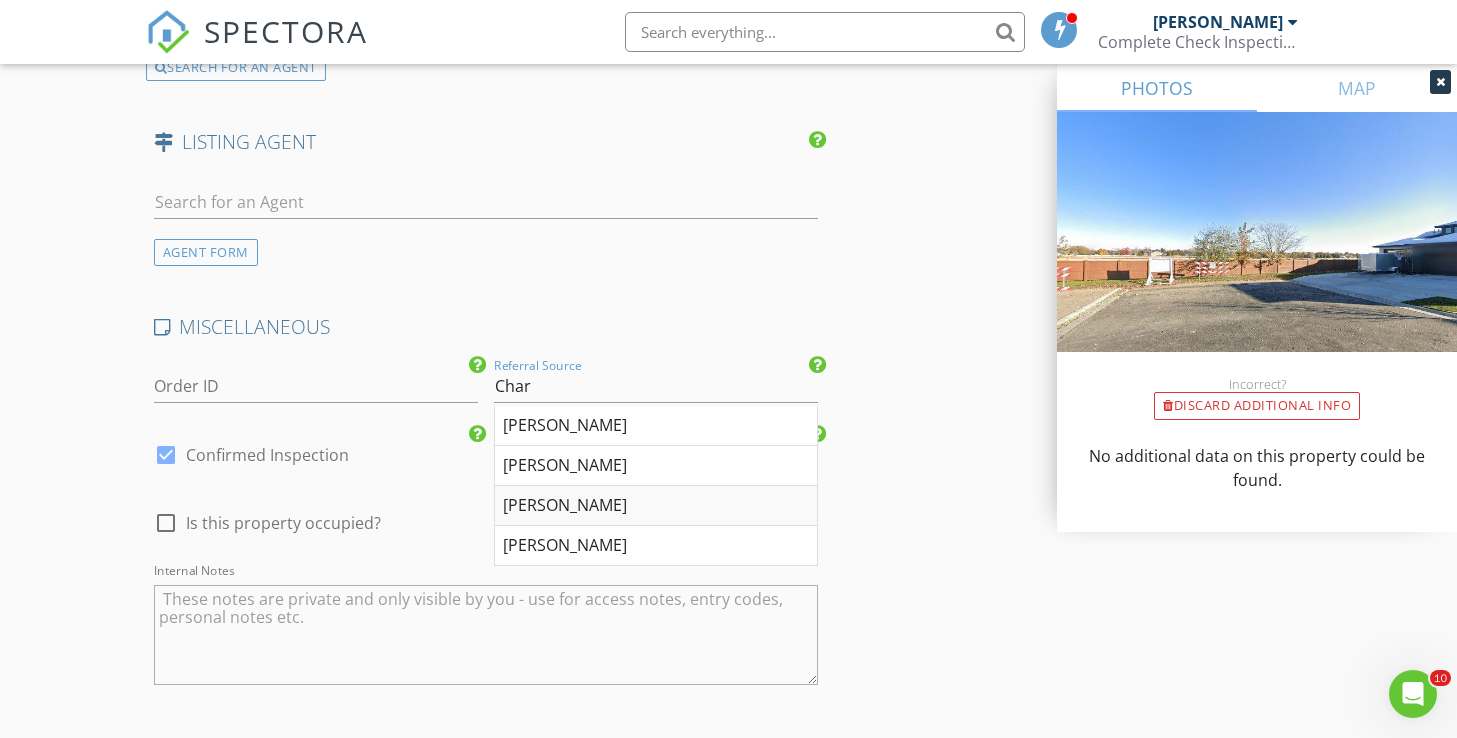 click on "[PERSON_NAME]" at bounding box center [656, 506] 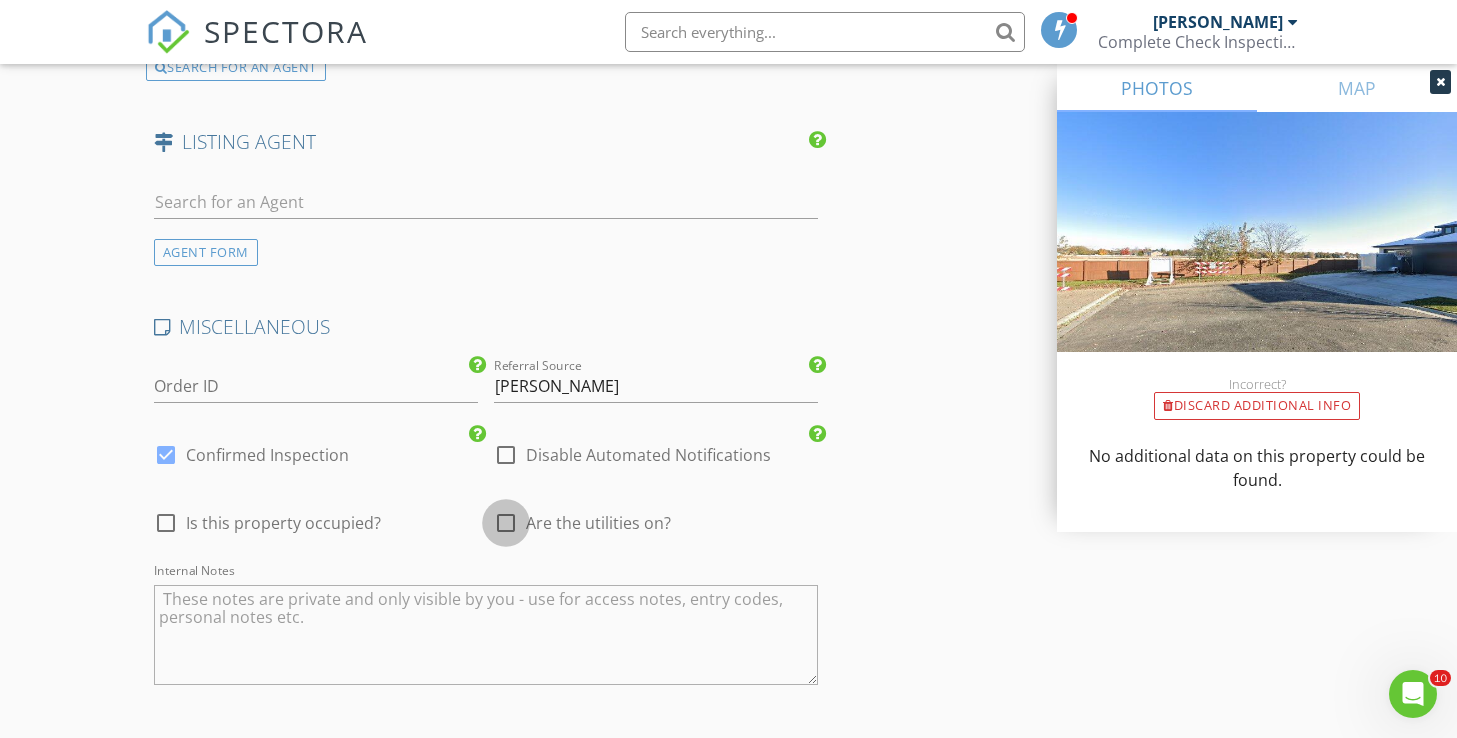 click at bounding box center [506, 523] 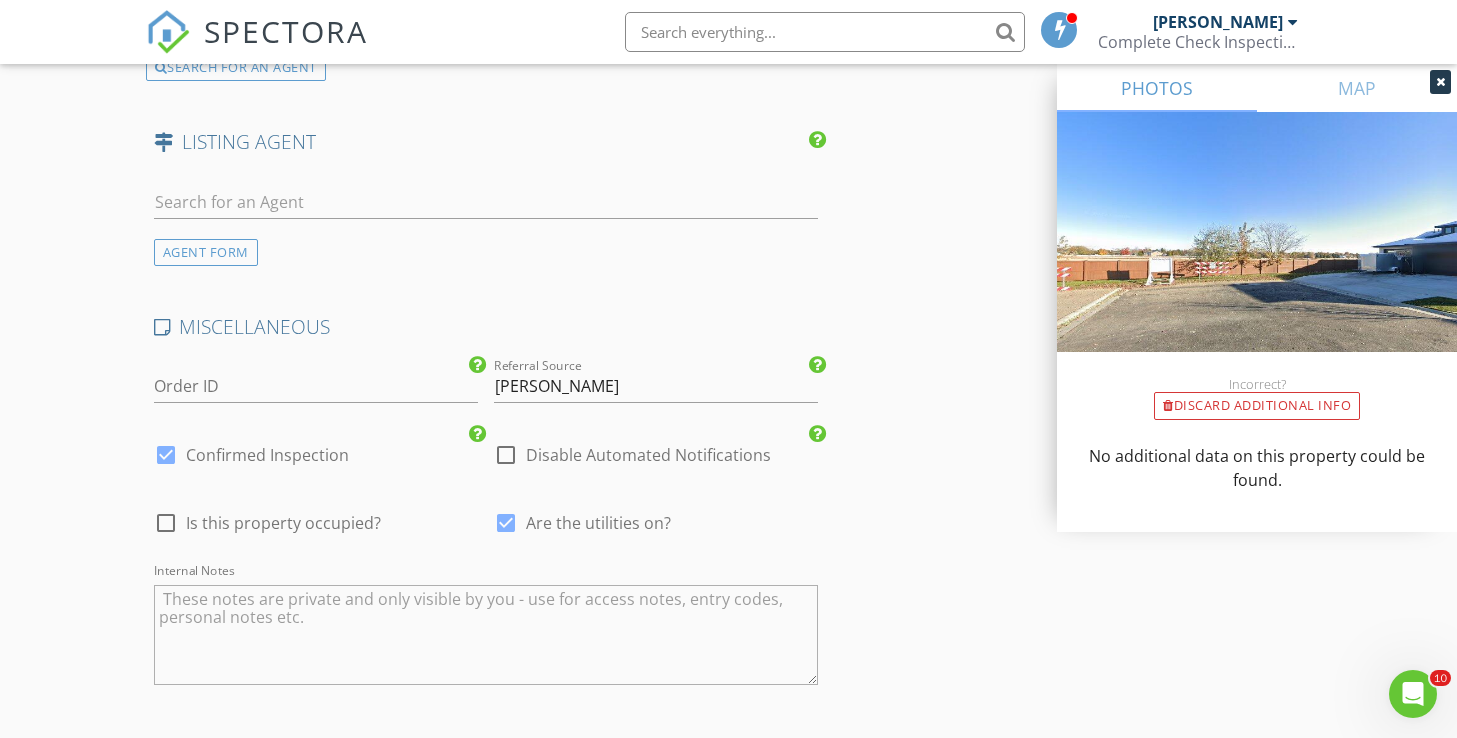 click at bounding box center (486, 635) 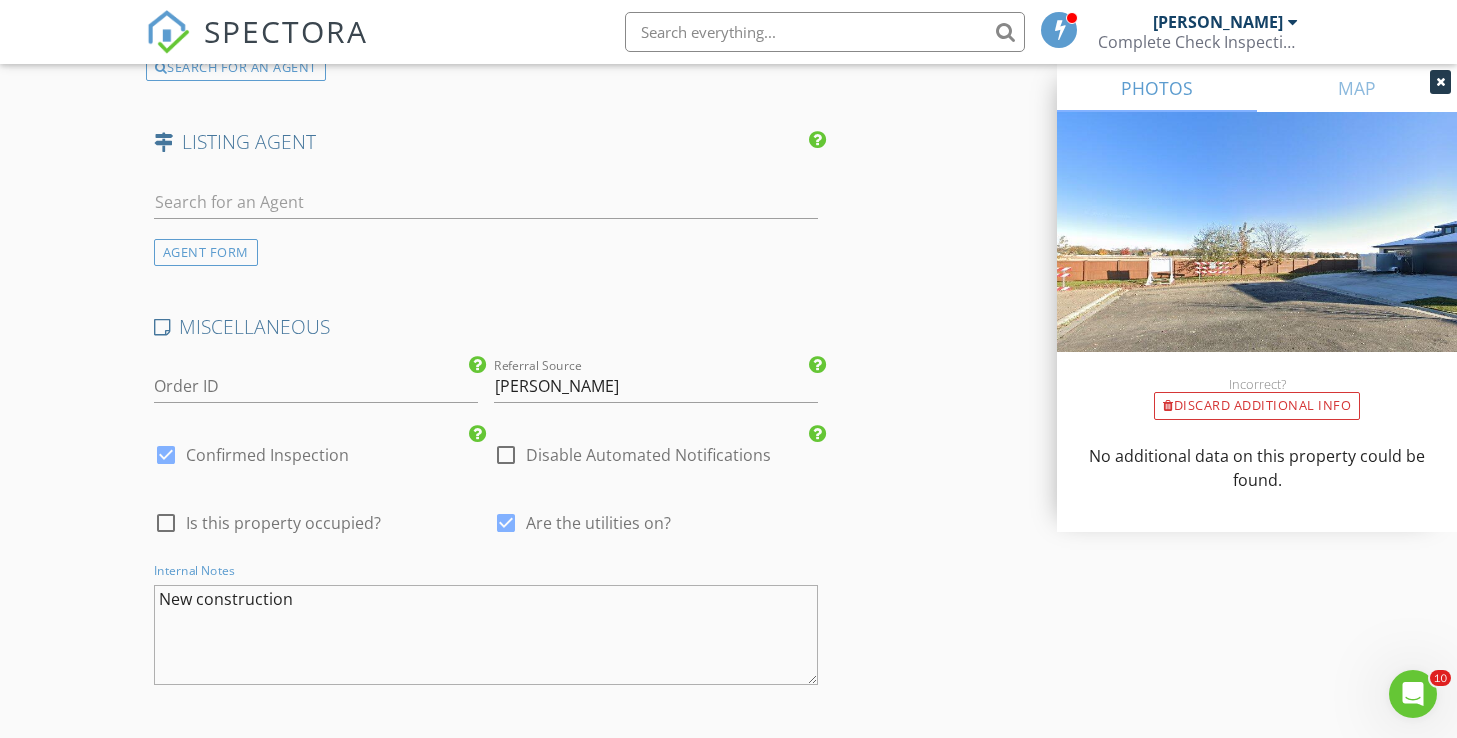 paste on "Asbury Homes" 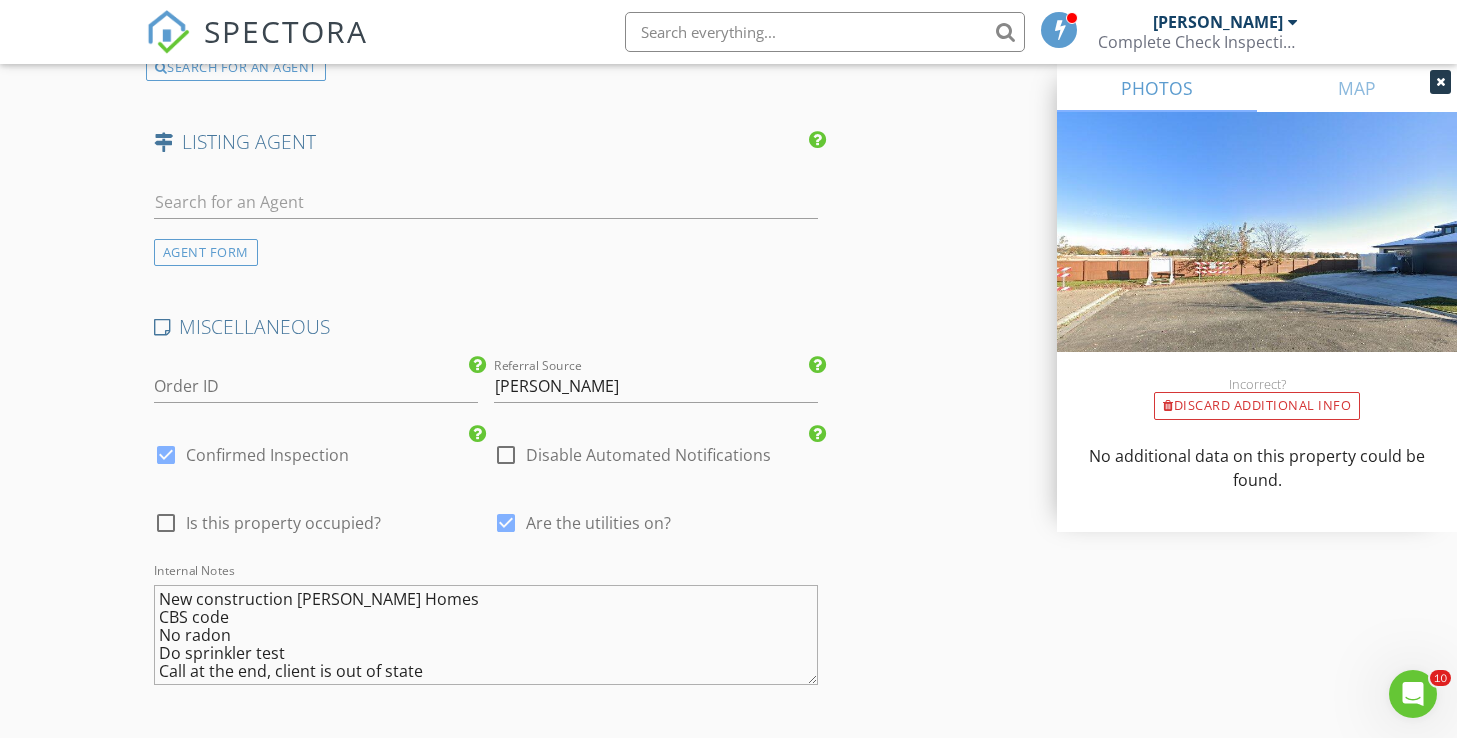 click on "INSPECTOR(S)
check_box_outline_blank   Michael Hasson     check_box   Steve Taylor   PRIMARY   Steve Taylor arrow_drop_down   check_box_outline_blank Steve Taylor specifically requested
Date/Time
07/22/2025 1:30 PM
Location
Address Search       Address 3355 W Barefoot St   Unit   City Eagle   State ID   Zip 83616   County Ada     Square Feet 3339   Year Built 2025   Foundation arrow_drop_down     Steve Taylor     14.6 miles     (28 minutes)
client
check_box Enable Client CC email for this inspection   Client Search     check_box_outline_blank Client is a Company/Organization     First Name Michael   Last Name McCann   Email Michael@avec.us.com   CC Email   Phone 360-713-7872           Notes   Private Notes
ADD ADDITIONAL client
SERVICES
check_box     check_box_outline_blank" at bounding box center (729, -1119) 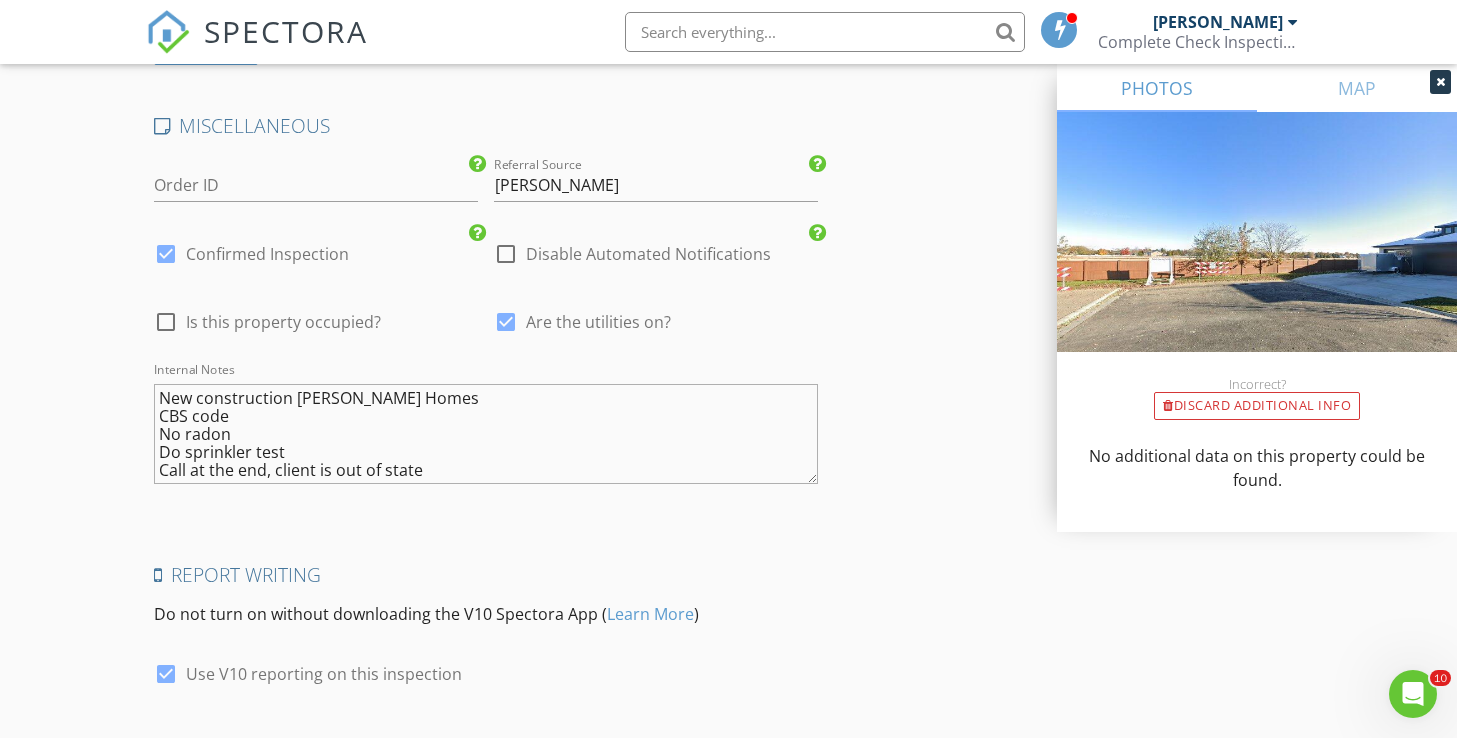 scroll, scrollTop: 3835, scrollLeft: 0, axis: vertical 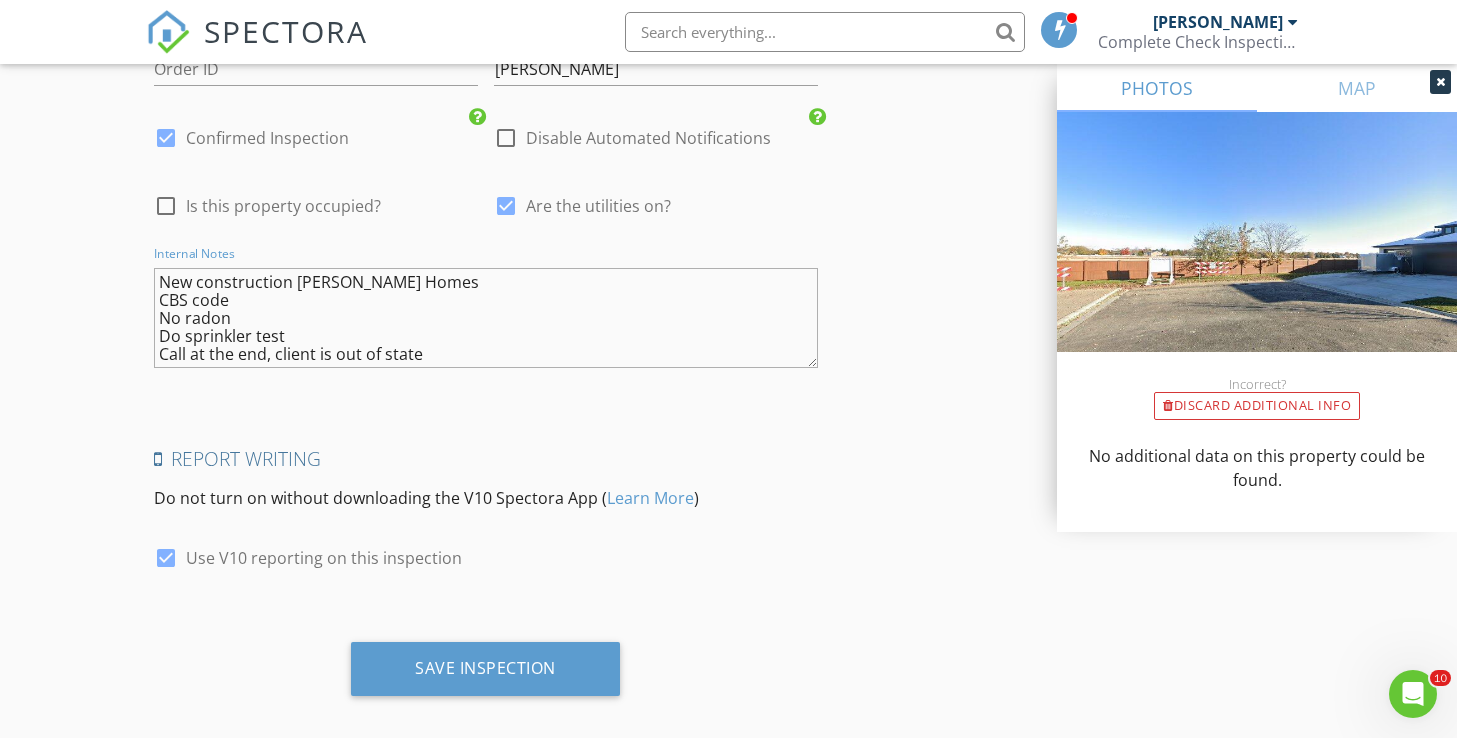 click on "New construction Asbury Homes
CBS code
No radon
Do sprinkler test
Call at the end, client is out of state" at bounding box center (486, 318) 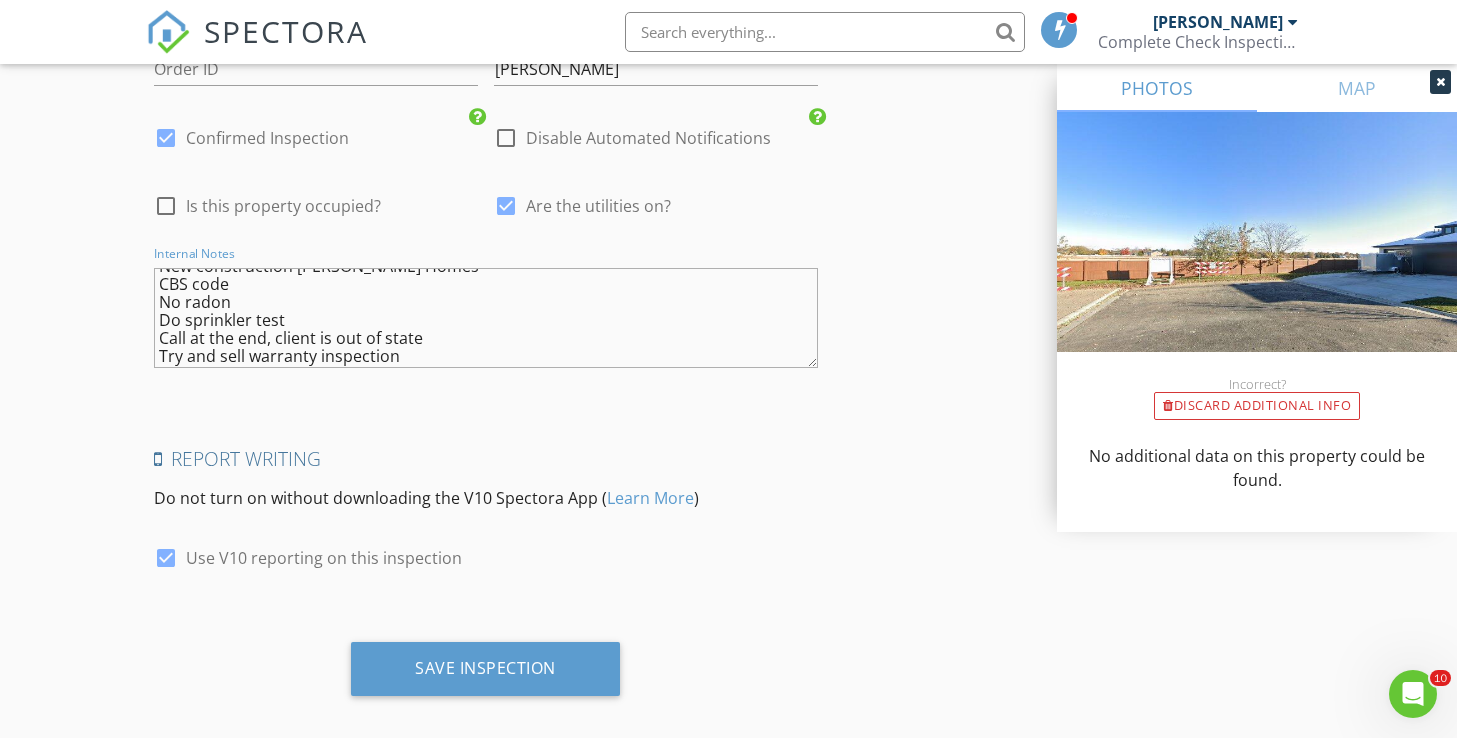 type on "New construction Asbury Homes
CBS code
No radon
Do sprinkler test
Call at the end, client is out of state
Try and sell warranty inspection" 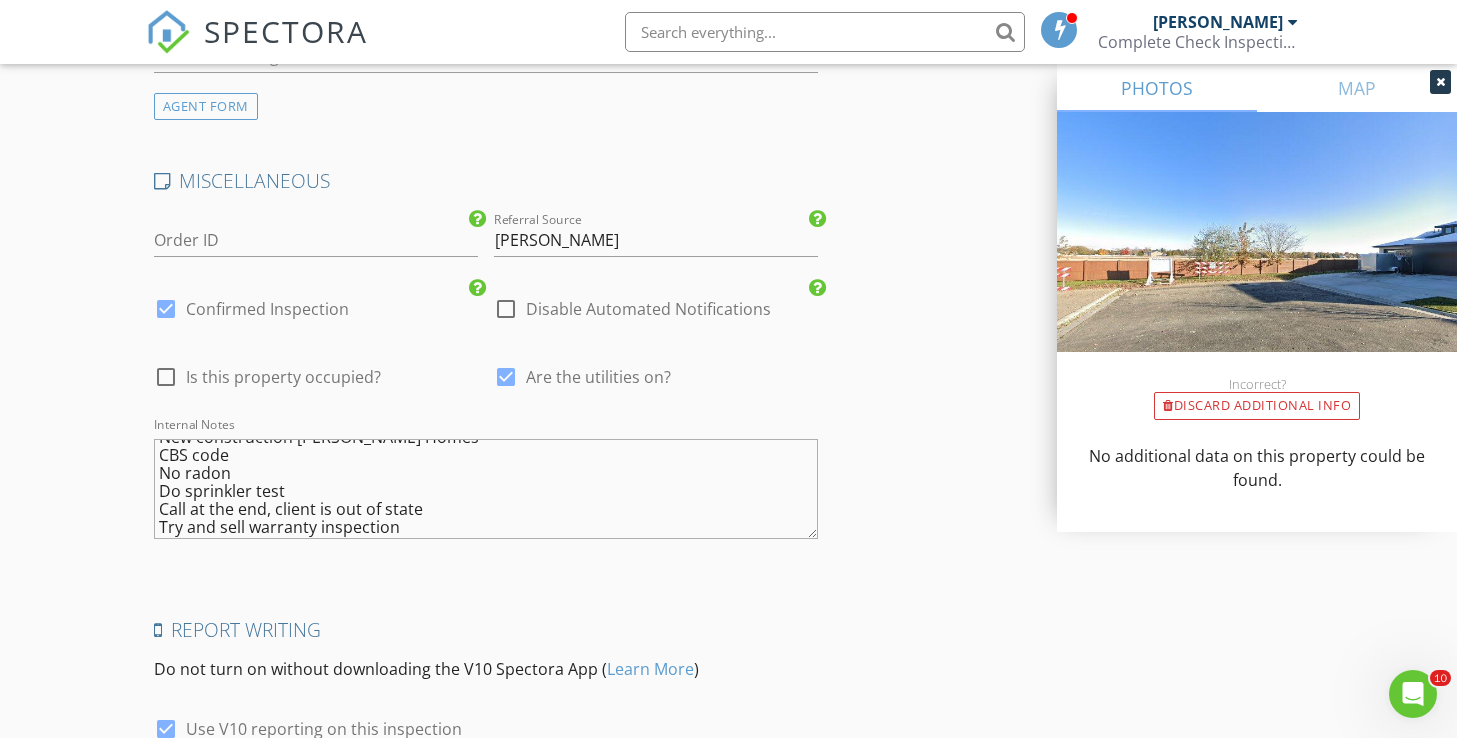 scroll, scrollTop: 3835, scrollLeft: 0, axis: vertical 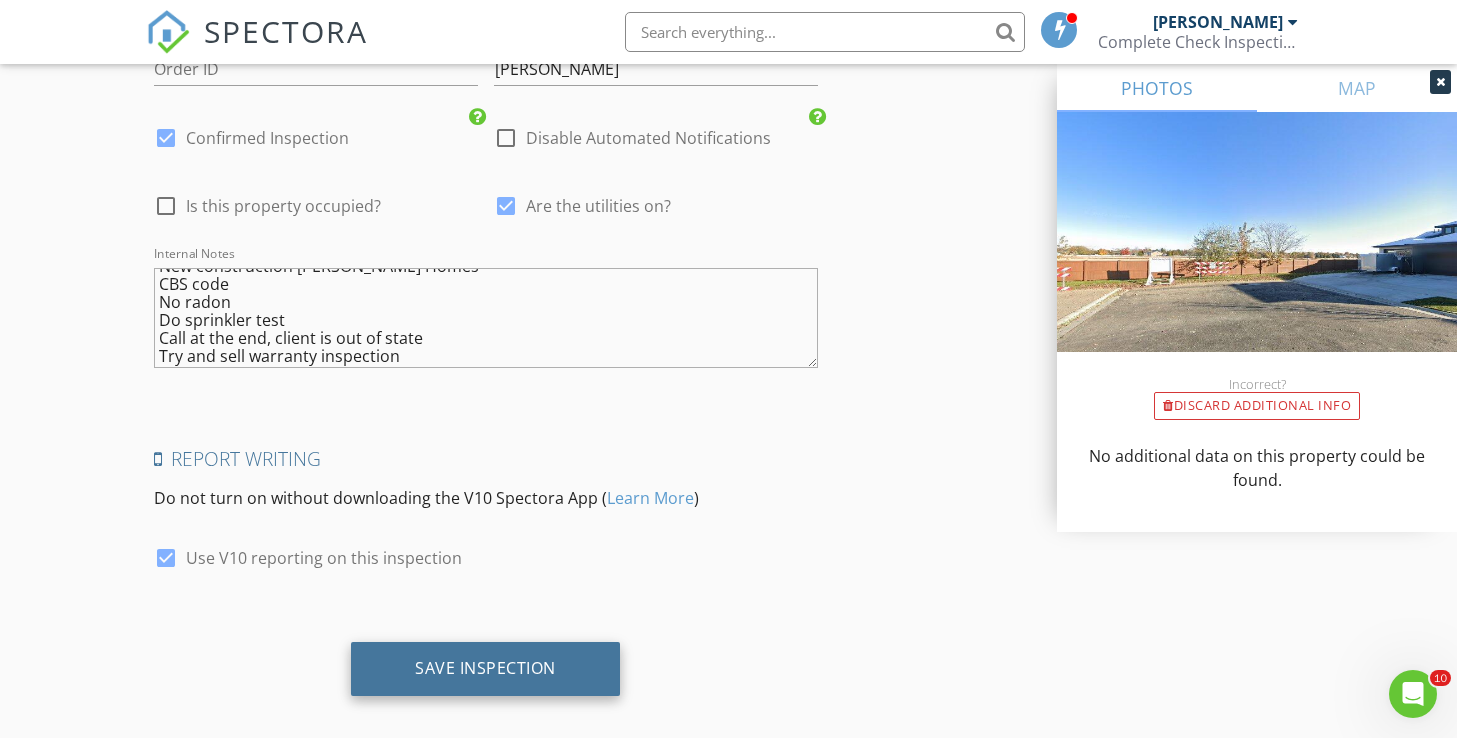click on "Save Inspection" at bounding box center [485, 668] 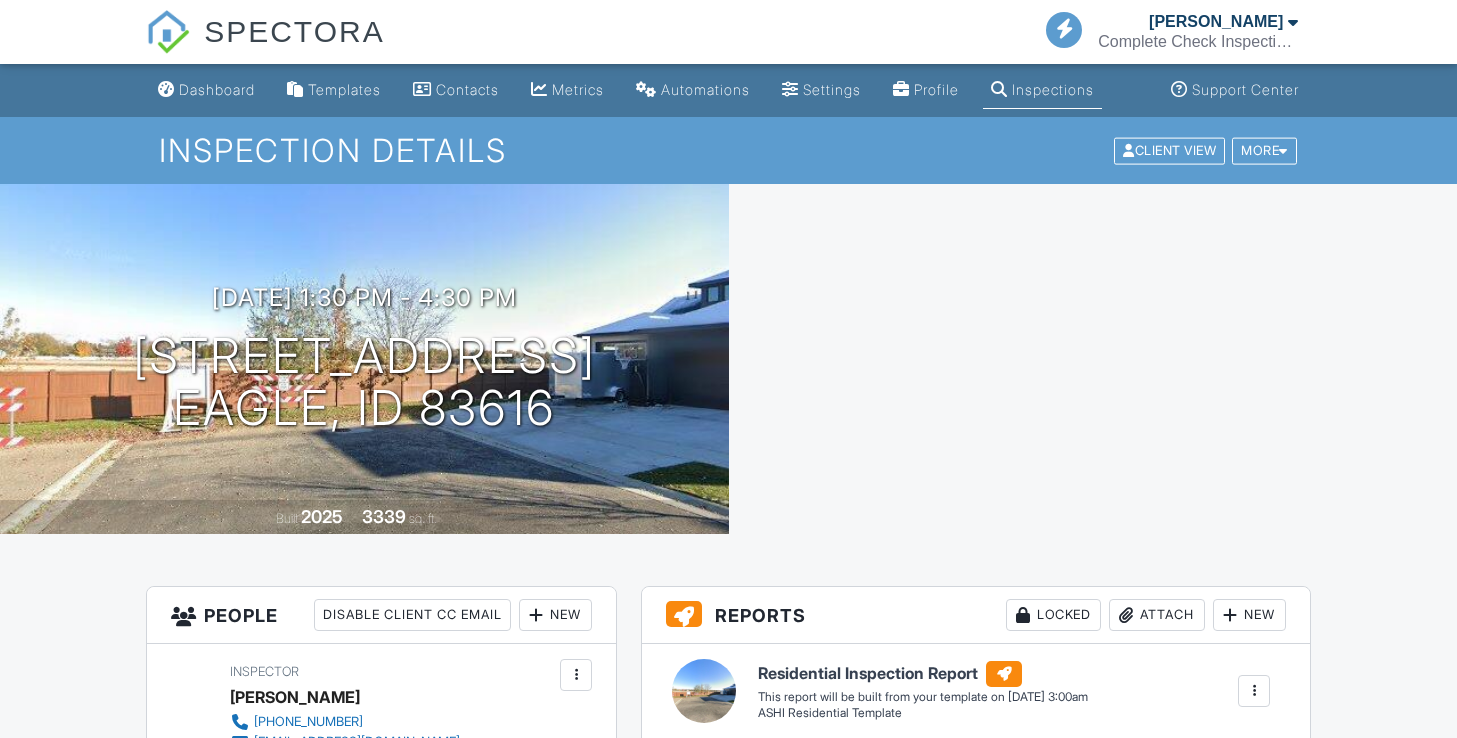 scroll, scrollTop: 0, scrollLeft: 0, axis: both 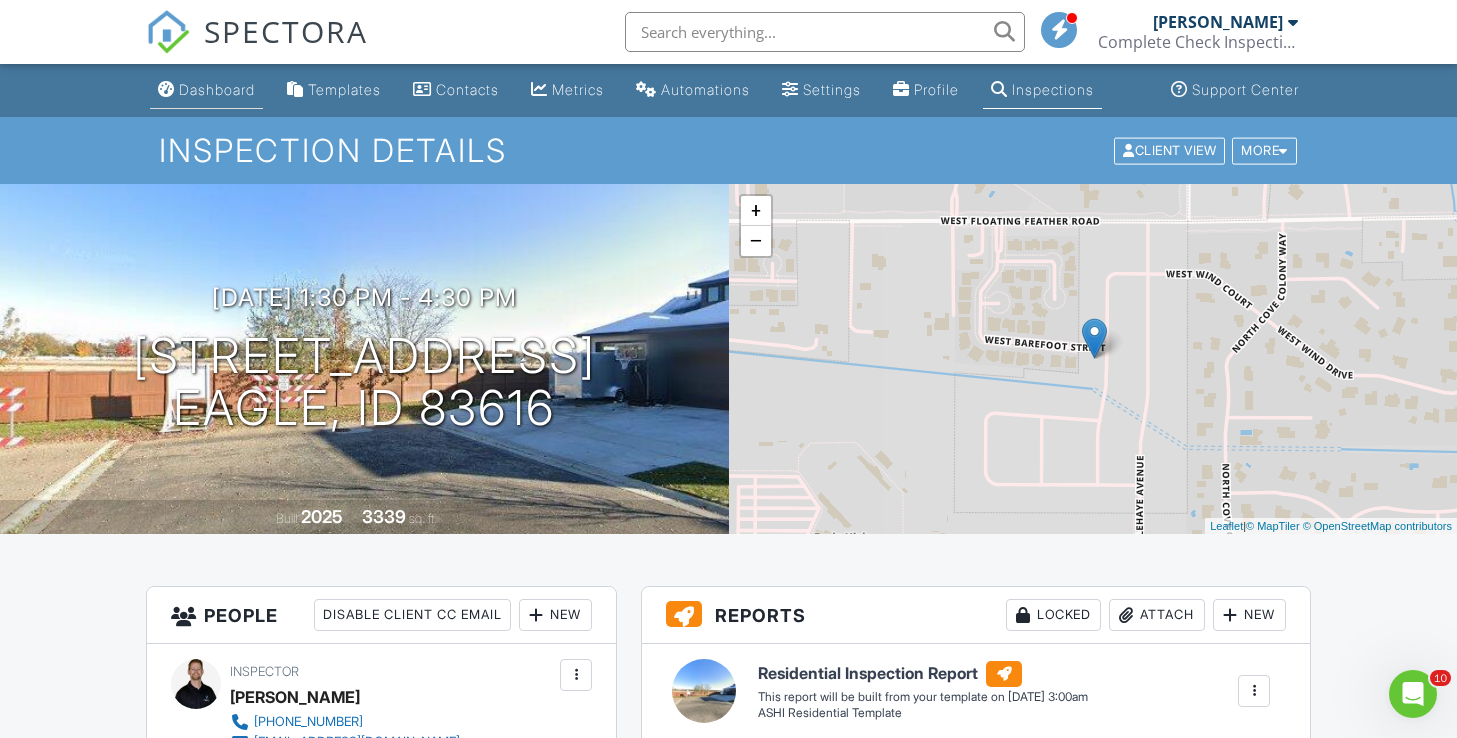click on "Dashboard" at bounding box center (217, 89) 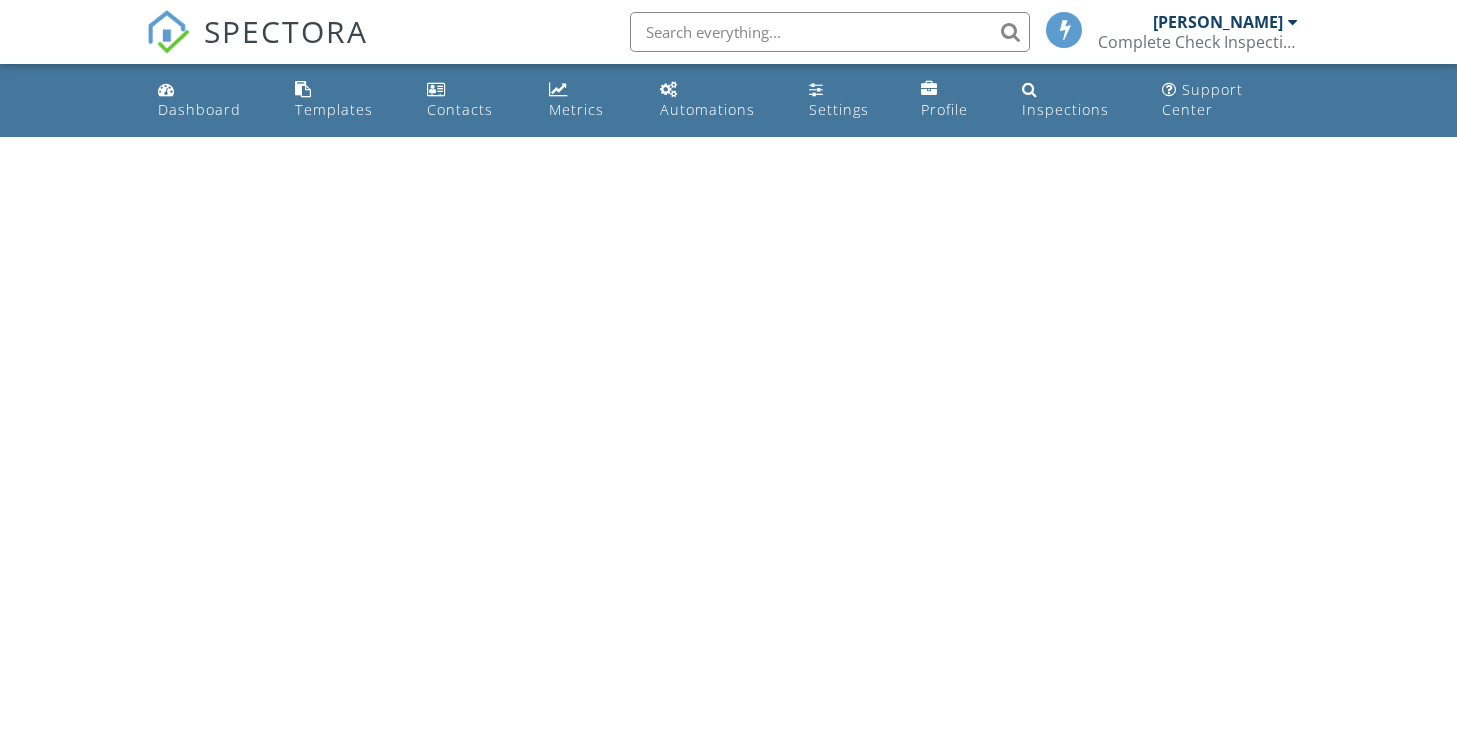 scroll, scrollTop: 0, scrollLeft: 0, axis: both 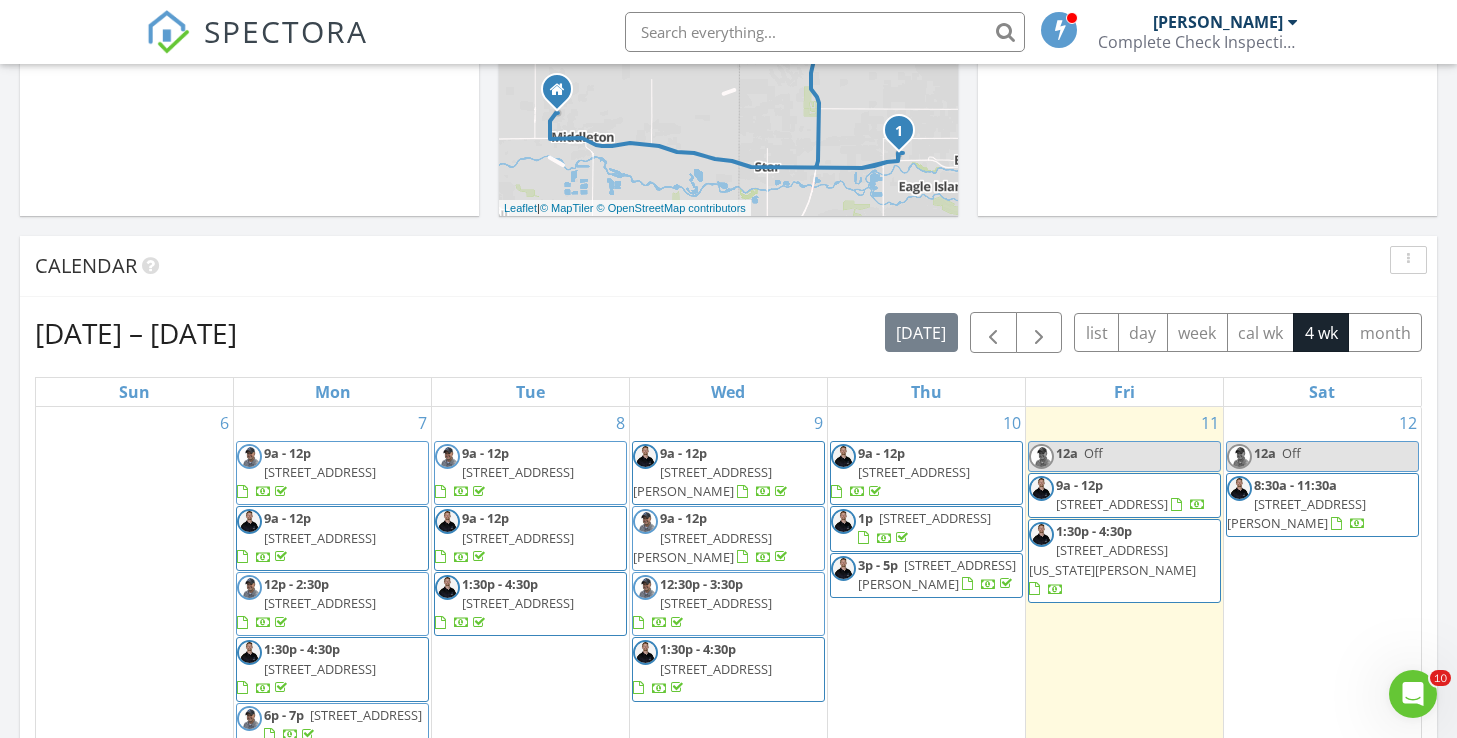 click on "[STREET_ADDRESS]" at bounding box center (1112, 504) 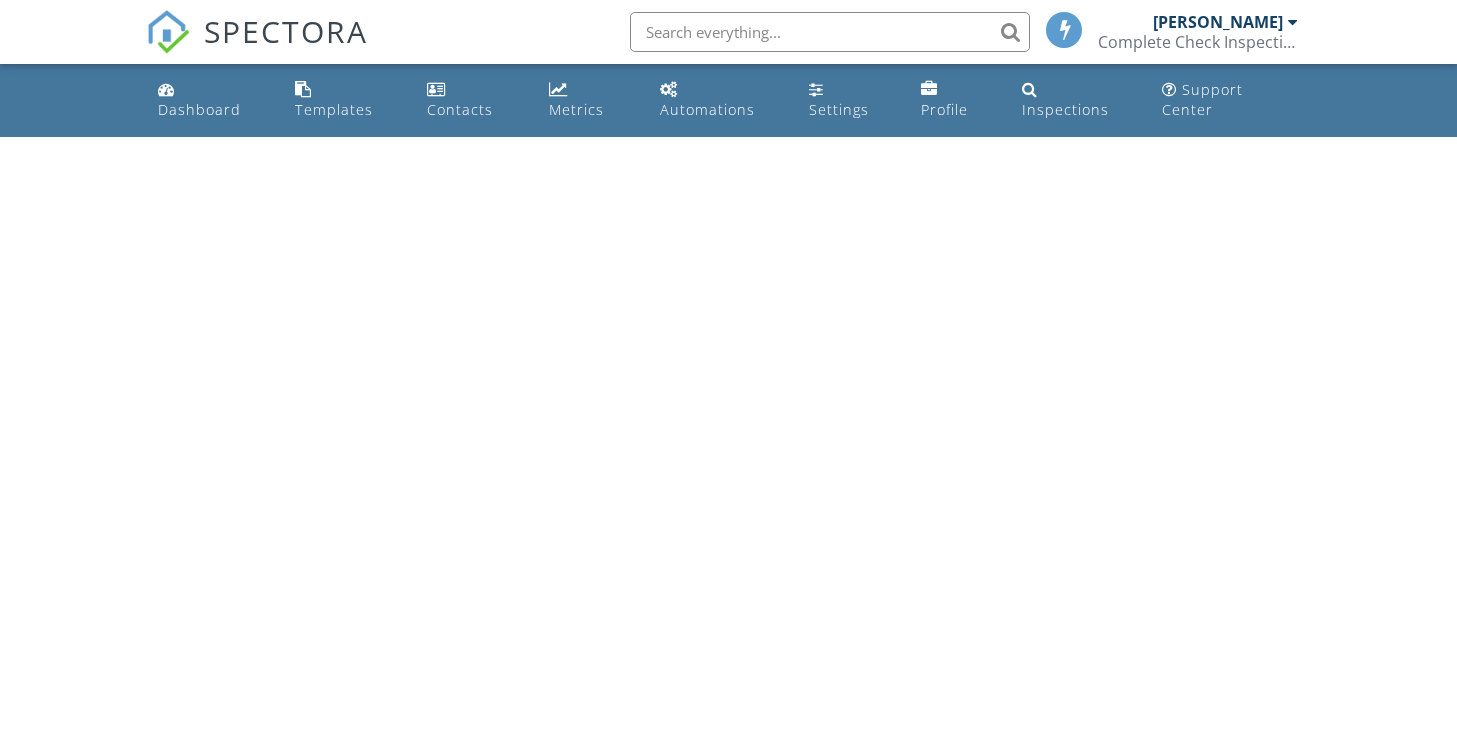 scroll, scrollTop: 0, scrollLeft: 0, axis: both 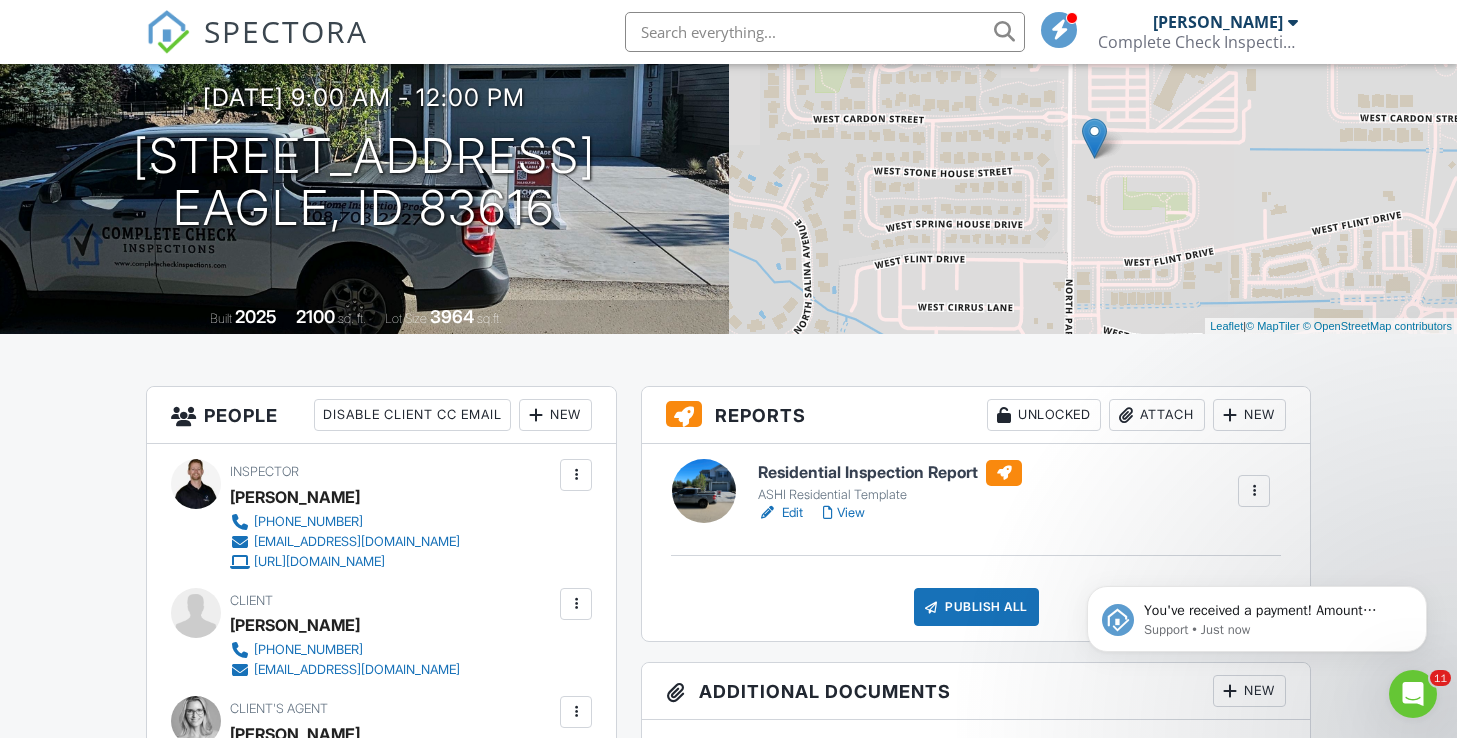 click on "View" at bounding box center (844, 513) 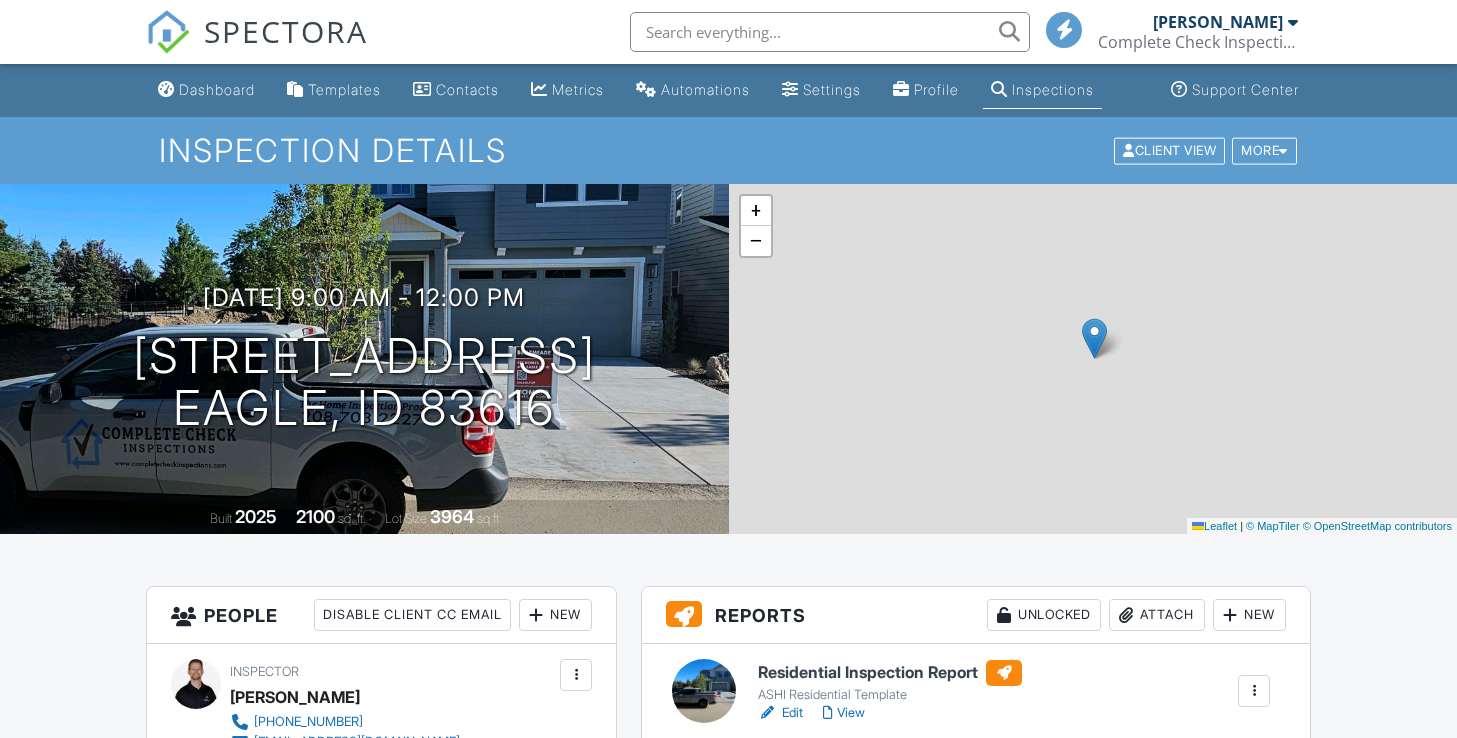 scroll, scrollTop: 0, scrollLeft: 0, axis: both 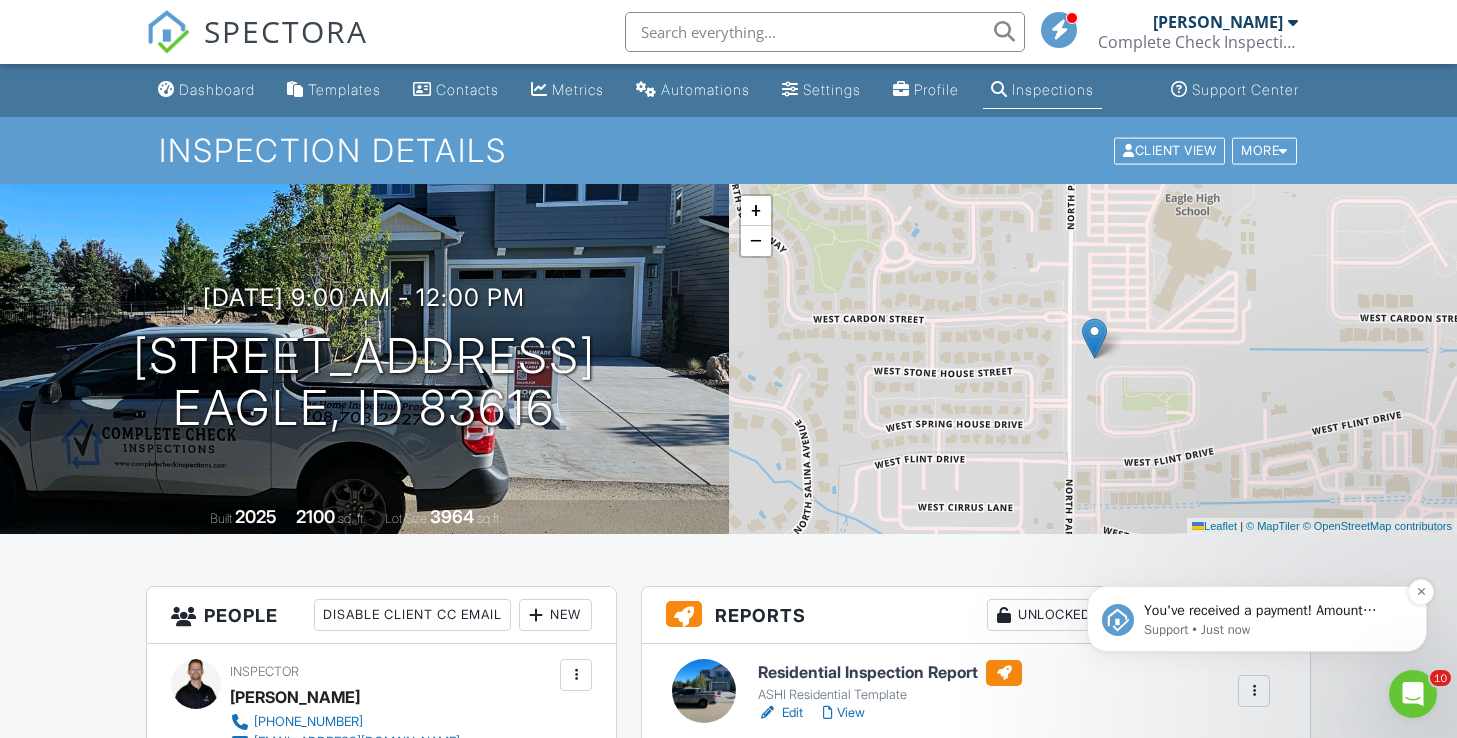 click on "Support • Just now" at bounding box center [1273, 630] 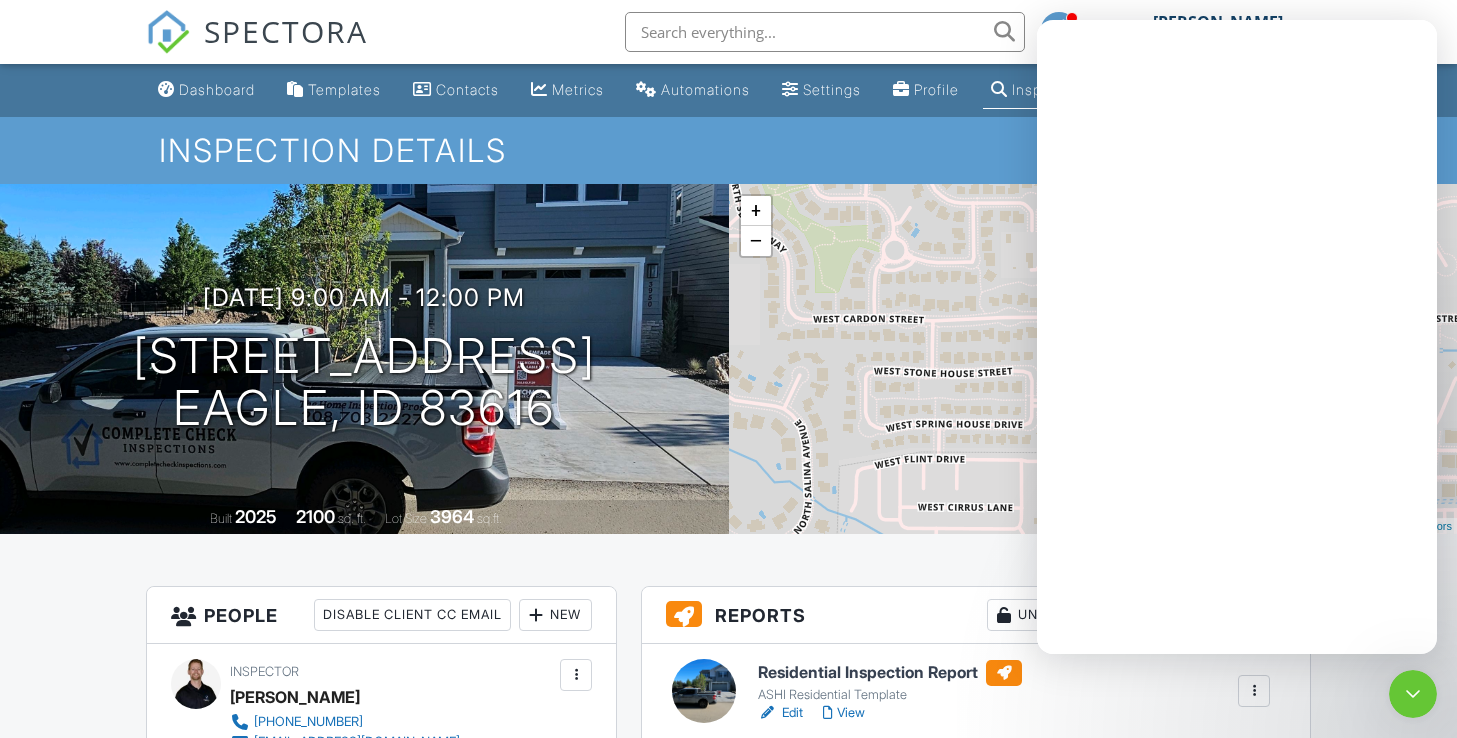 scroll, scrollTop: 0, scrollLeft: 0, axis: both 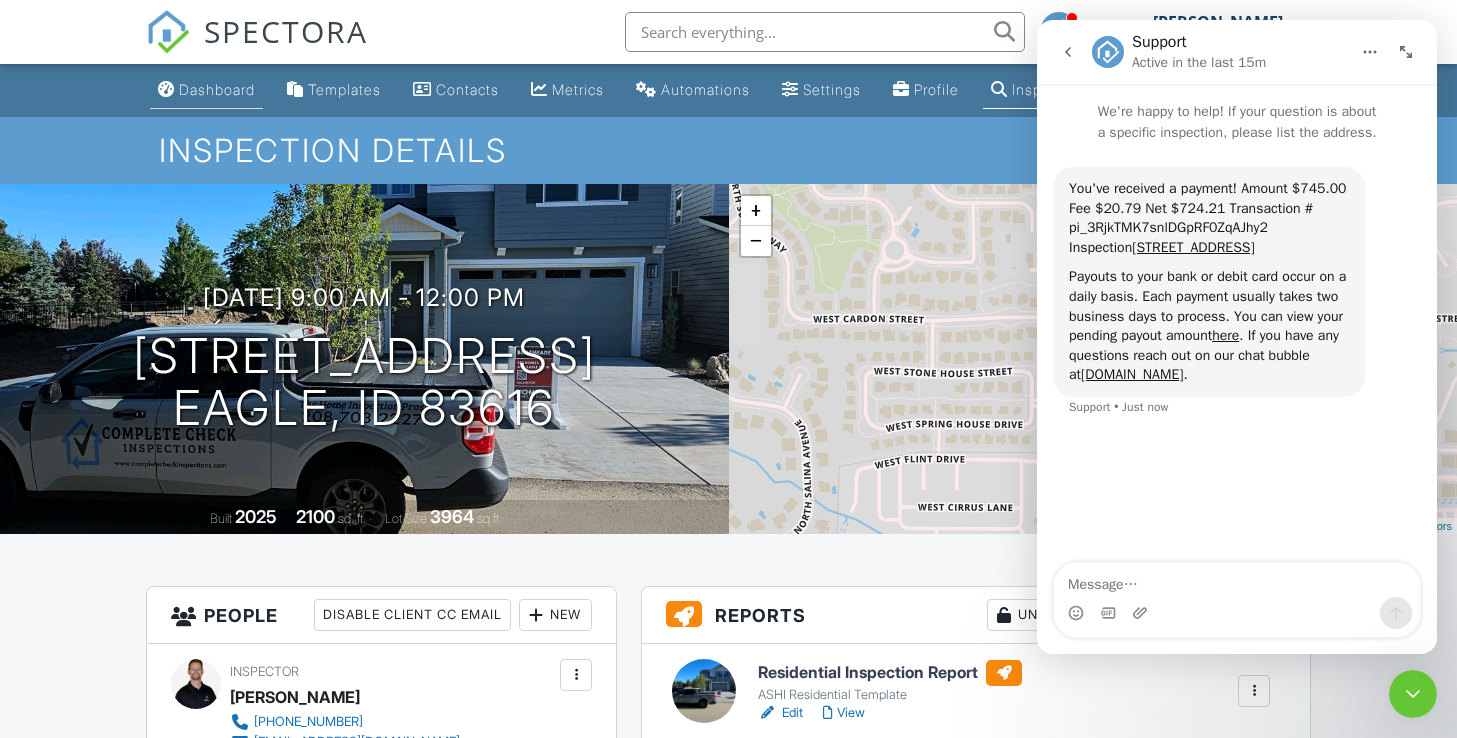 click on "Dashboard" at bounding box center (217, 89) 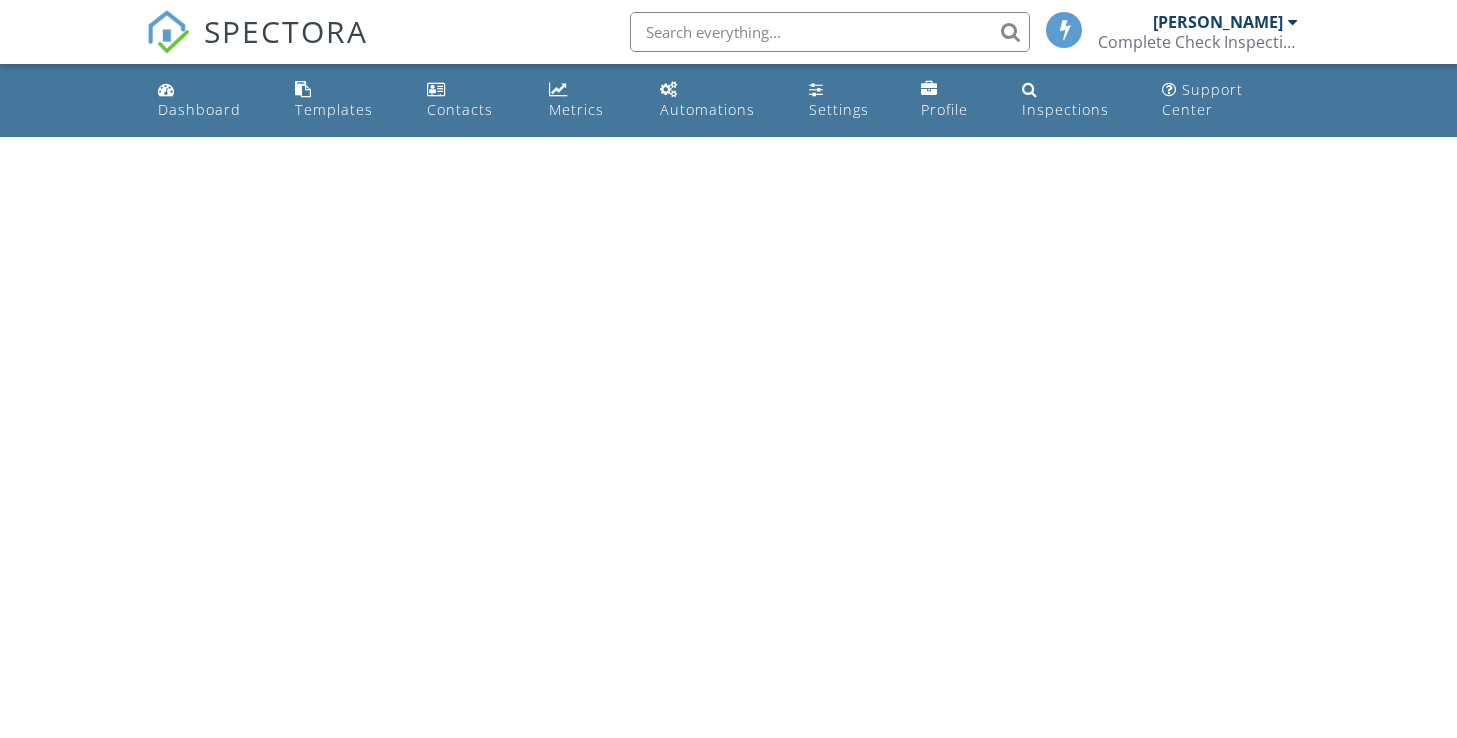 scroll, scrollTop: 0, scrollLeft: 0, axis: both 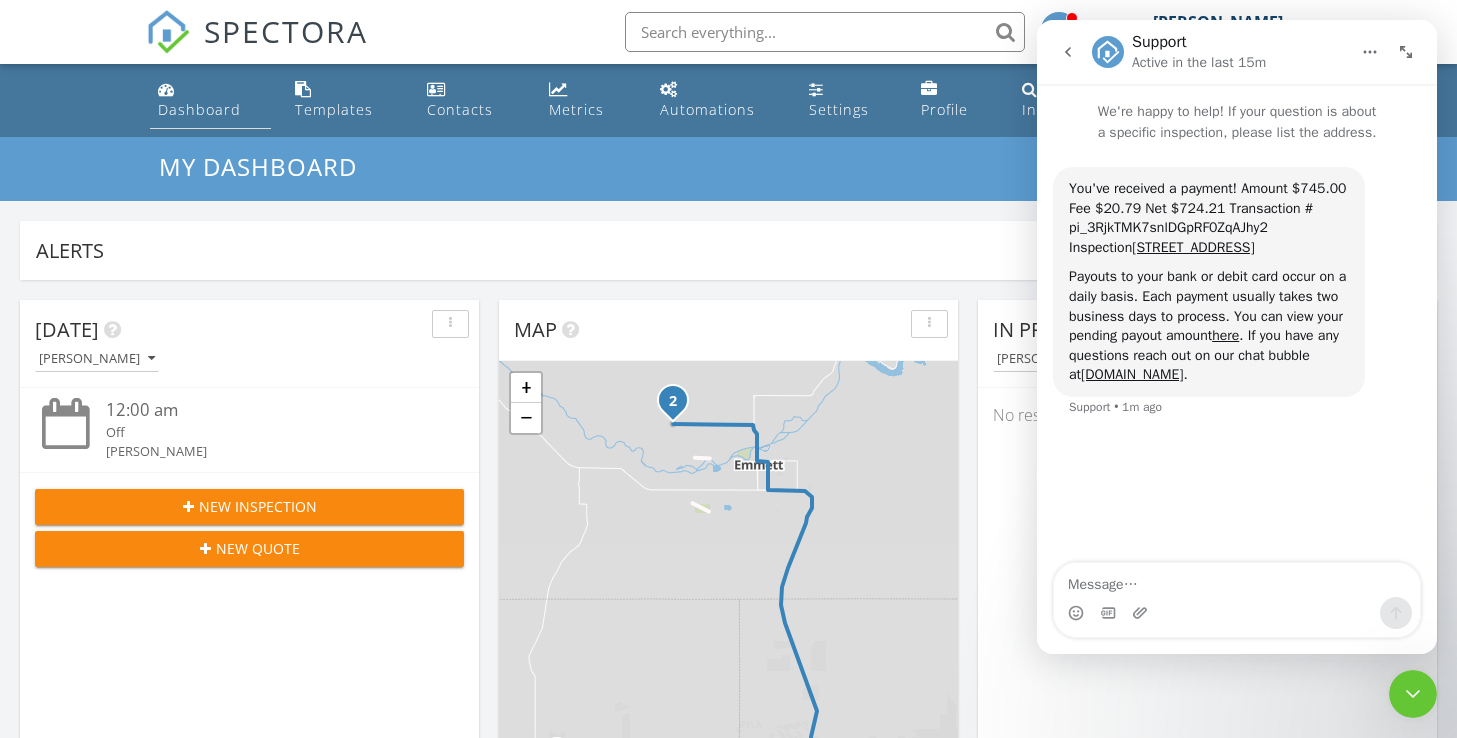 click on "Dashboard" at bounding box center (199, 109) 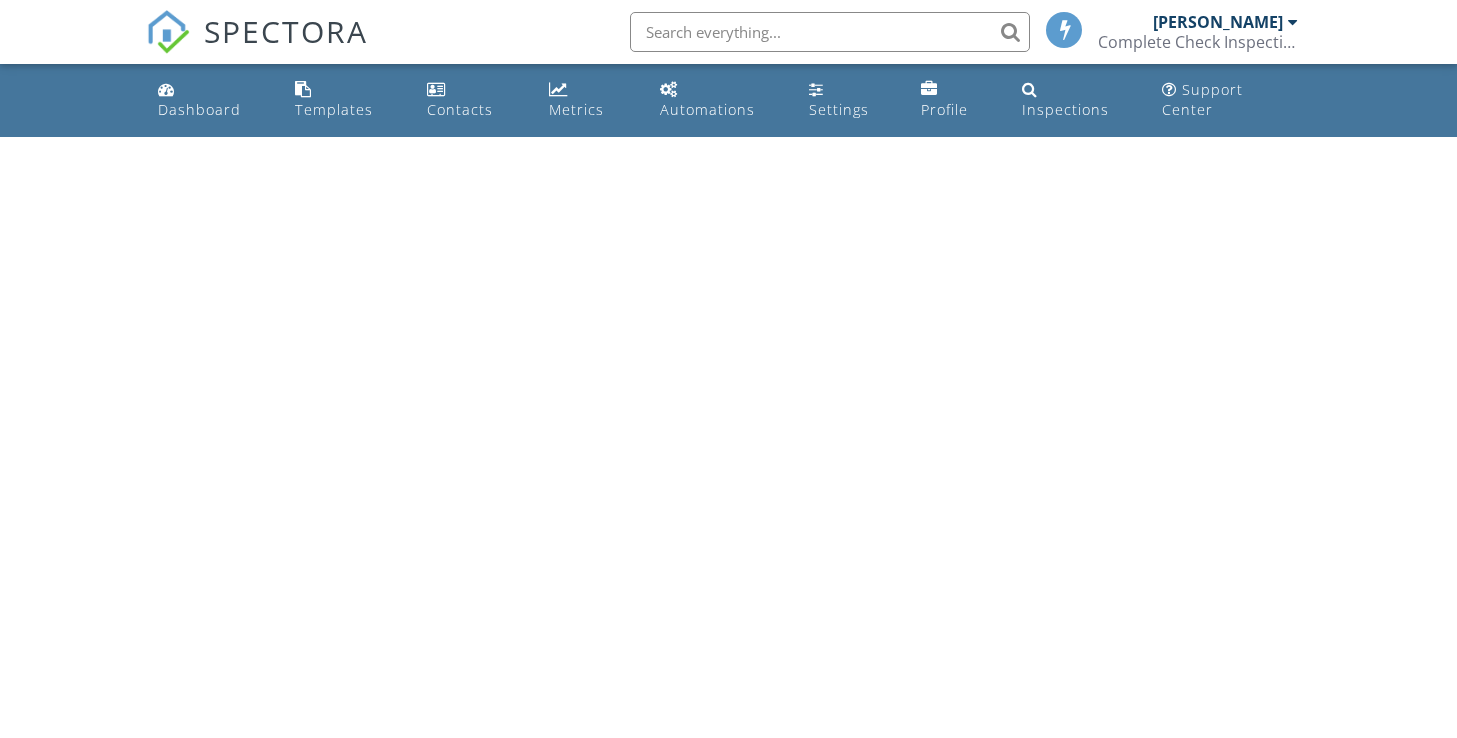 scroll, scrollTop: 0, scrollLeft: 0, axis: both 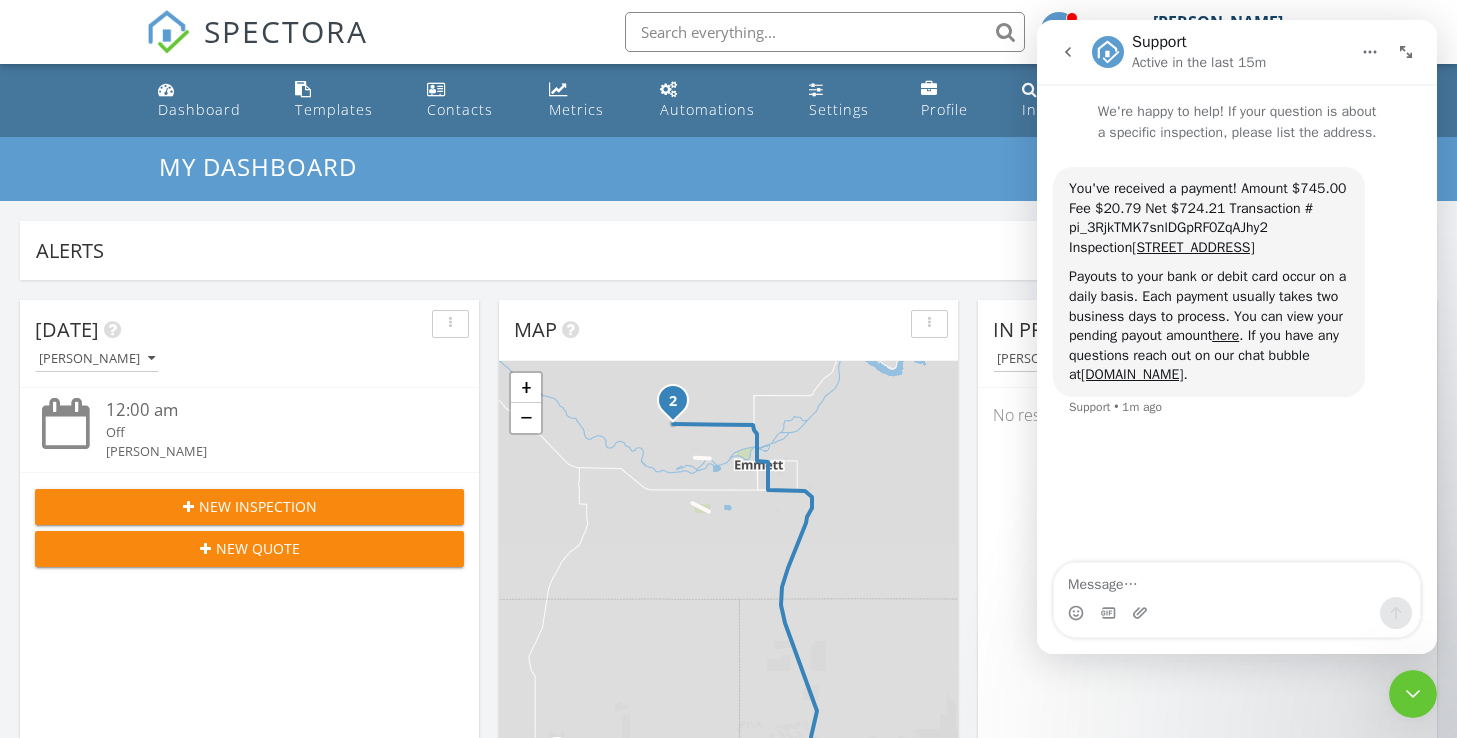 click 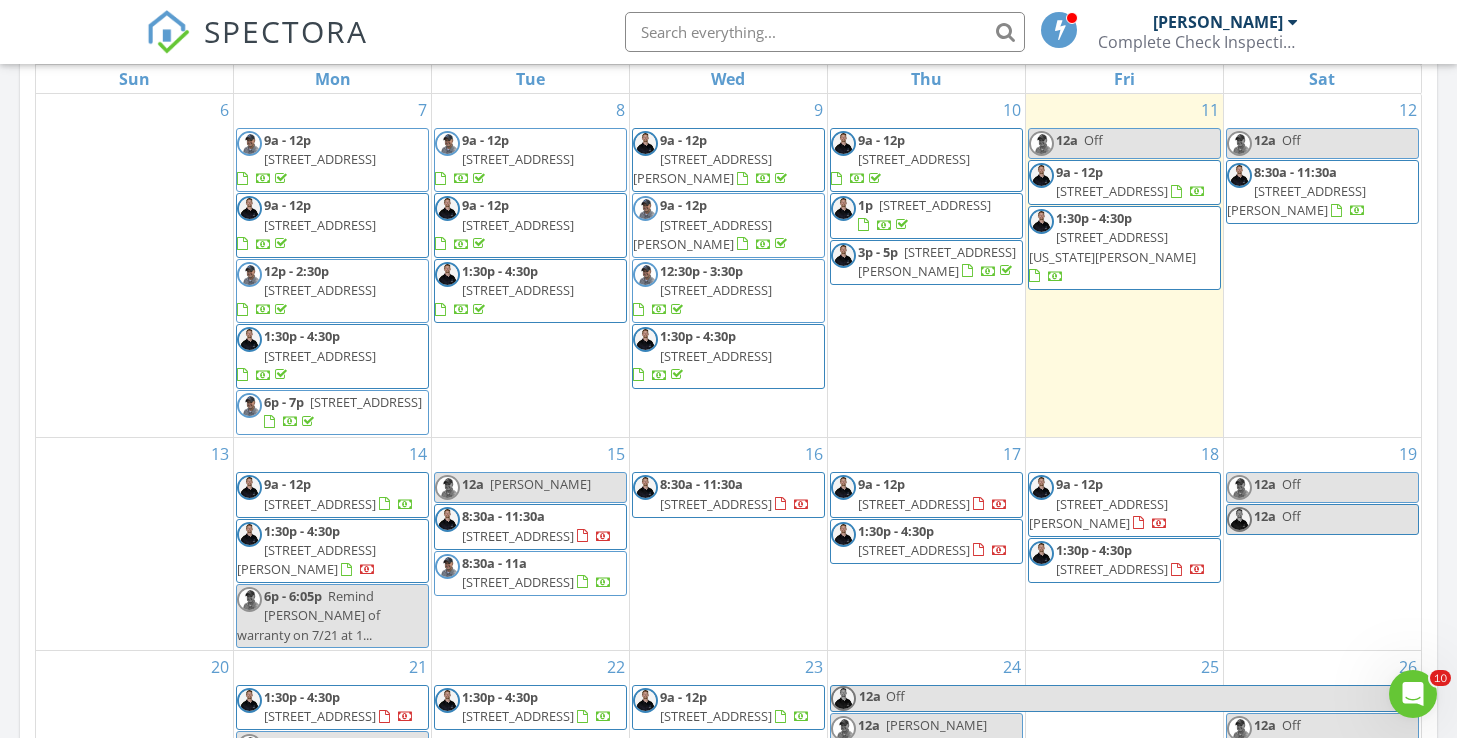 scroll, scrollTop: 978, scrollLeft: 0, axis: vertical 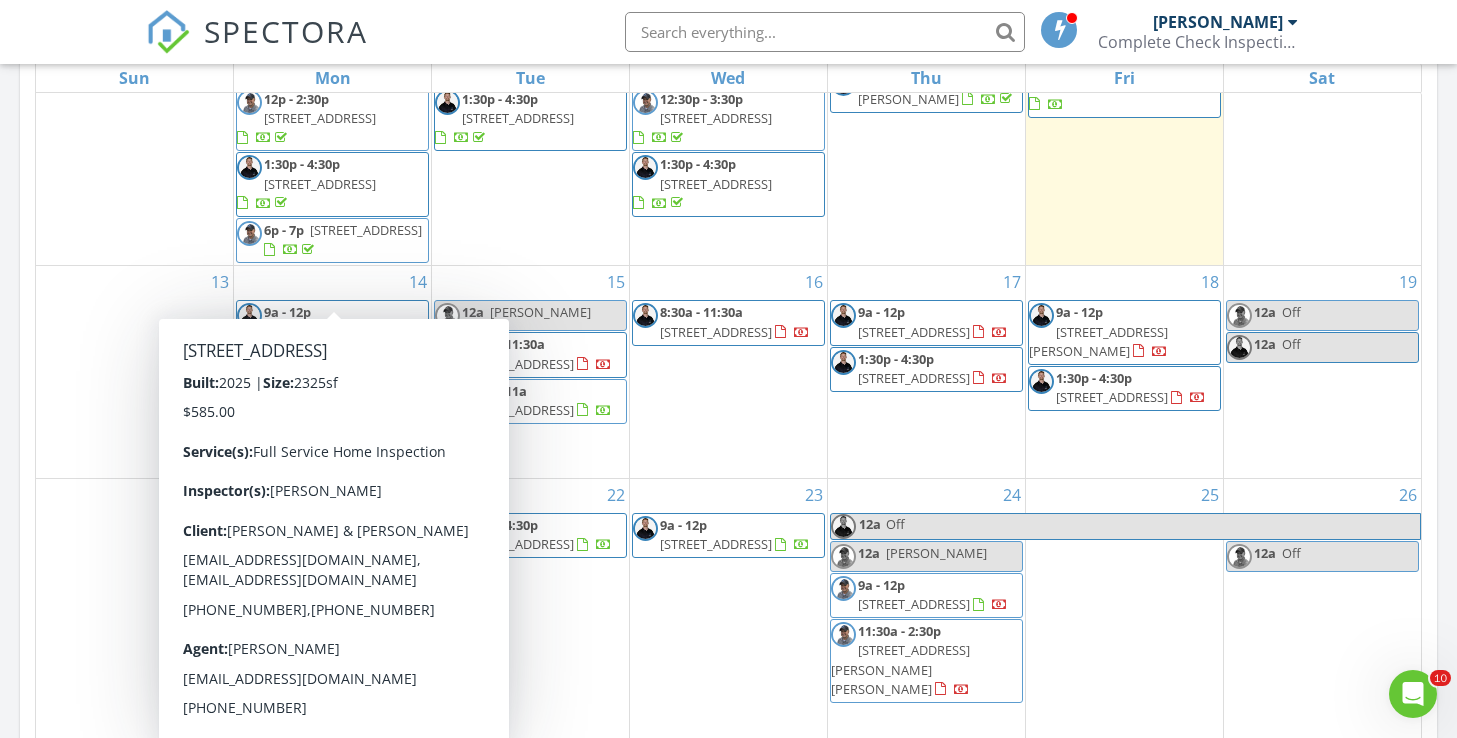 click on "[DATE]
[PERSON_NAME]
12:00 am
Off
[PERSON_NAME]
New Inspection     New Quote         Map               1 2 + − ID 44, [GEOGRAPHIC_DATA][PERSON_NAME][US_STATE] 57.9 km, 1 h 3 min Head southwest on [GEOGRAPHIC_DATA] 55 m Turn right onto [GEOGRAPHIC_DATA] 55 m Turn right onto [GEOGRAPHIC_DATA] 15 m Turn left to stay on [GEOGRAPHIC_DATA] 25 m Turn left onto [GEOGRAPHIC_DATA] 550 m Turn left onto [PERSON_NAME] 1 km Turn left onto [GEOGRAPHIC_DATA] 2 km Continue onto [GEOGRAPHIC_DATA] (ID 44) 20 km Turn left onto [GEOGRAPHIC_DATA] 450 m Turn right onto [GEOGRAPHIC_DATA][PERSON_NAME] 350 m Make a U-turn 80 m Continue slightly right onto [GEOGRAPHIC_DATA][PERSON_NAME] 250 m You have arrived at your 1st destination, on the left 0 m Head west on [GEOGRAPHIC_DATA][PERSON_NAME] 40 m Turn left onto [GEOGRAPHIC_DATA] 450 m Turn right onto [GEOGRAPHIC_DATA] (ID 44) 4.5 km Turn right onto [PERSON_NAME][GEOGRAPHIC_DATA] (ID 16) 20 km 1.5 km 600 m 2 km 4.5 km" at bounding box center [728, 212] 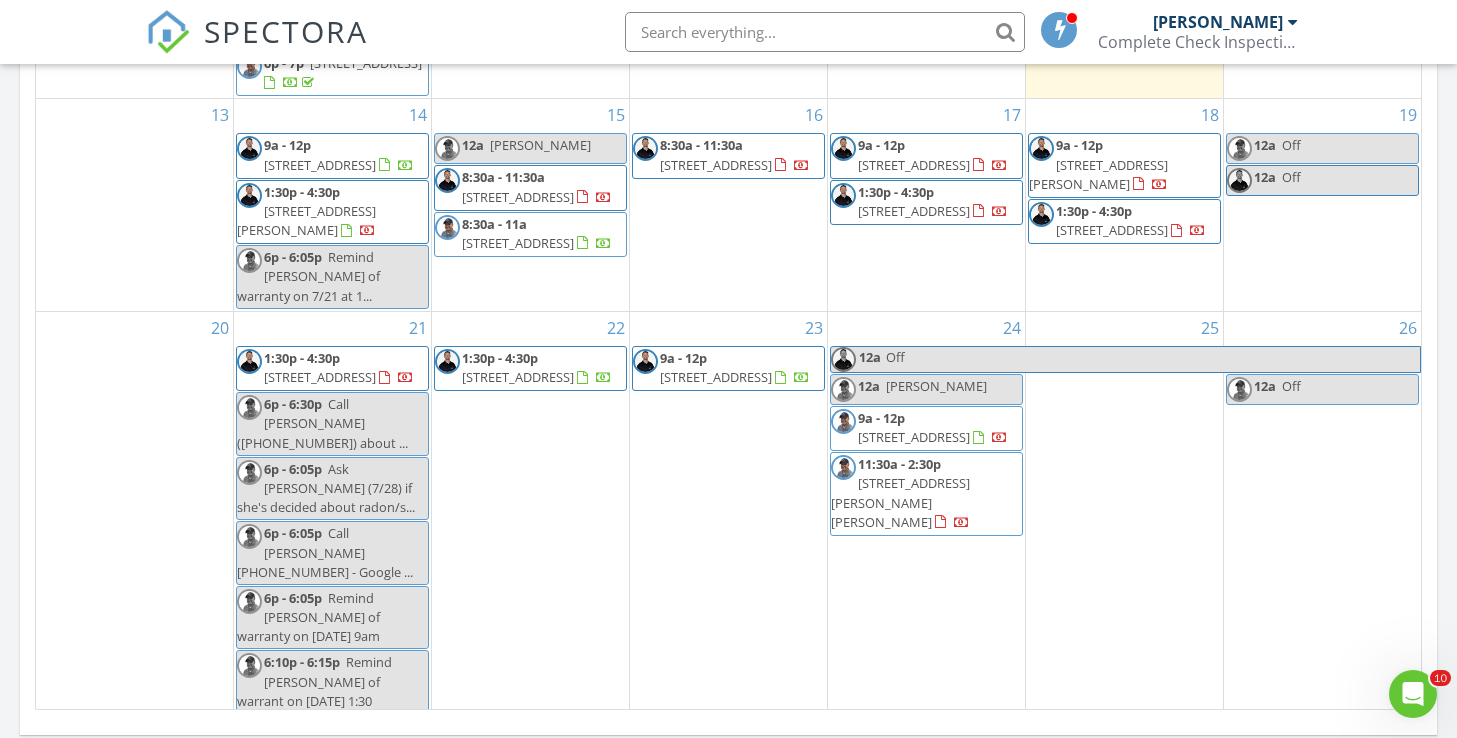 scroll, scrollTop: 1150, scrollLeft: 0, axis: vertical 